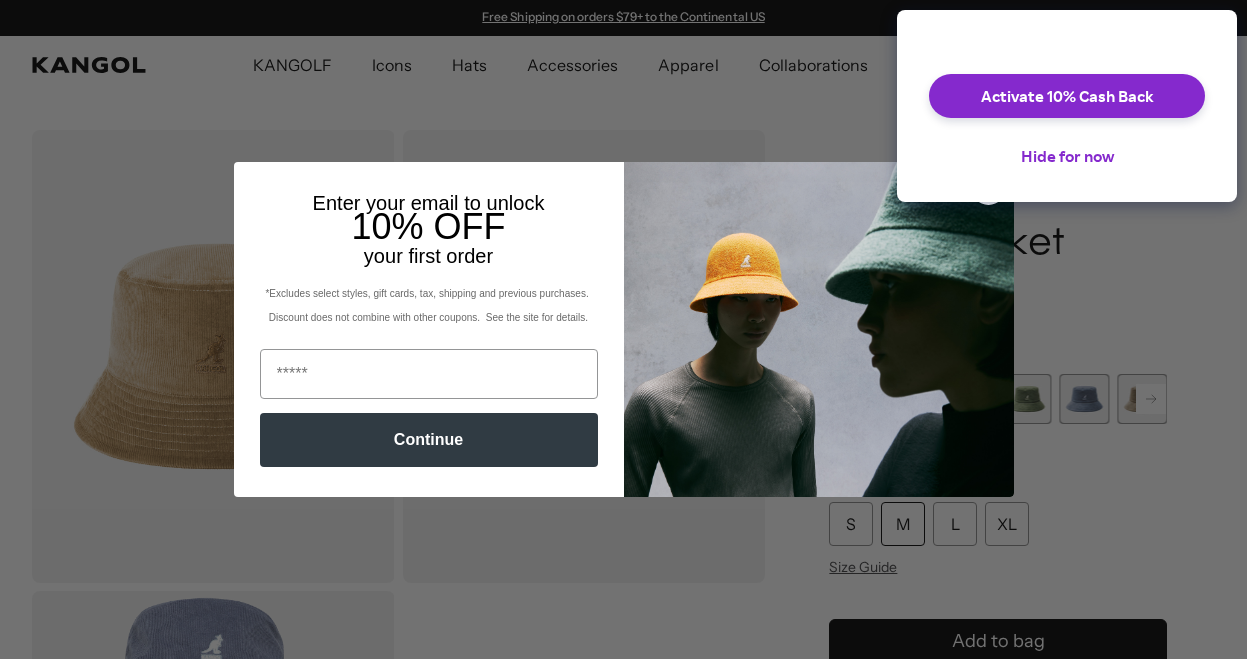 scroll, scrollTop: 0, scrollLeft: 0, axis: both 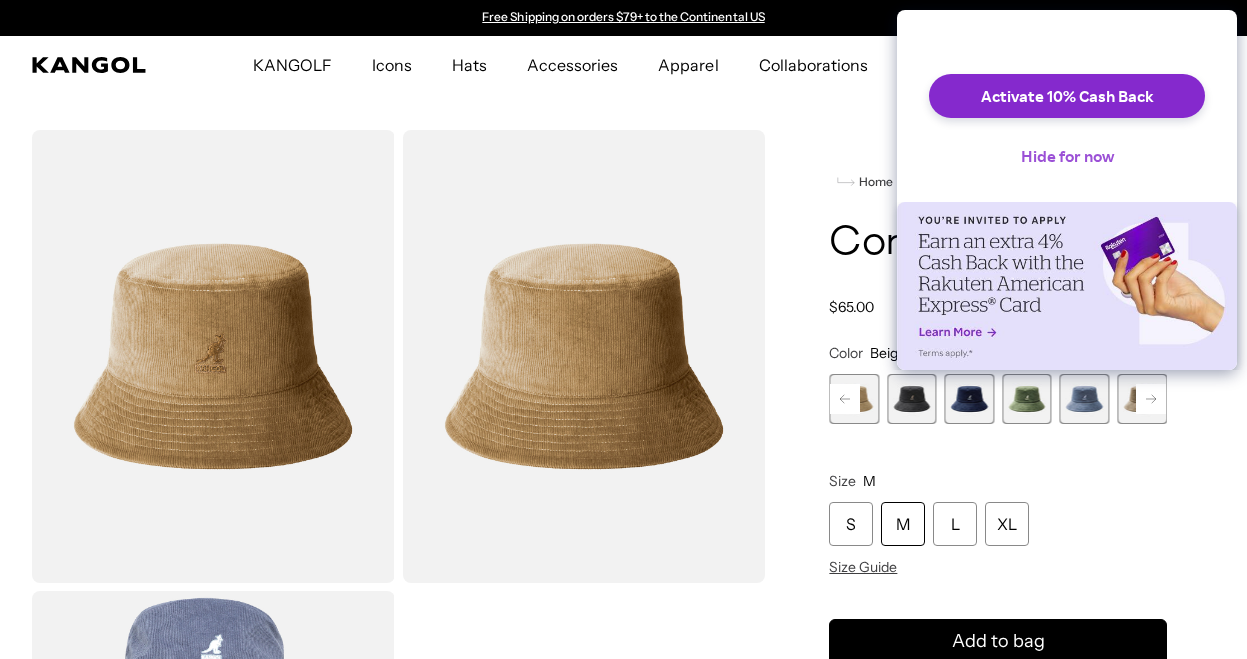click on "Hide for now" at bounding box center (1067, 156) 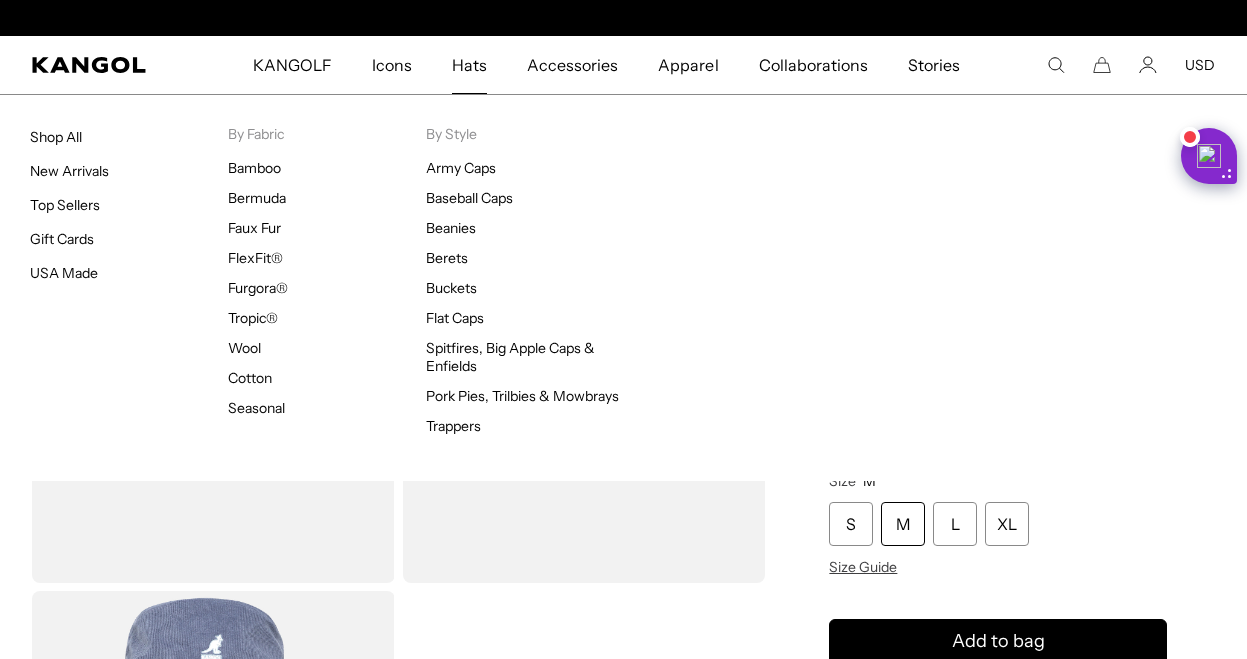 scroll, scrollTop: 0, scrollLeft: 0, axis: both 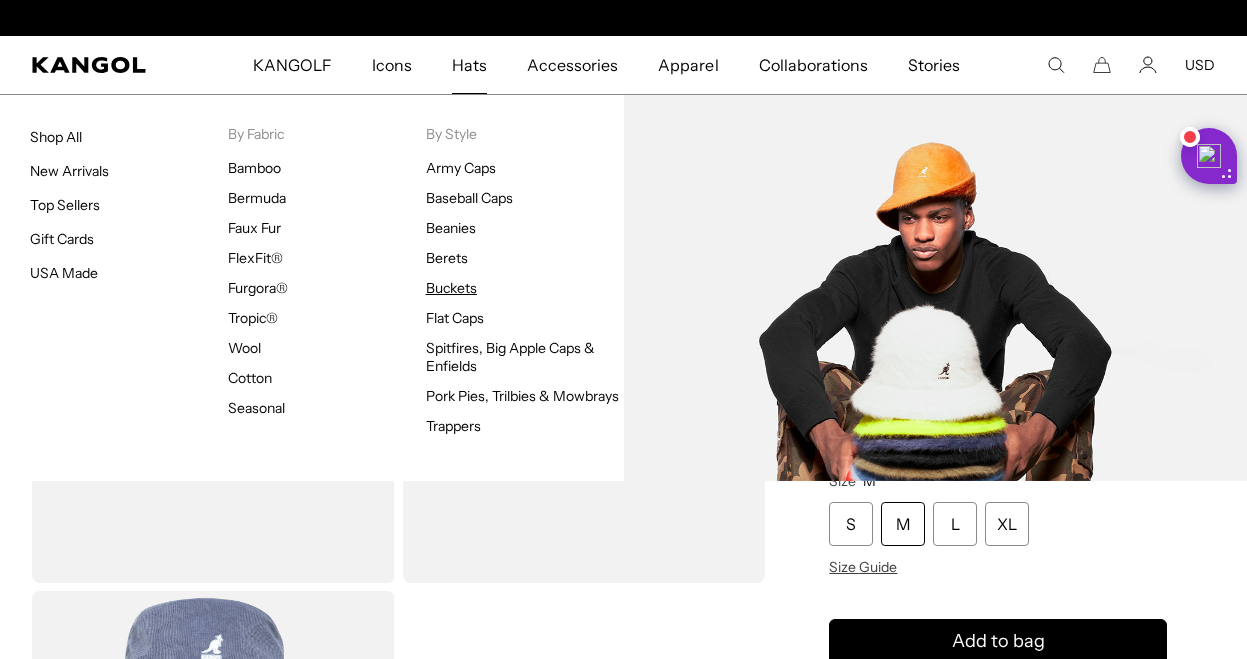 click on "Buckets" at bounding box center (451, 288) 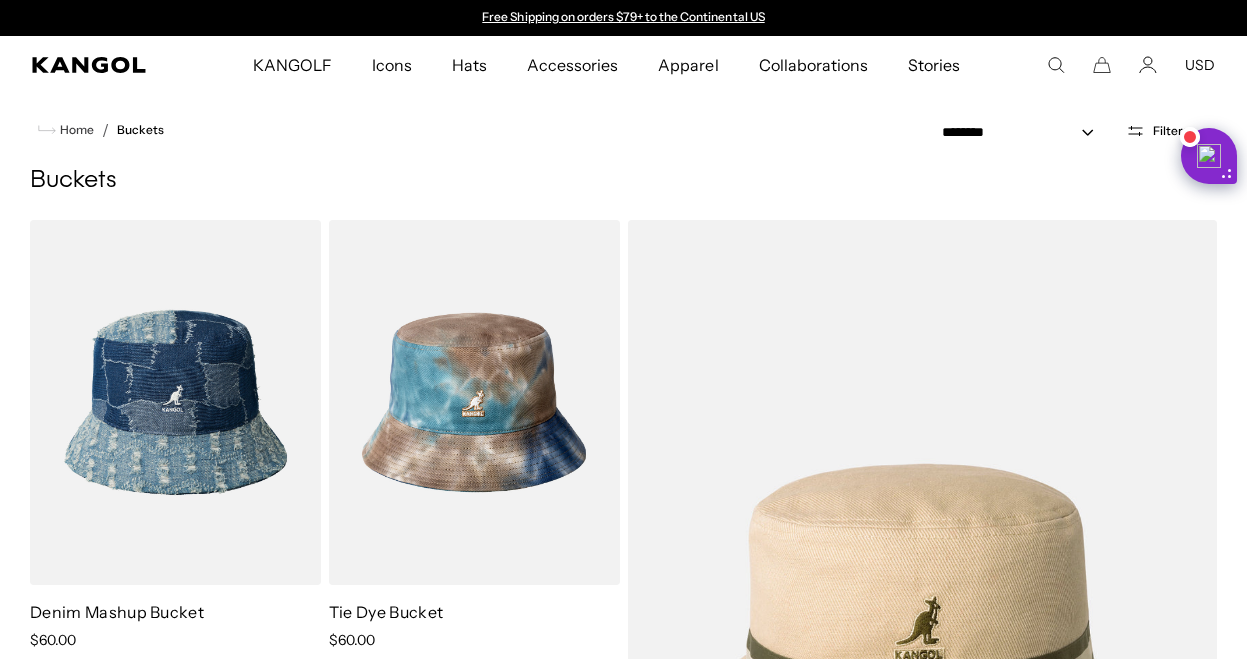 scroll, scrollTop: 0, scrollLeft: 0, axis: both 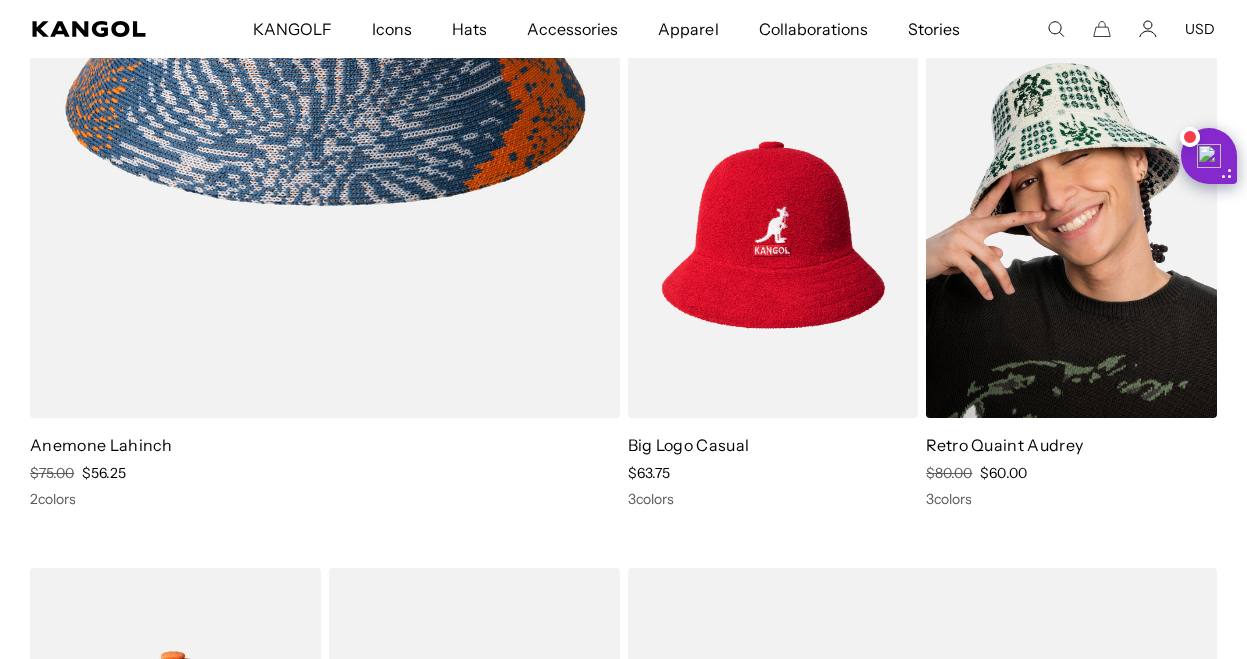 click at bounding box center (1071, 235) 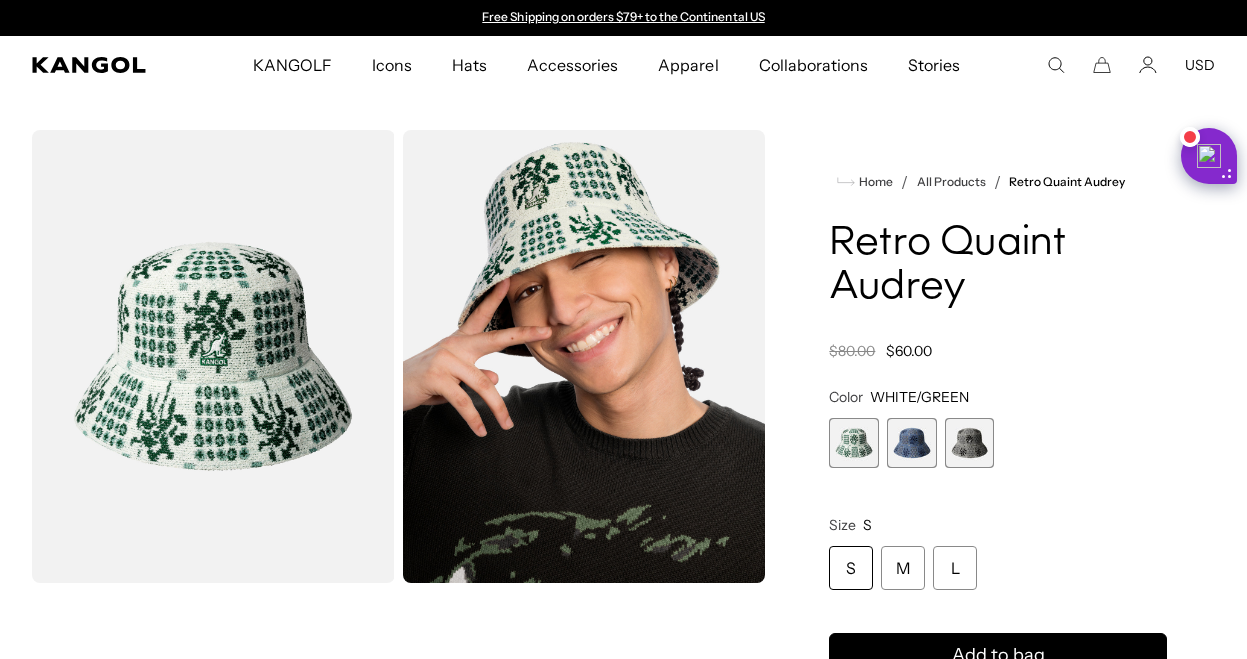 scroll, scrollTop: 0, scrollLeft: 0, axis: both 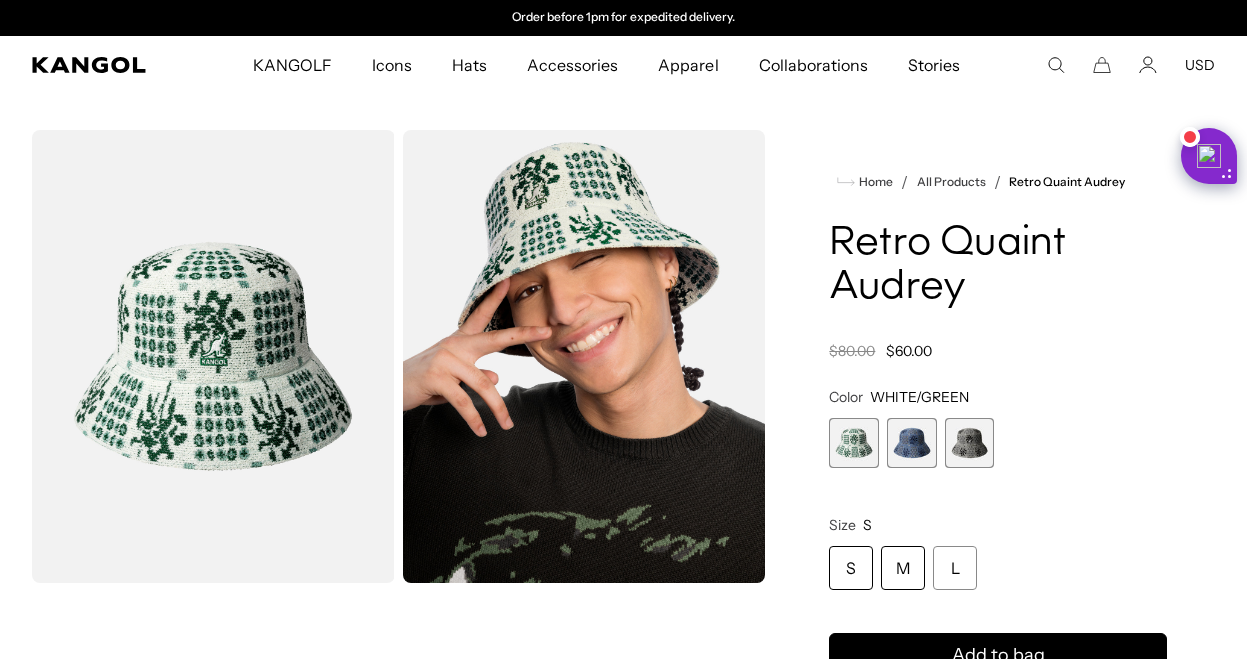 click on "M" at bounding box center (903, 568) 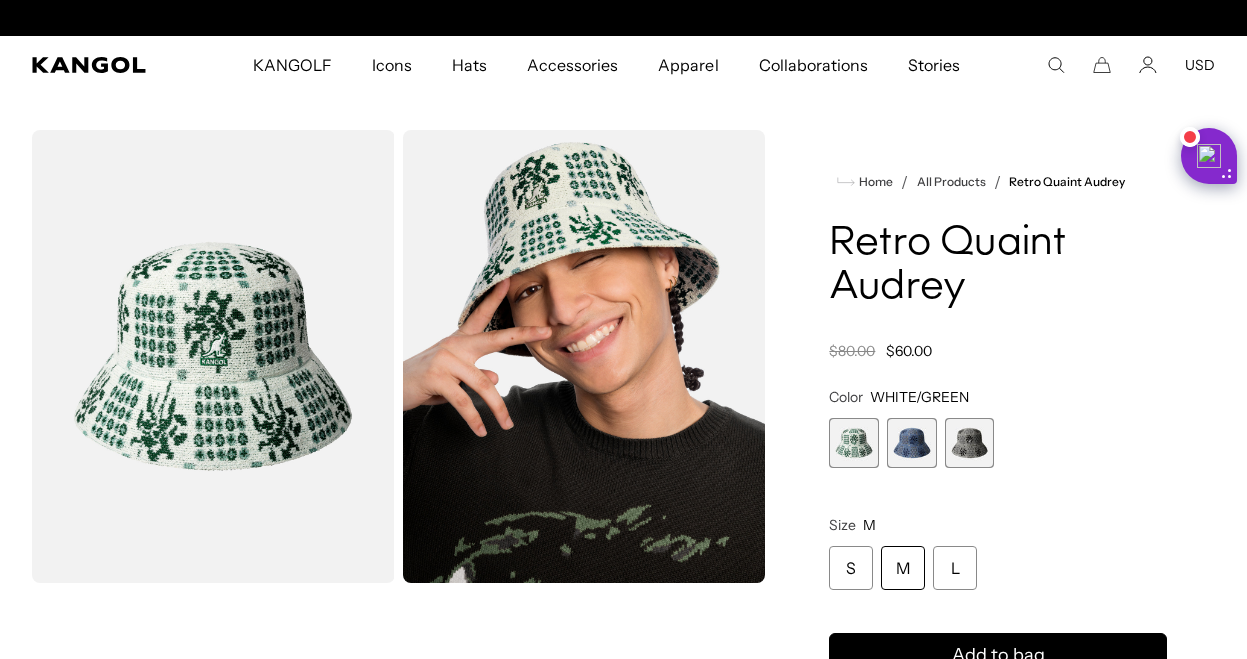 scroll, scrollTop: 0, scrollLeft: 0, axis: both 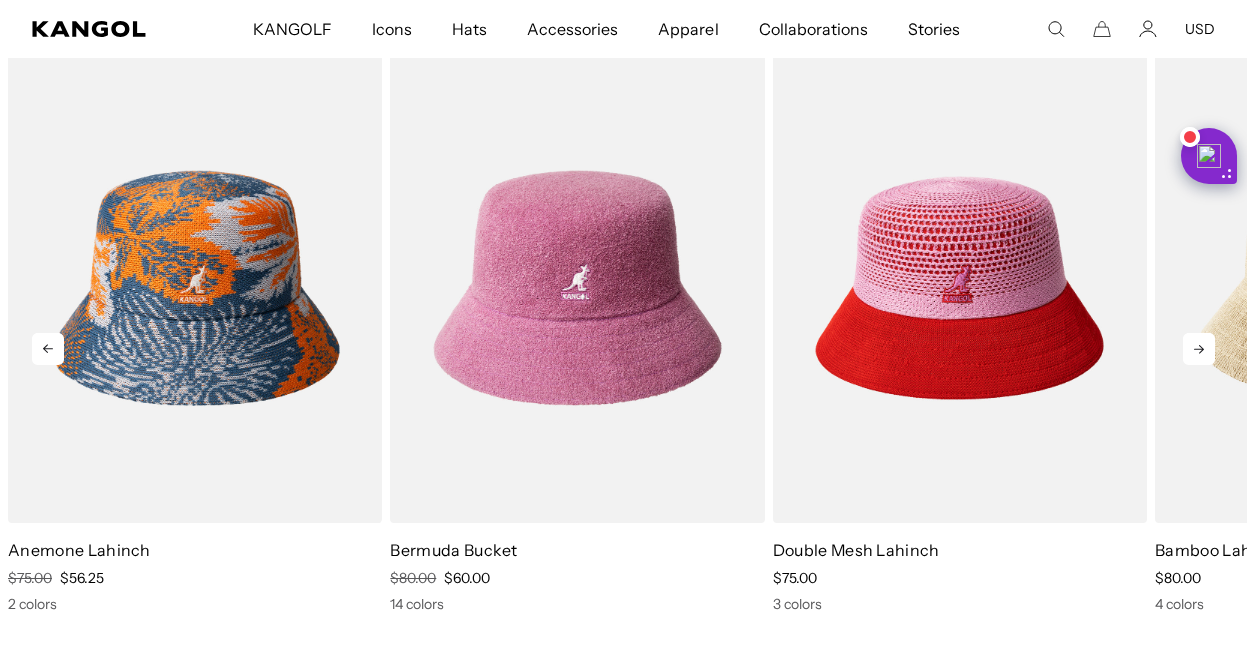 click 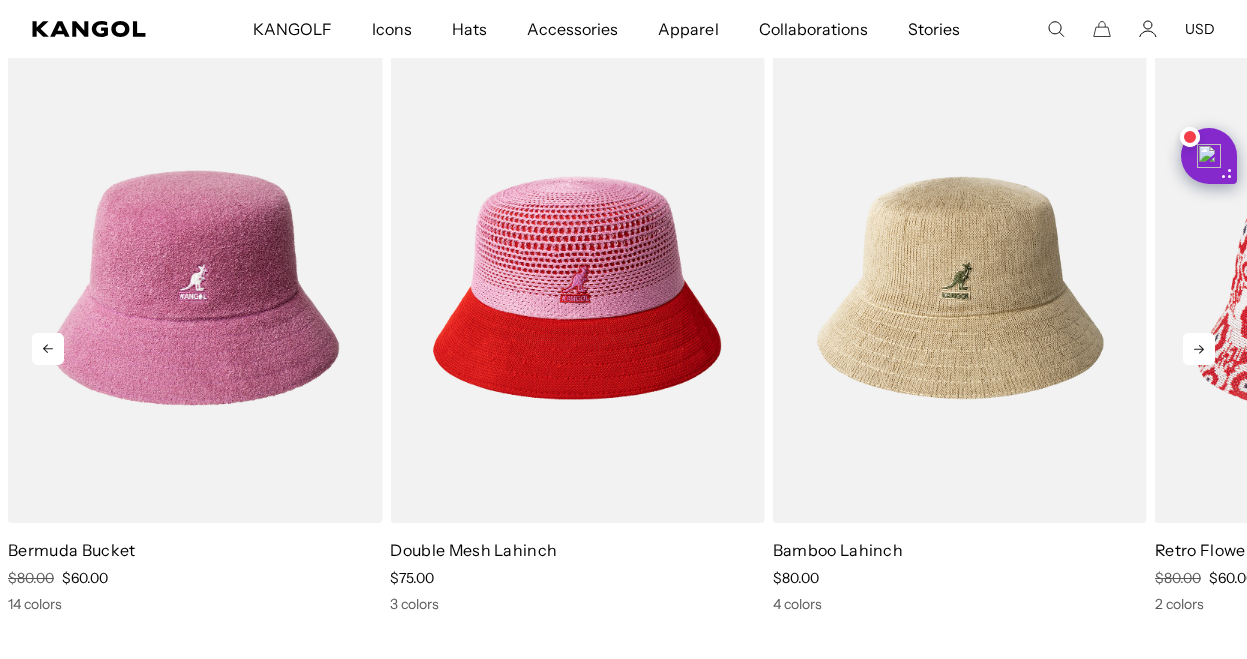 scroll, scrollTop: 0, scrollLeft: 412, axis: horizontal 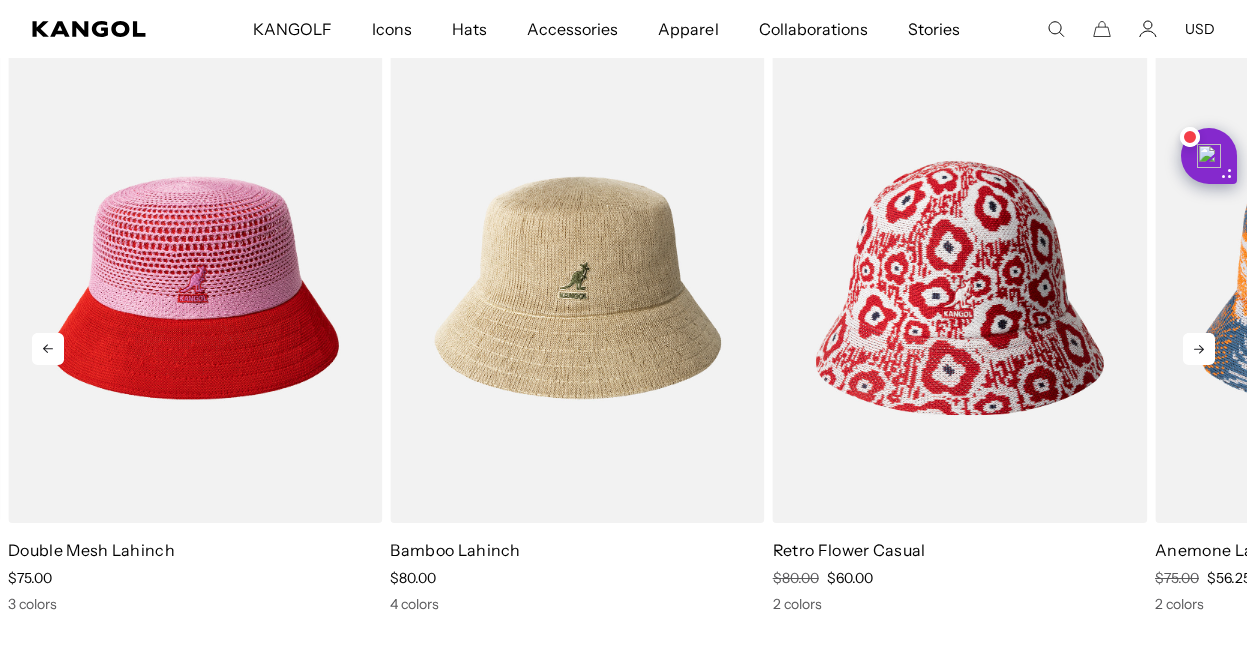 click 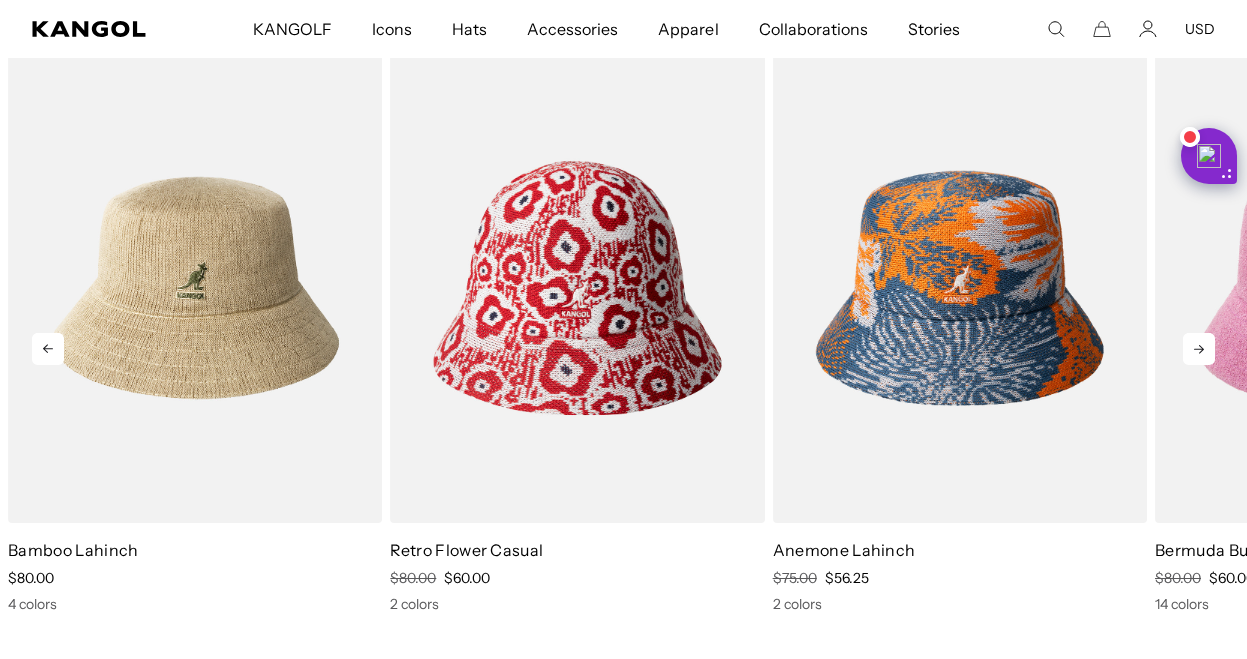 scroll, scrollTop: 0, scrollLeft: 412, axis: horizontal 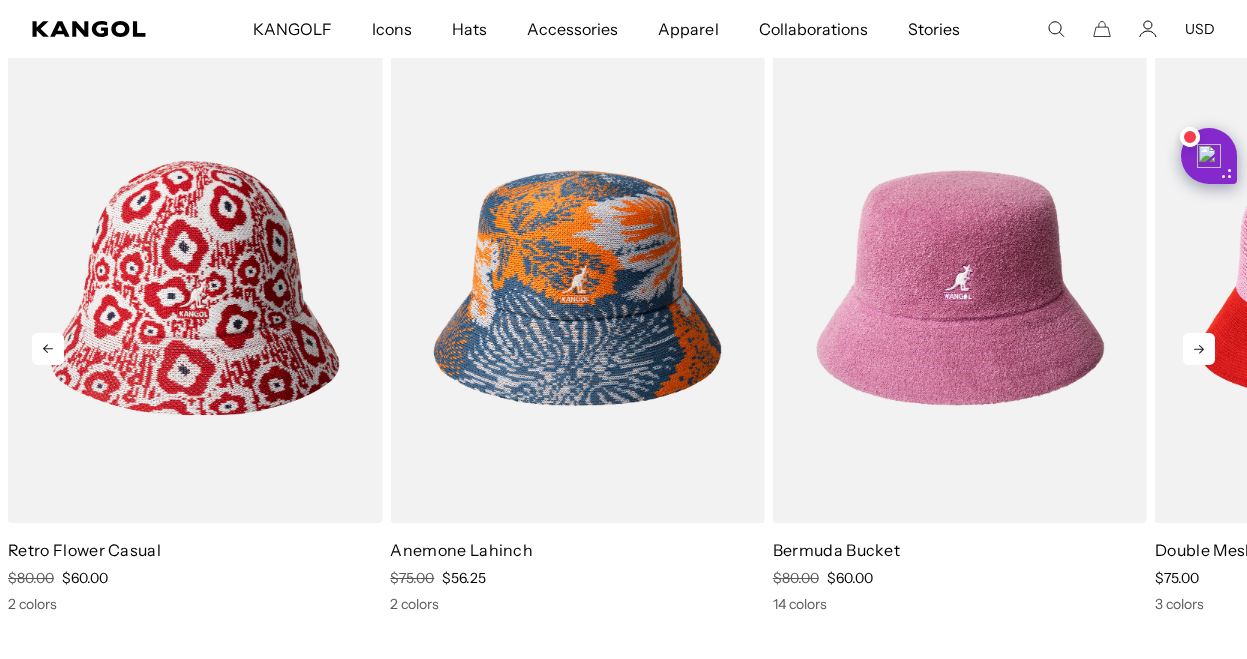 click 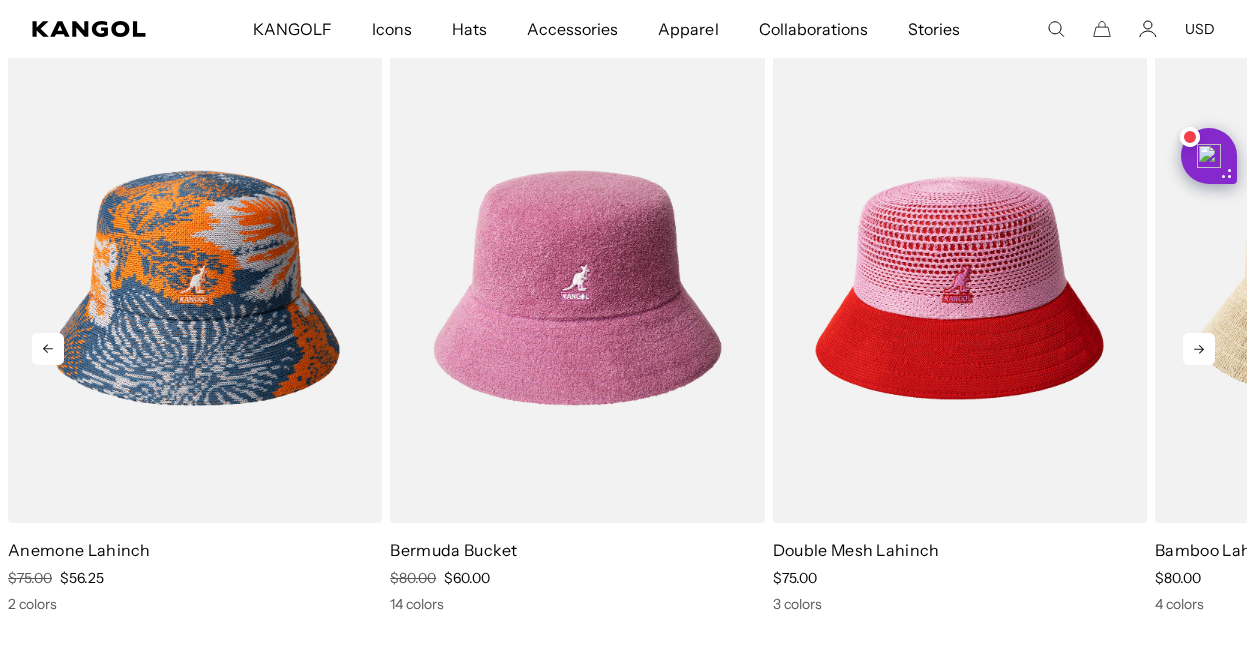 click 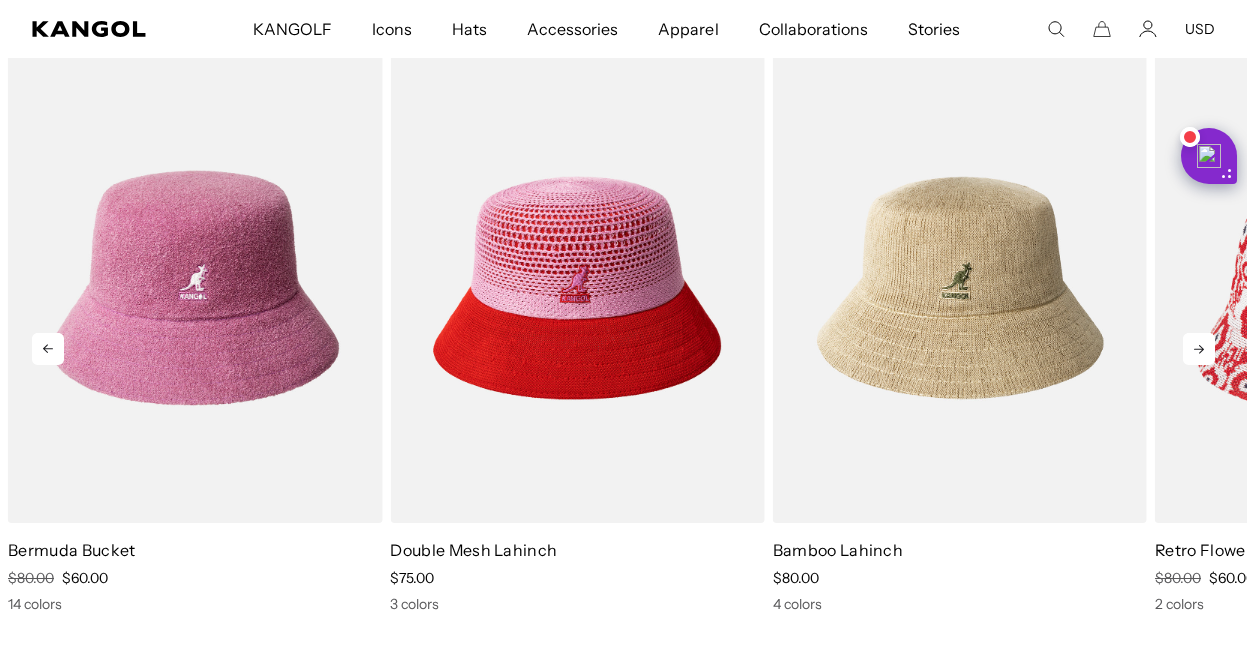 click 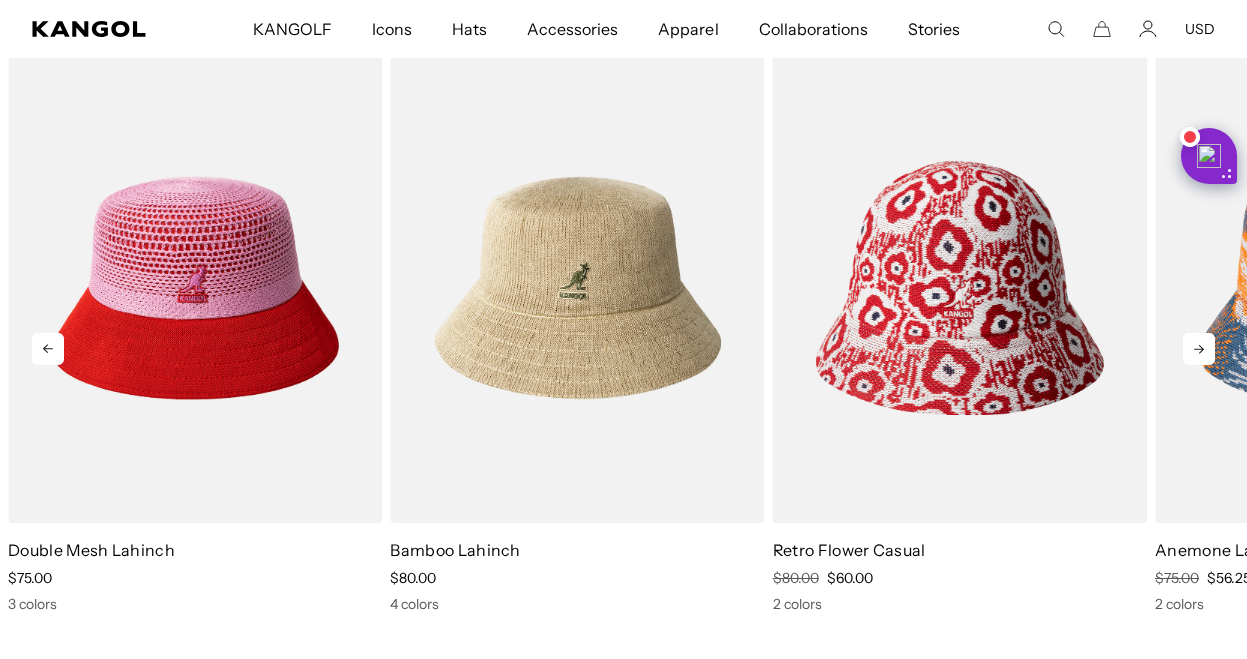scroll, scrollTop: 0, scrollLeft: 0, axis: both 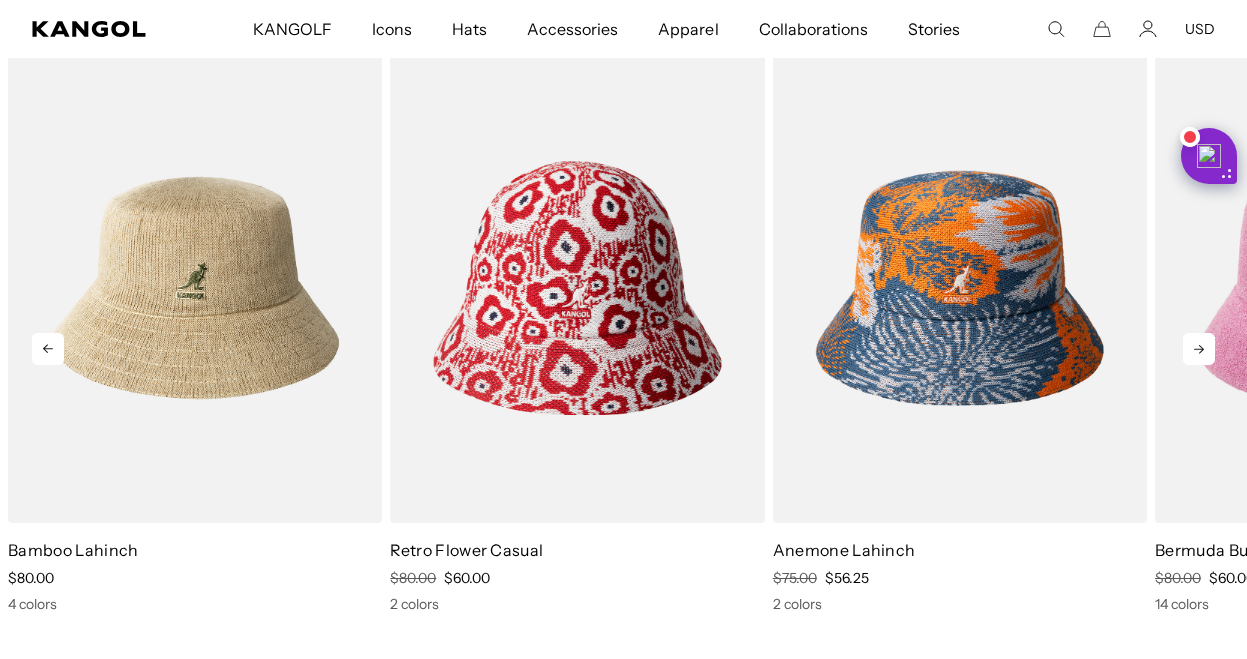 click 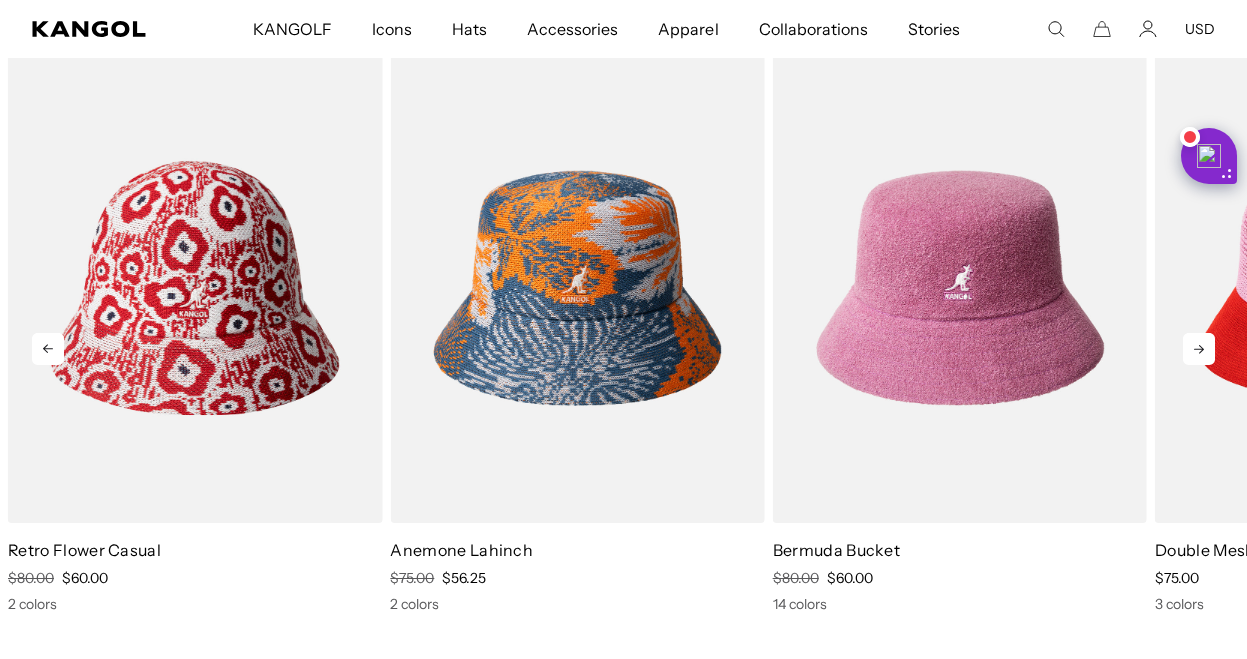 click 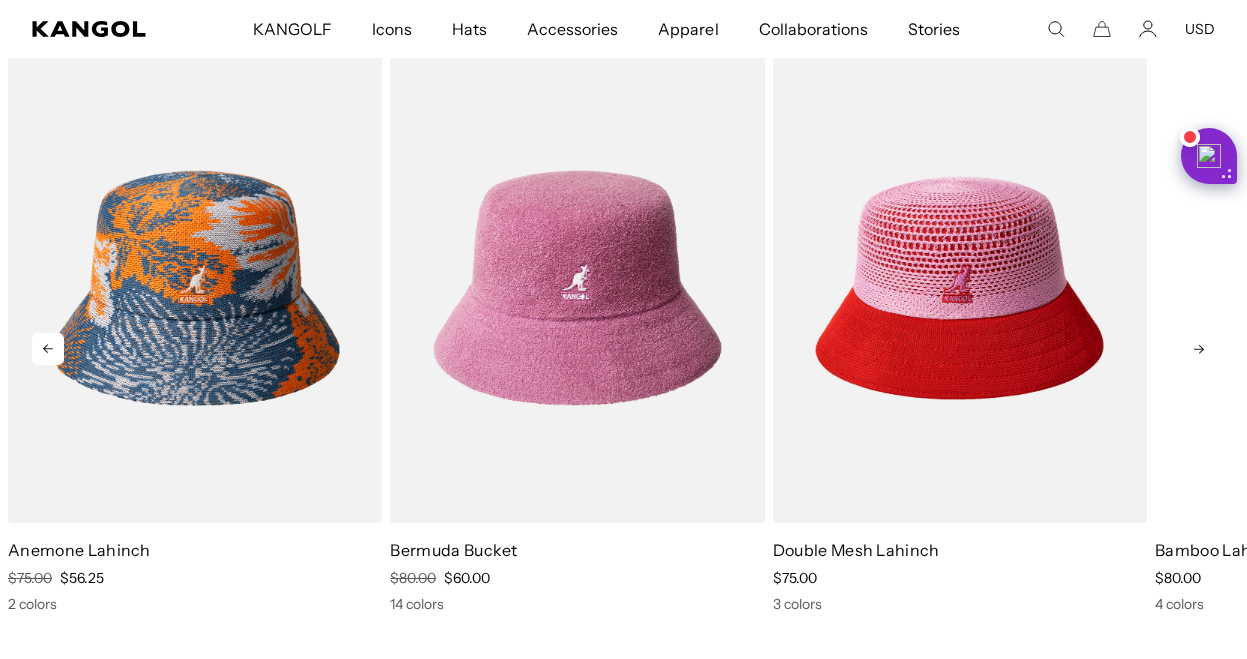 scroll, scrollTop: 0, scrollLeft: 412, axis: horizontal 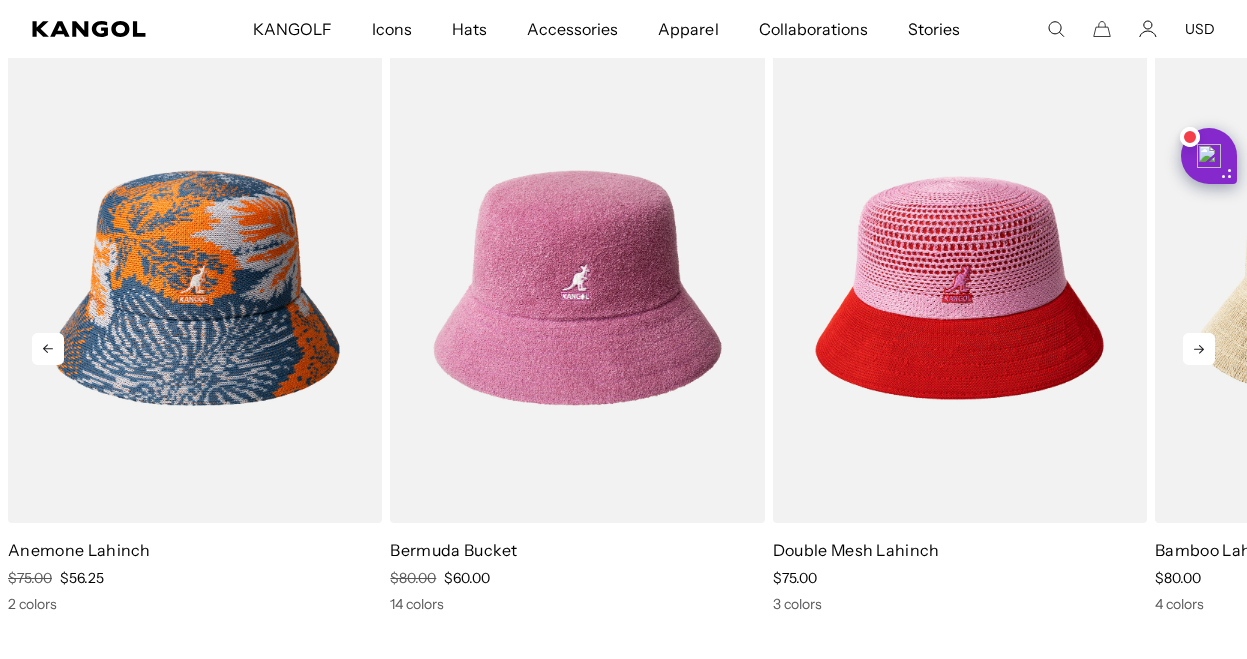 click 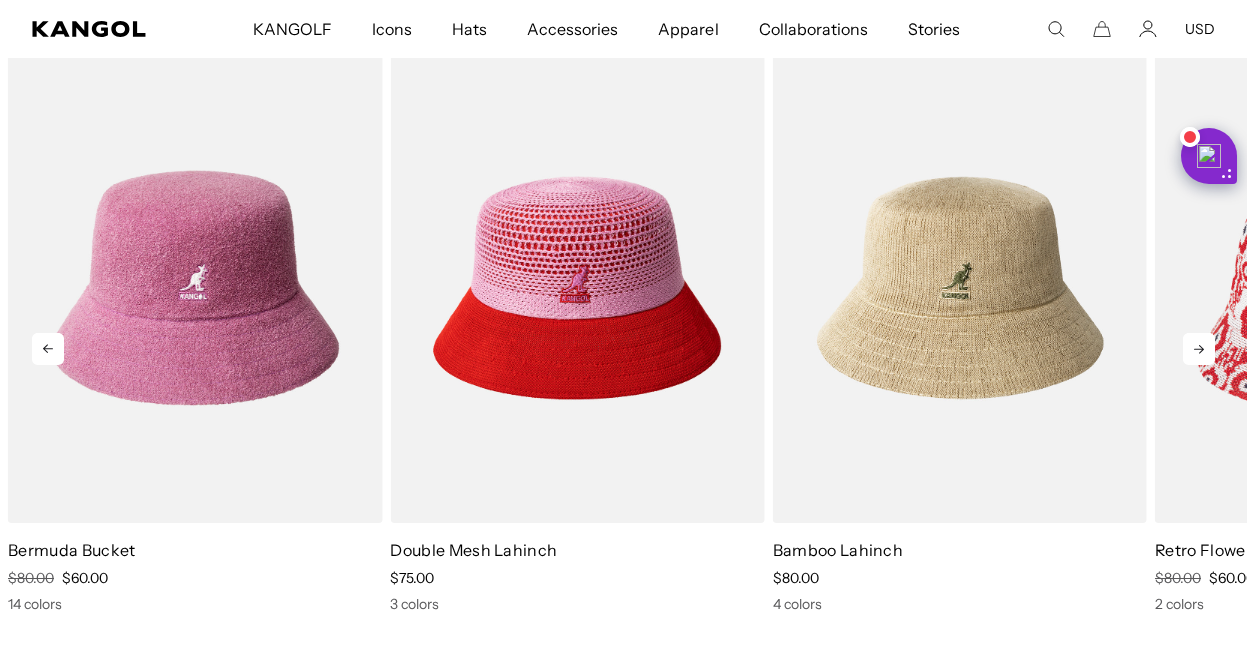 scroll, scrollTop: 0, scrollLeft: 412, axis: horizontal 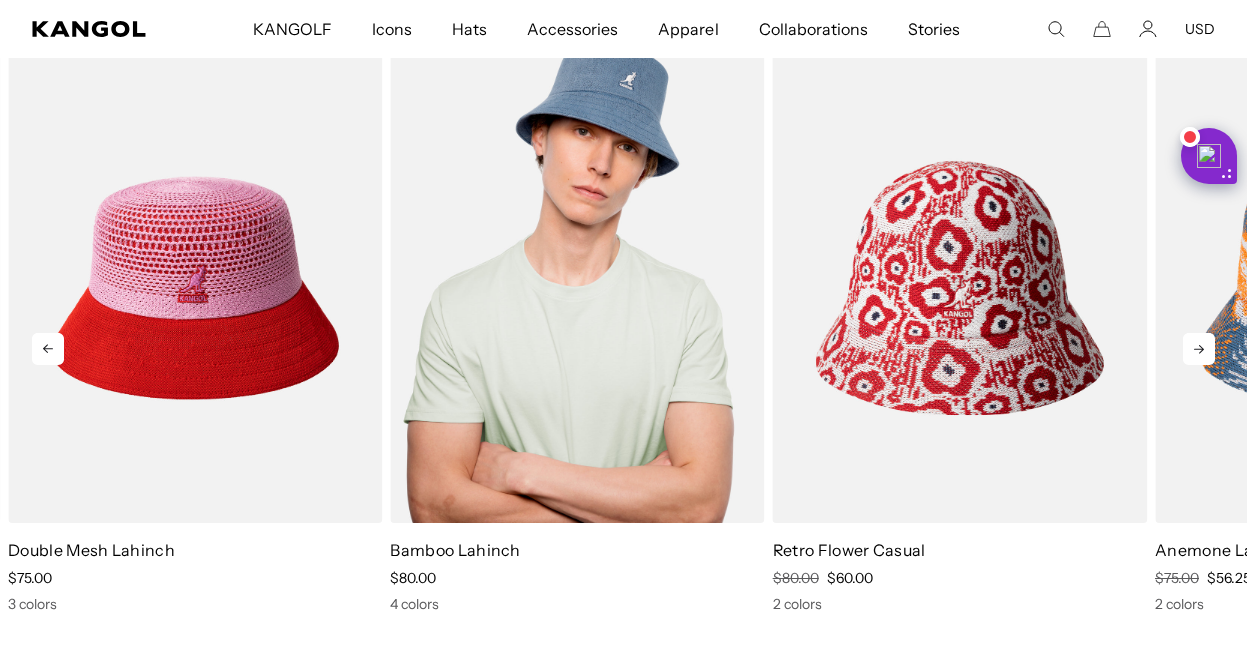 click at bounding box center [577, 288] 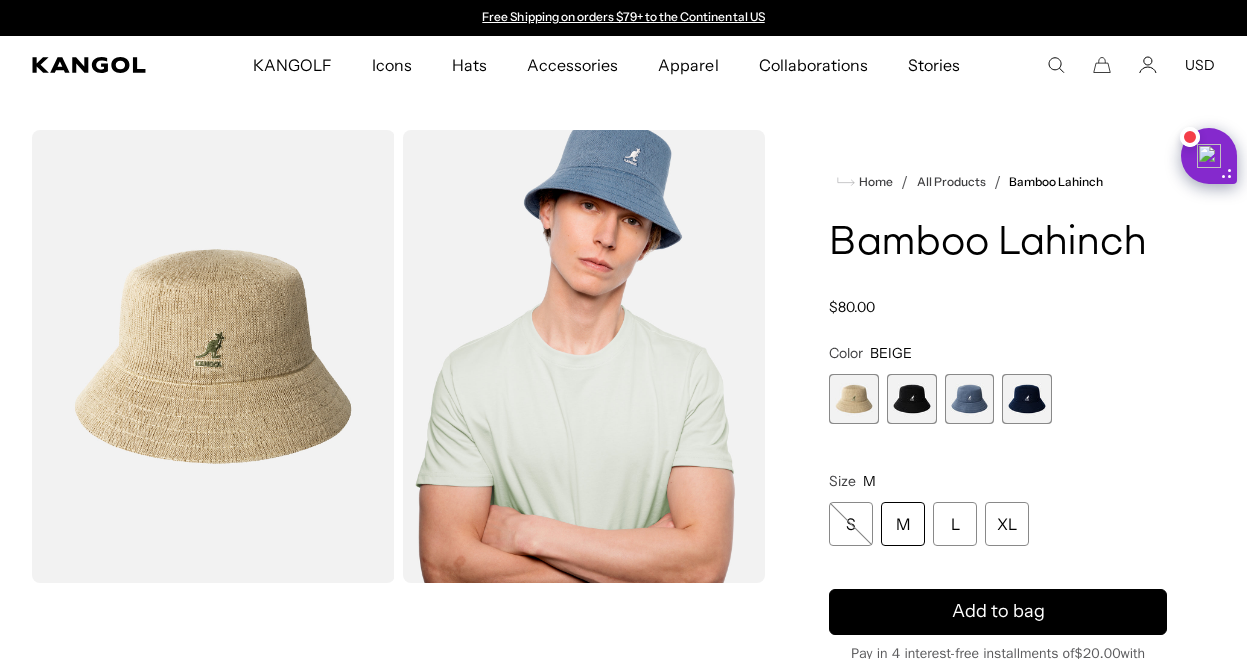 scroll, scrollTop: 0, scrollLeft: 0, axis: both 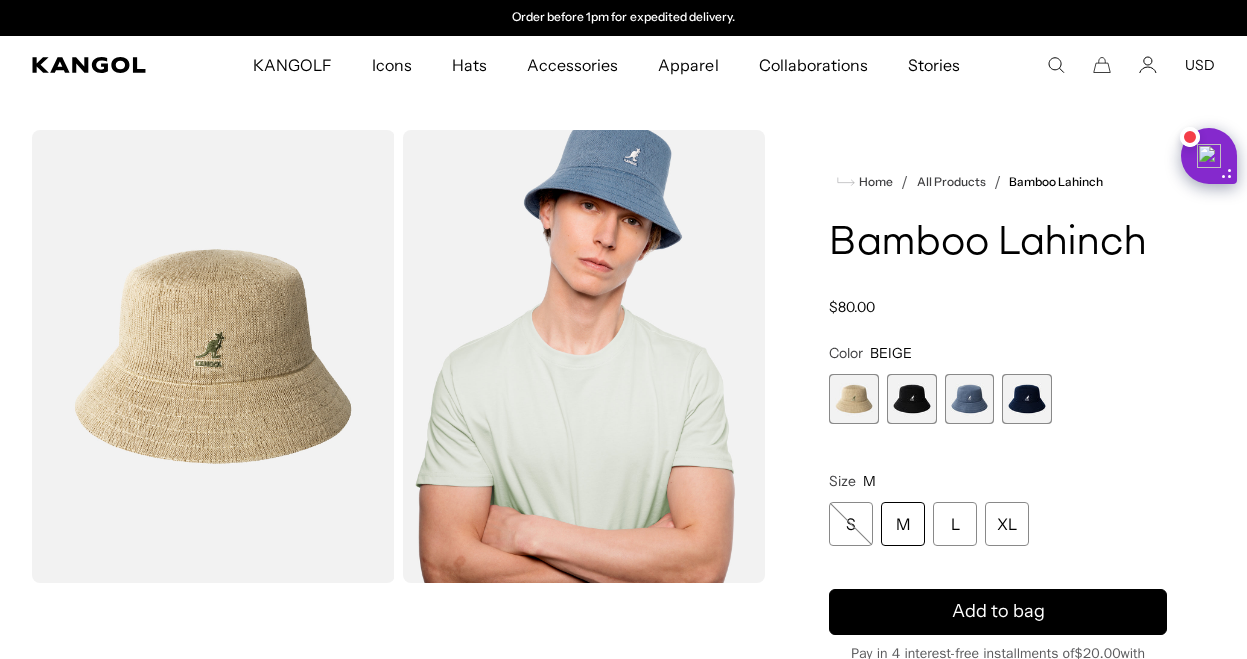 click at bounding box center (970, 399) 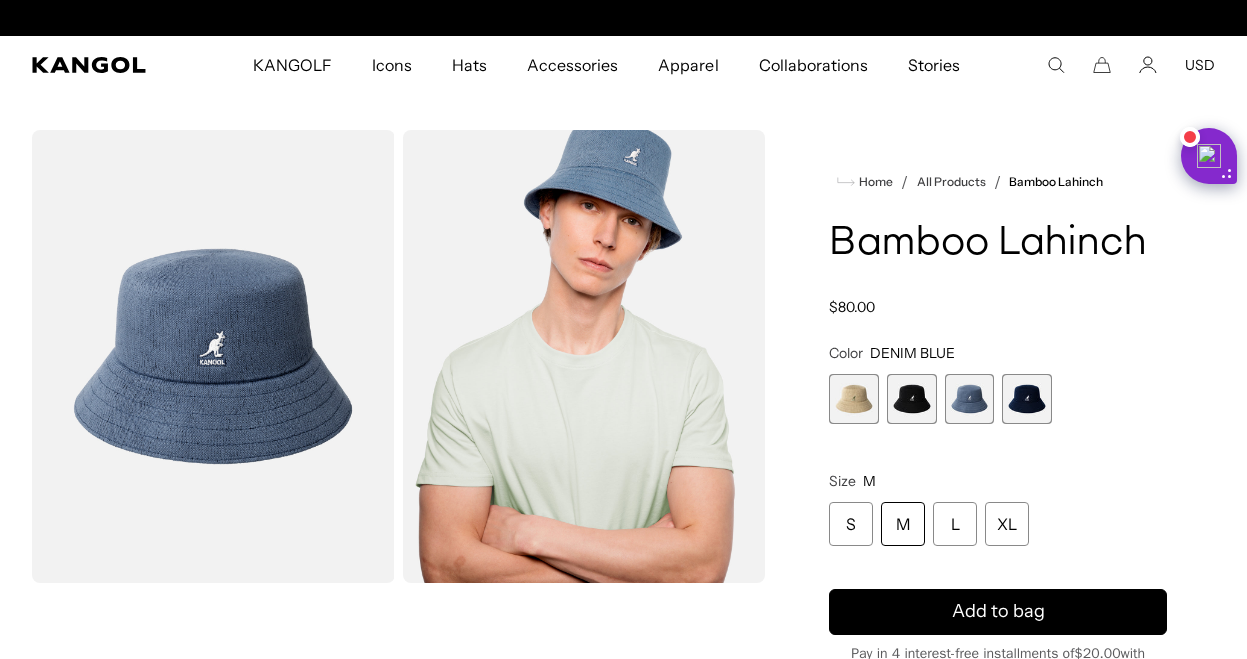 scroll, scrollTop: 0, scrollLeft: 0, axis: both 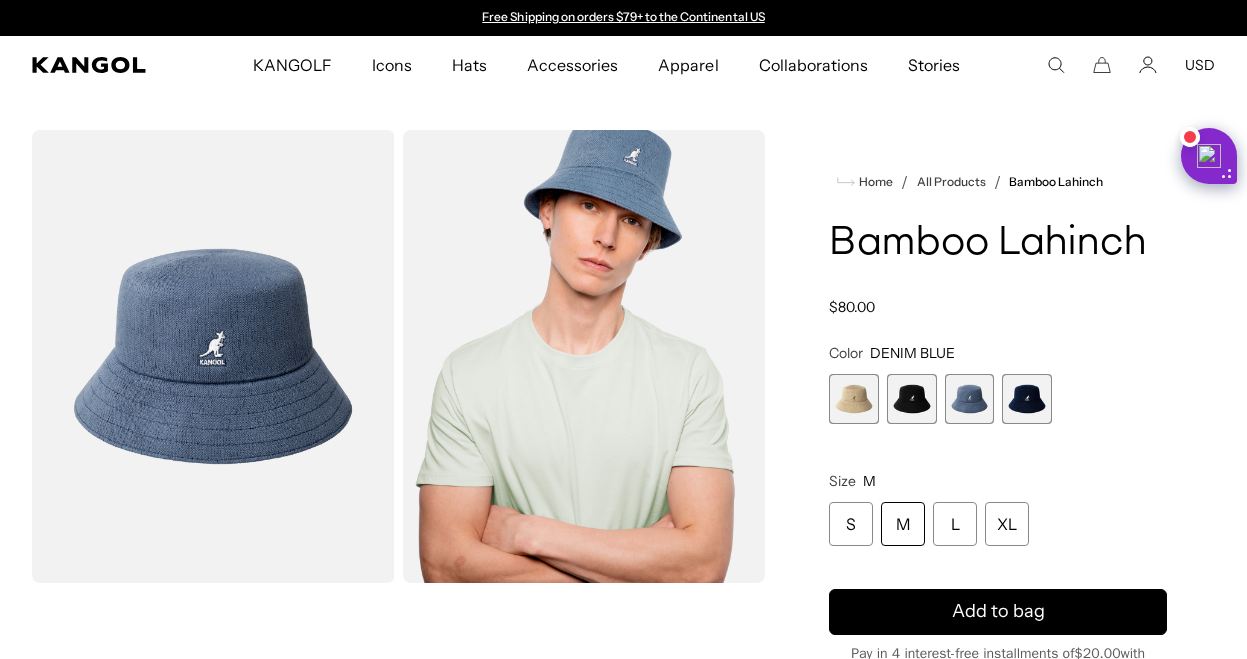 click at bounding box center [1027, 399] 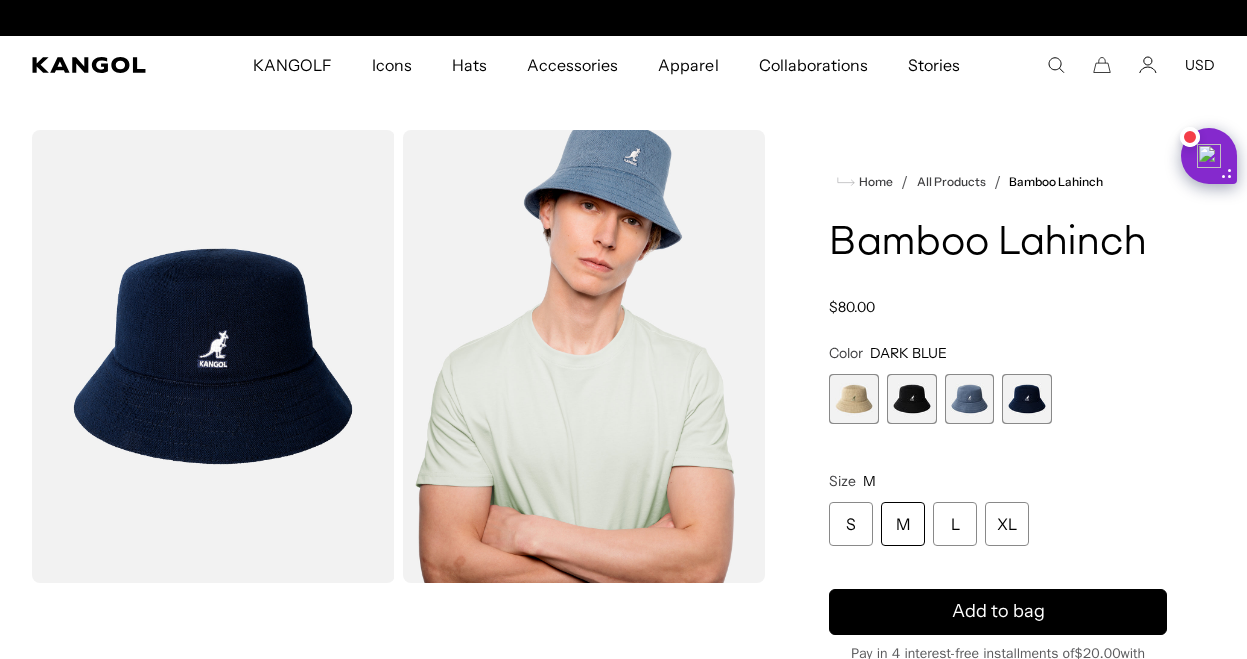 scroll, scrollTop: 0, scrollLeft: 412, axis: horizontal 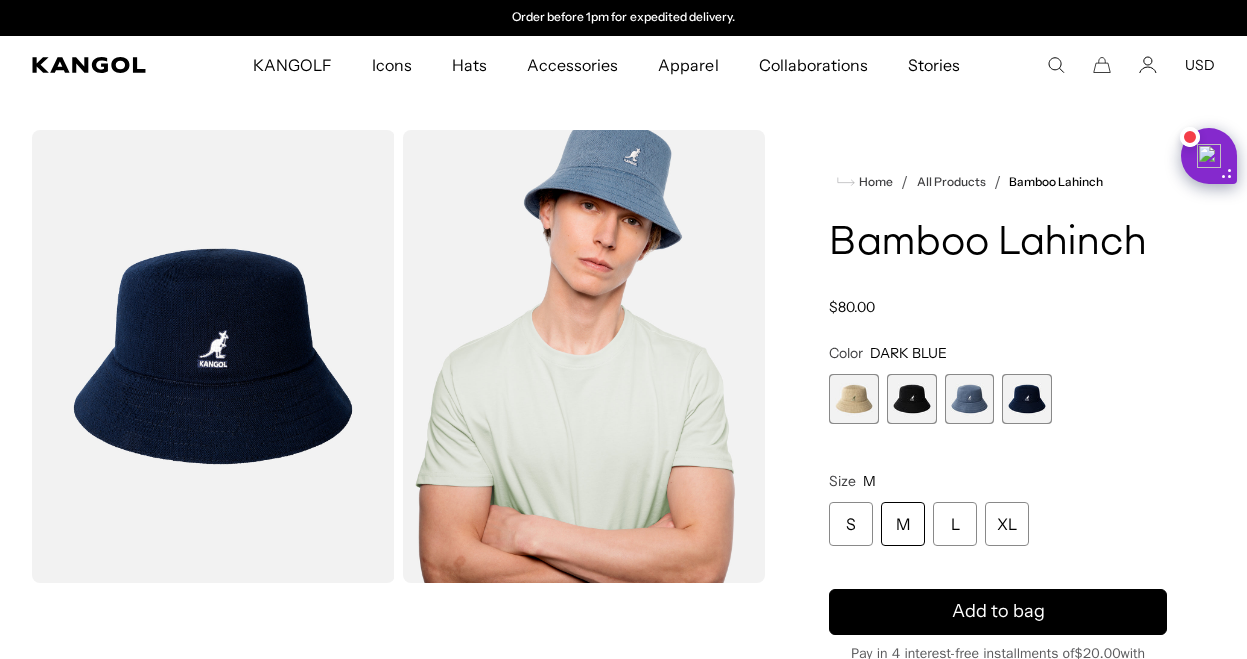 click at bounding box center (970, 399) 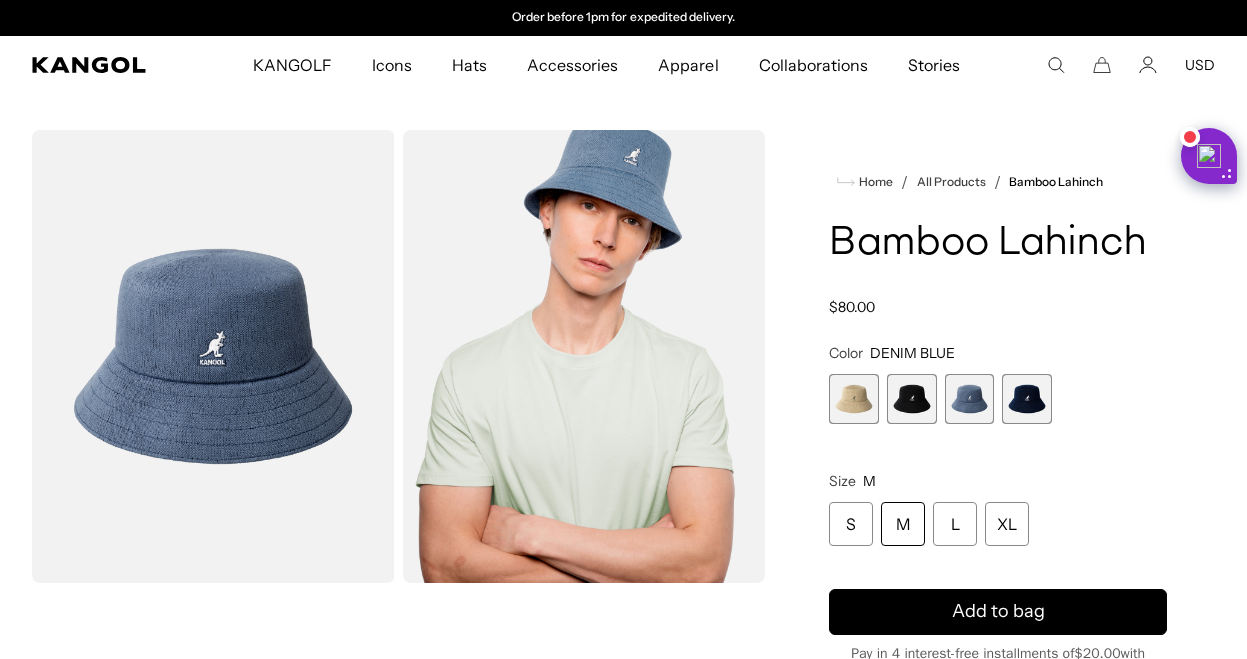 click at bounding box center (912, 399) 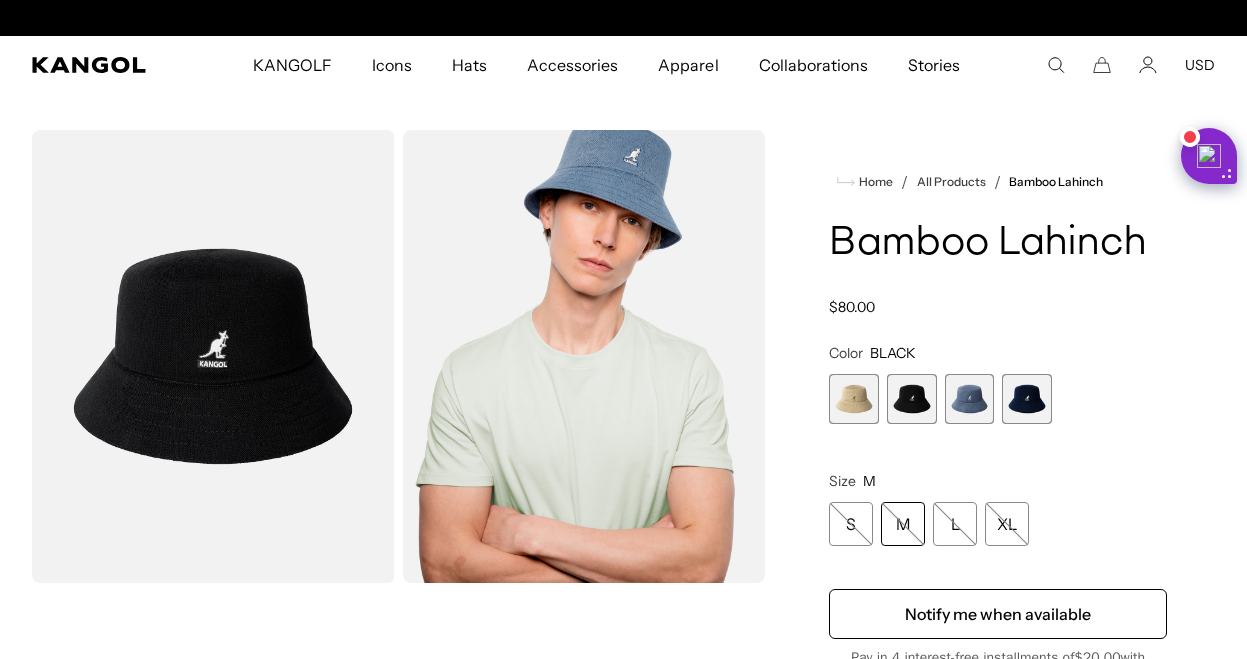 scroll, scrollTop: 0, scrollLeft: 0, axis: both 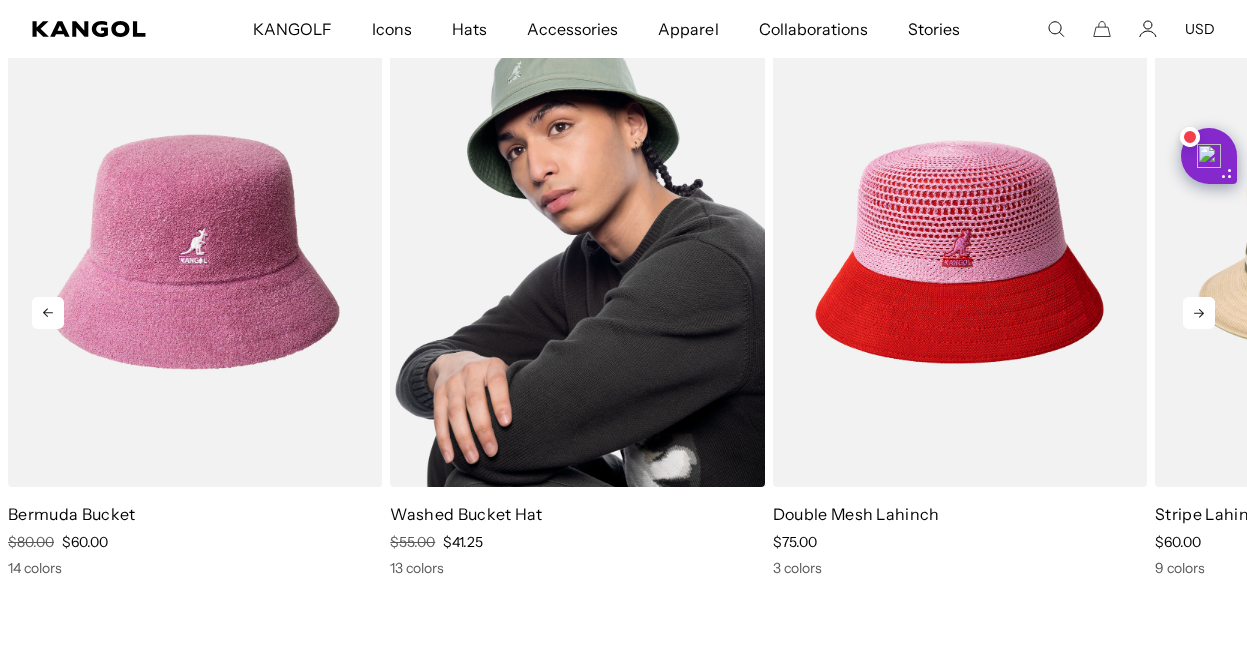click at bounding box center (577, 252) 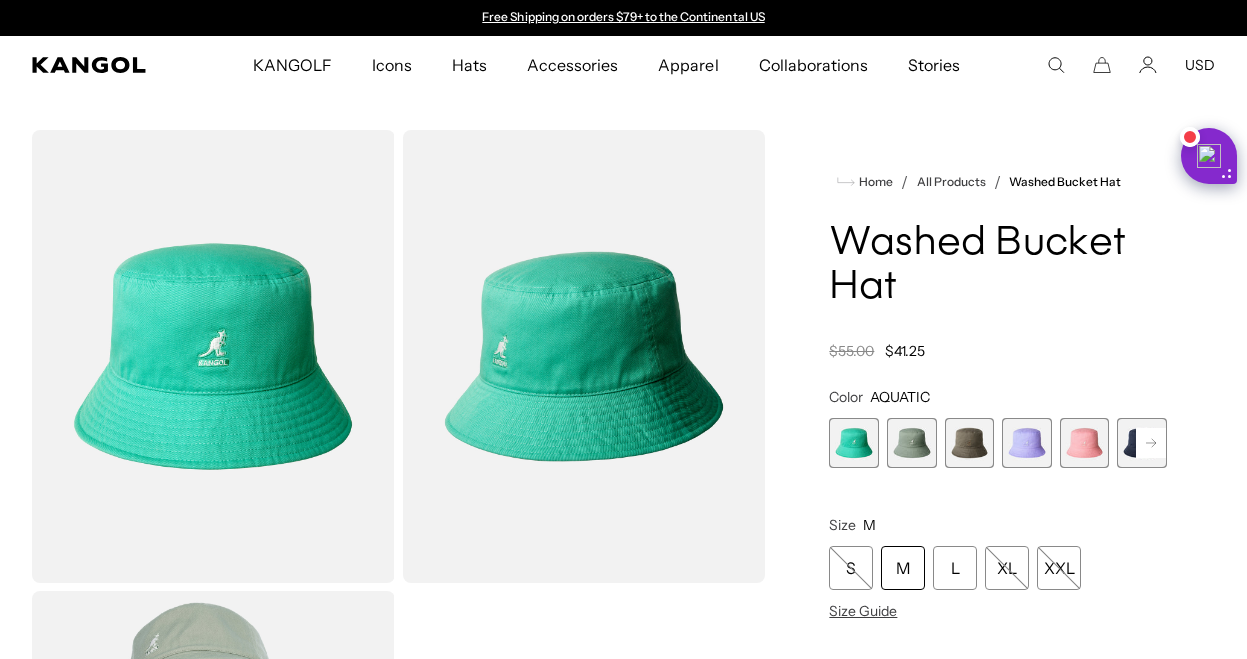 scroll, scrollTop: 0, scrollLeft: 0, axis: both 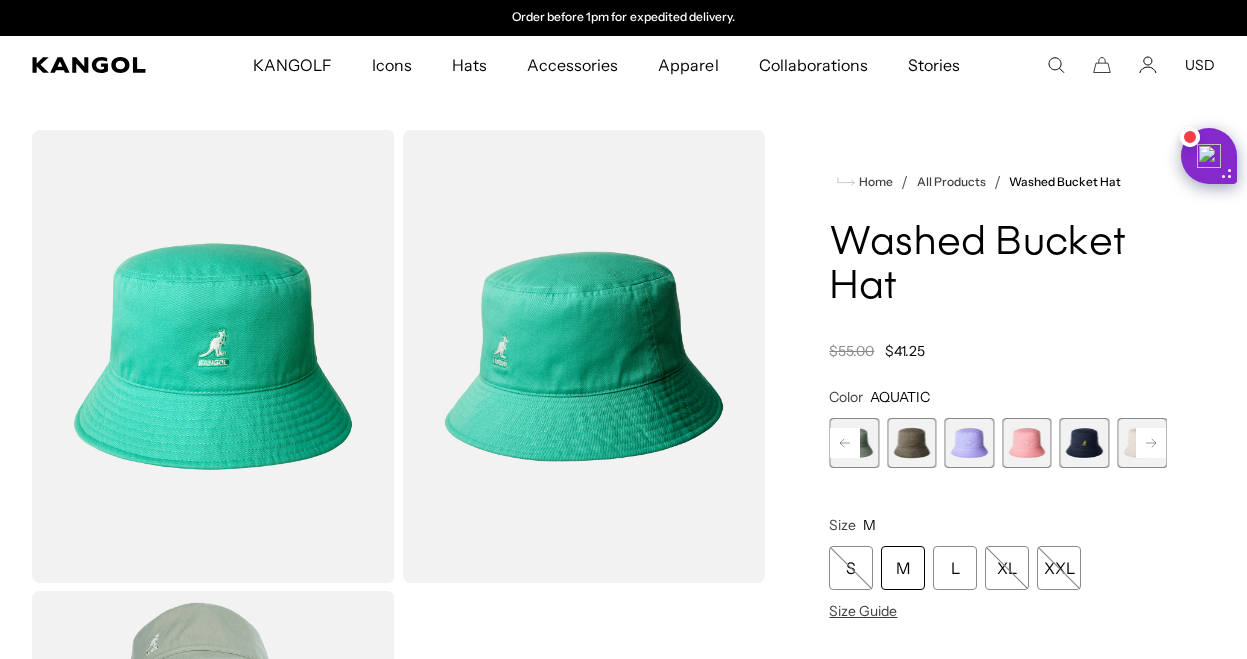 click 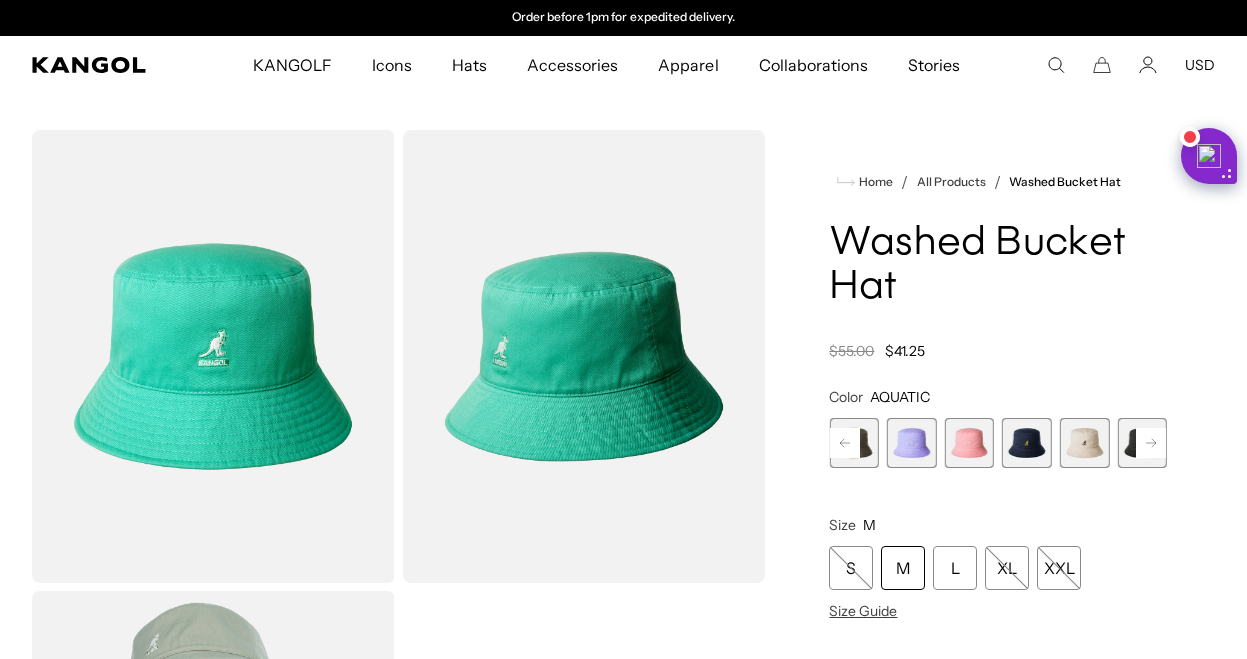 click 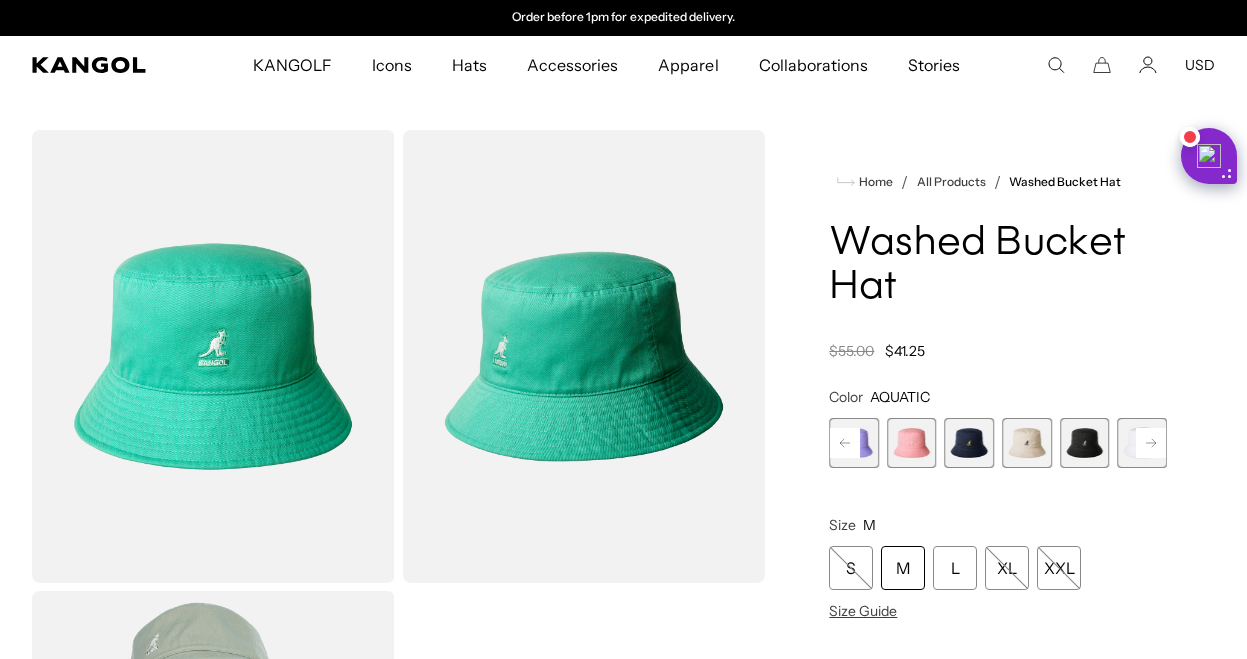 click 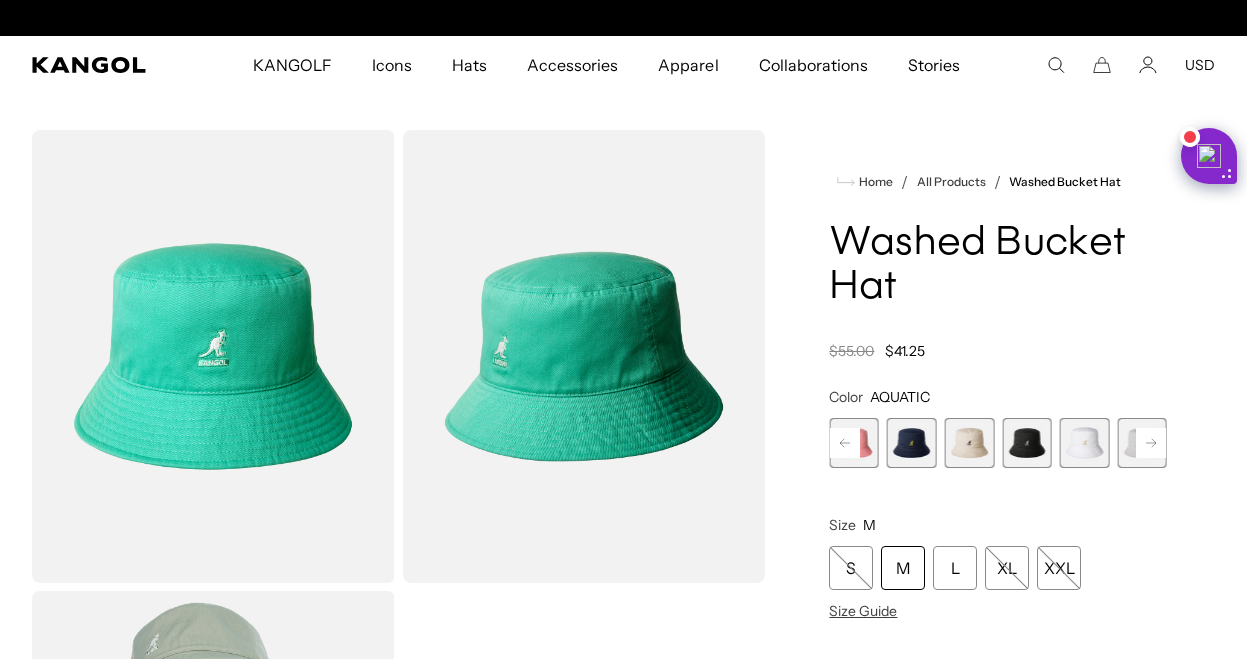 click at bounding box center (970, 443) 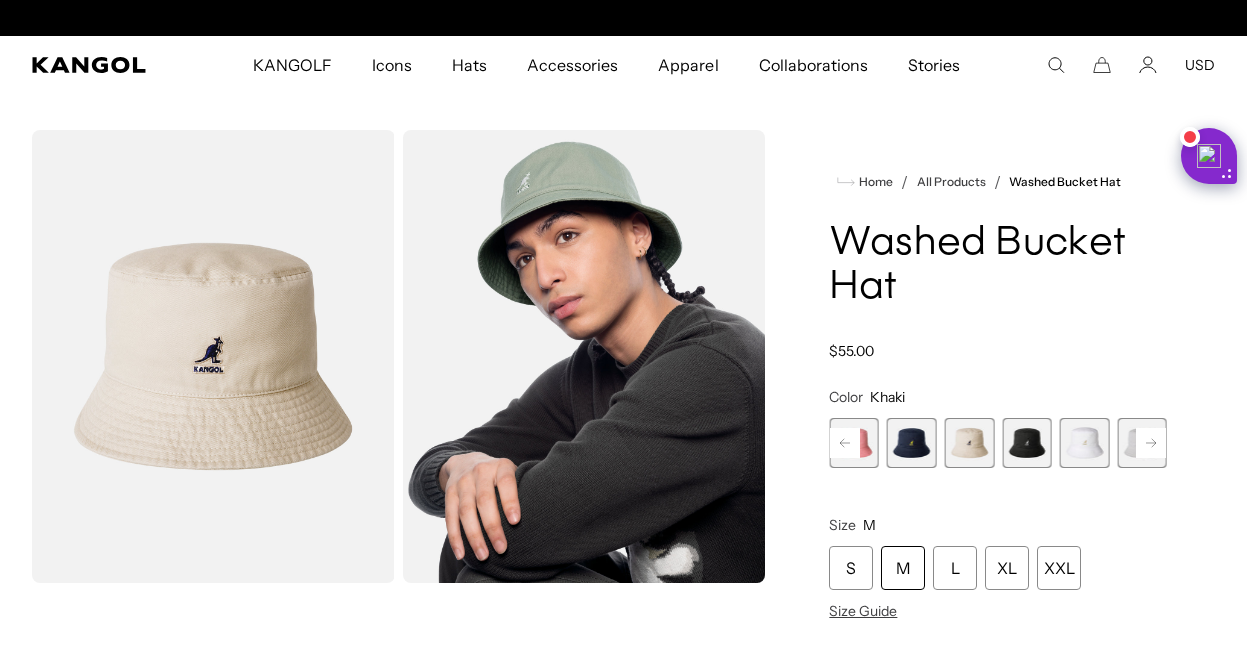 scroll, scrollTop: 0, scrollLeft: 412, axis: horizontal 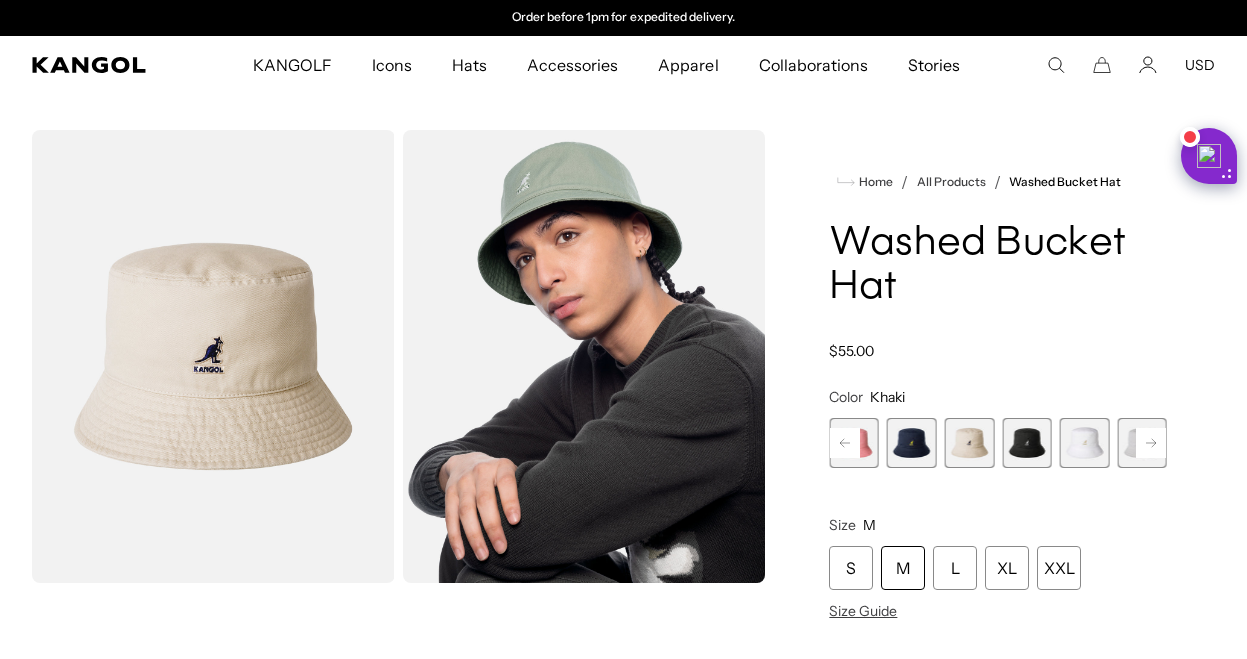 click at bounding box center [970, 443] 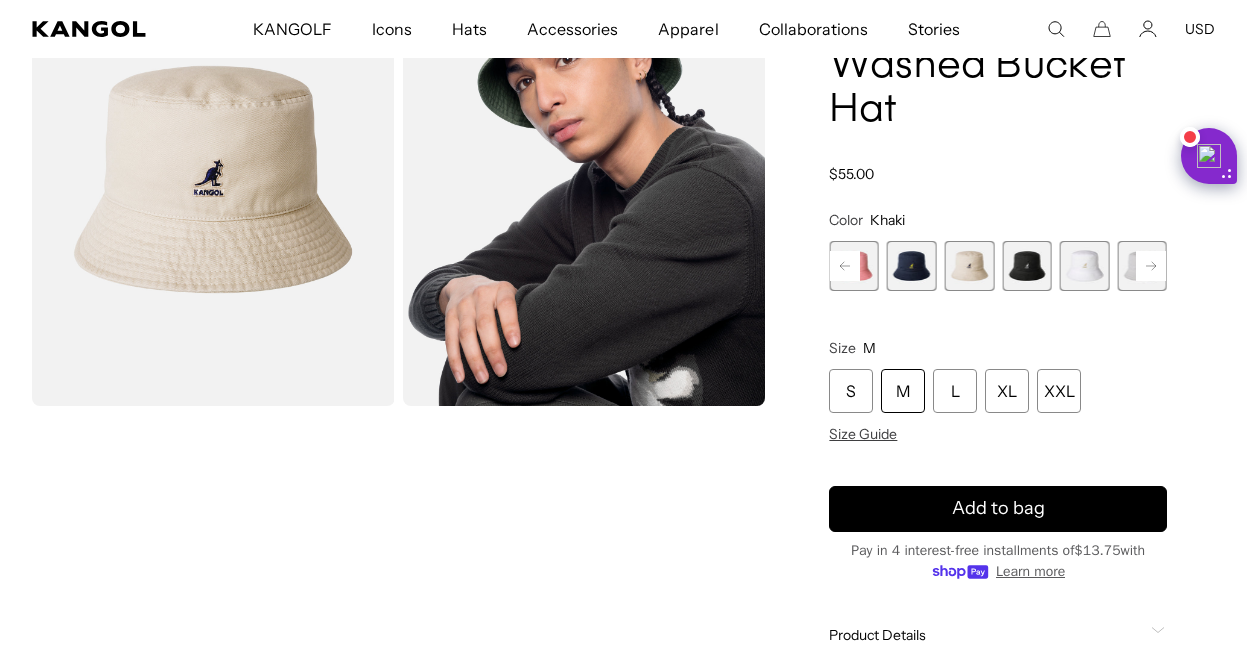 scroll, scrollTop: 193, scrollLeft: 0, axis: vertical 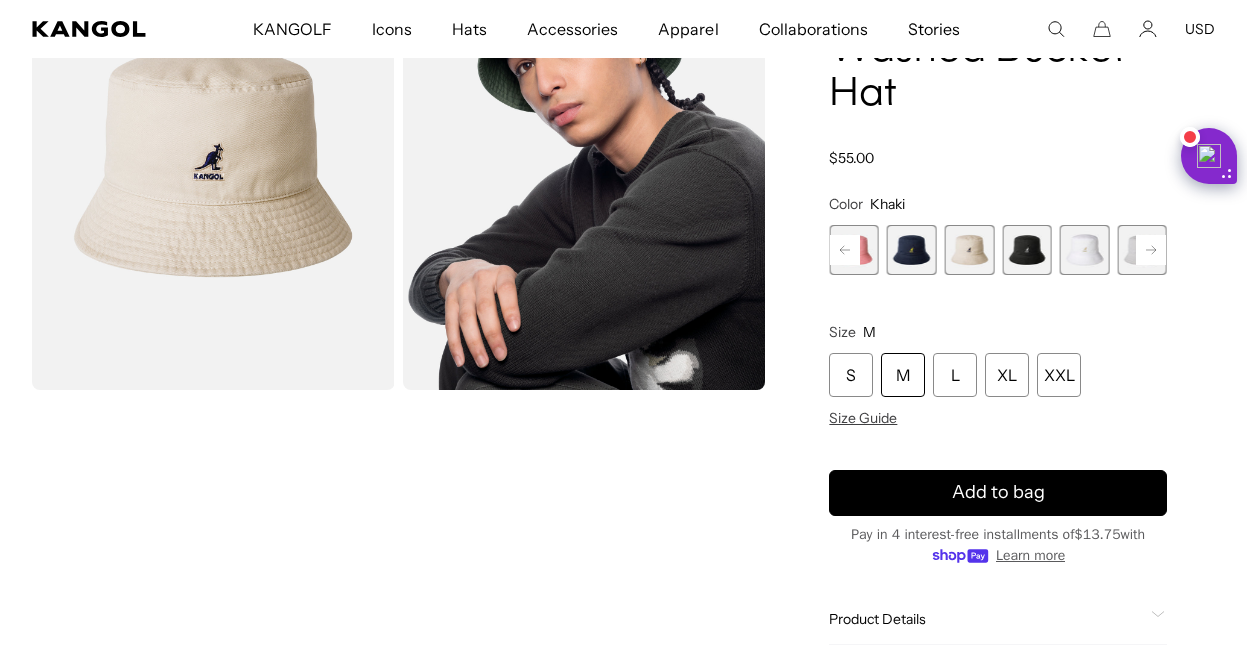 click at bounding box center (1085, 250) 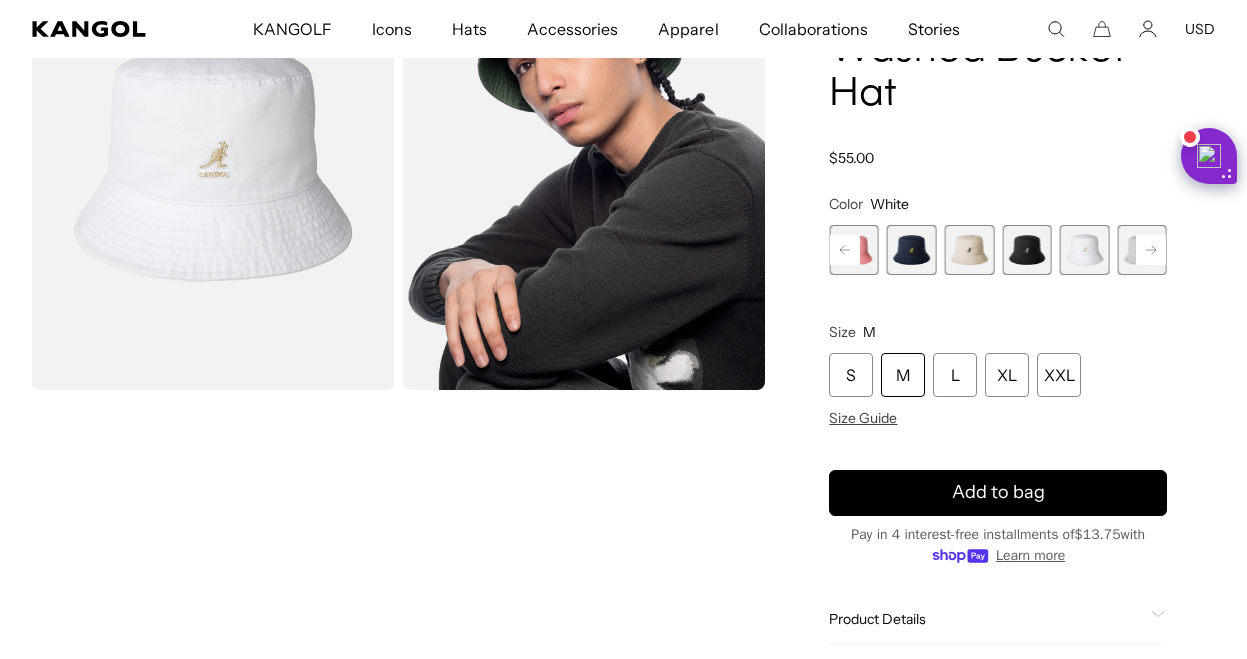 scroll, scrollTop: 0, scrollLeft: 412, axis: horizontal 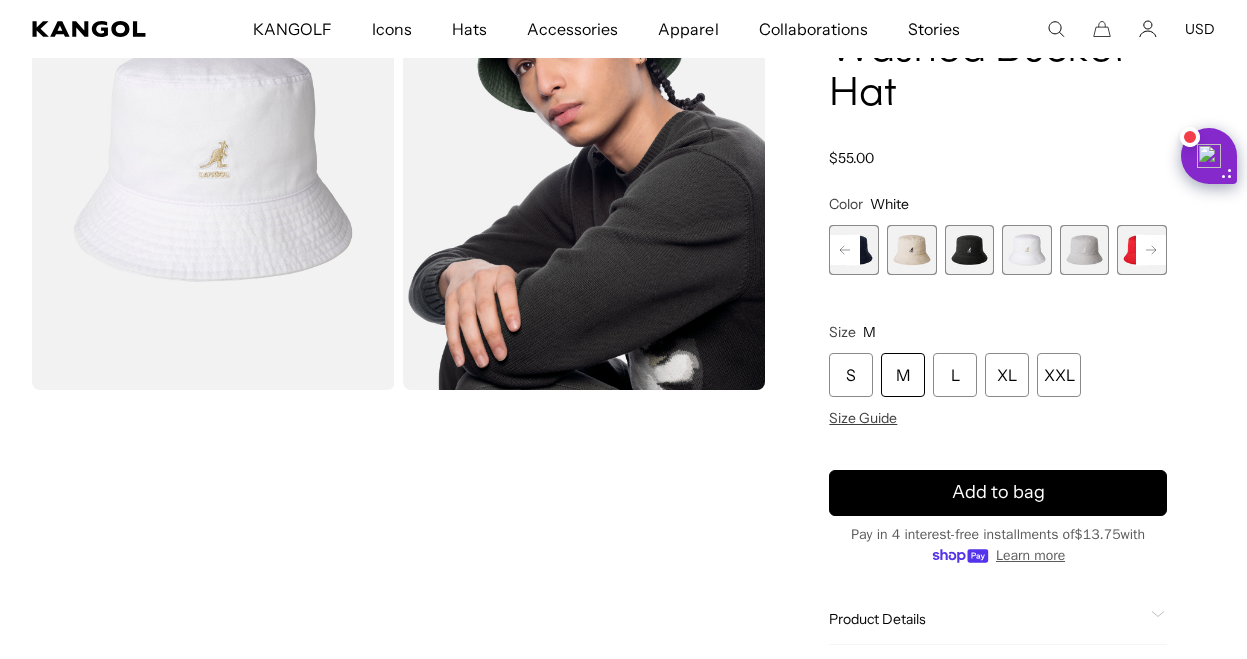 click at bounding box center [1085, 250] 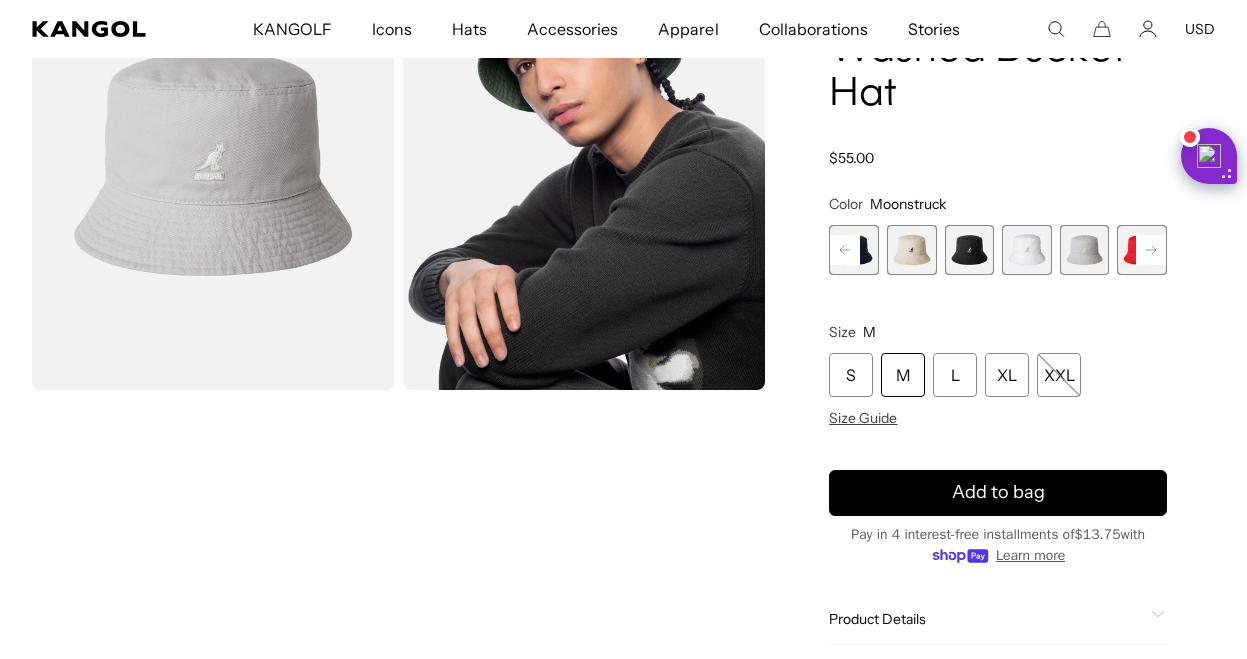scroll, scrollTop: 0, scrollLeft: 0, axis: both 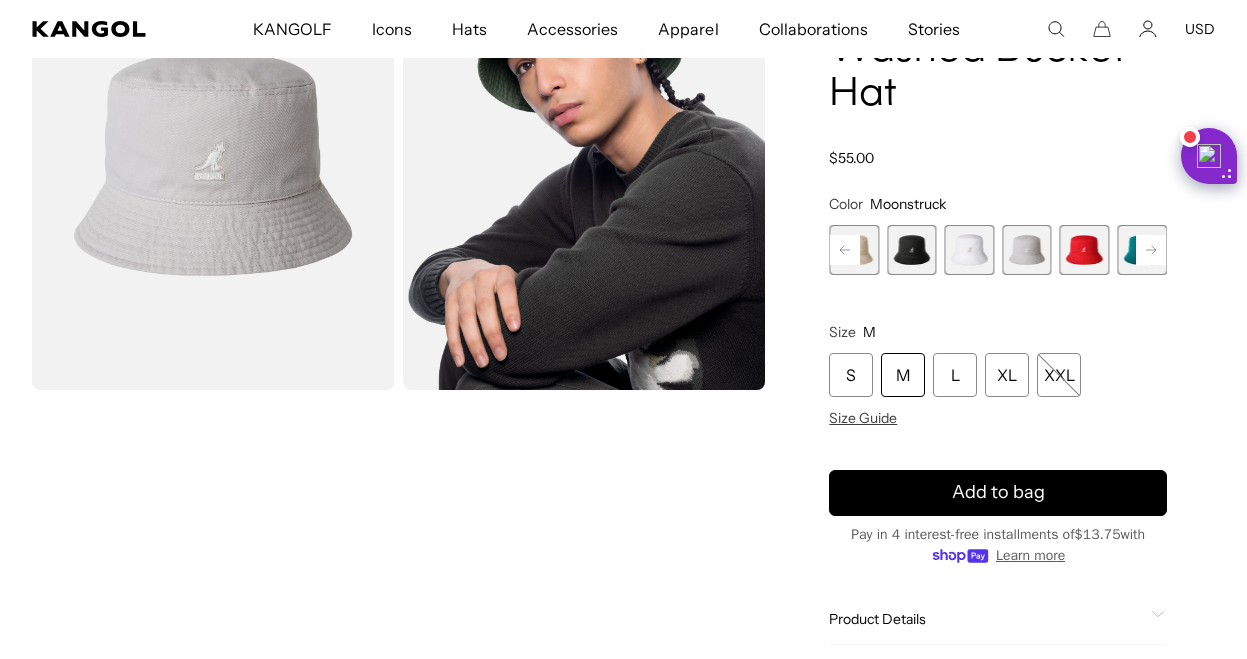 click at bounding box center [1085, 250] 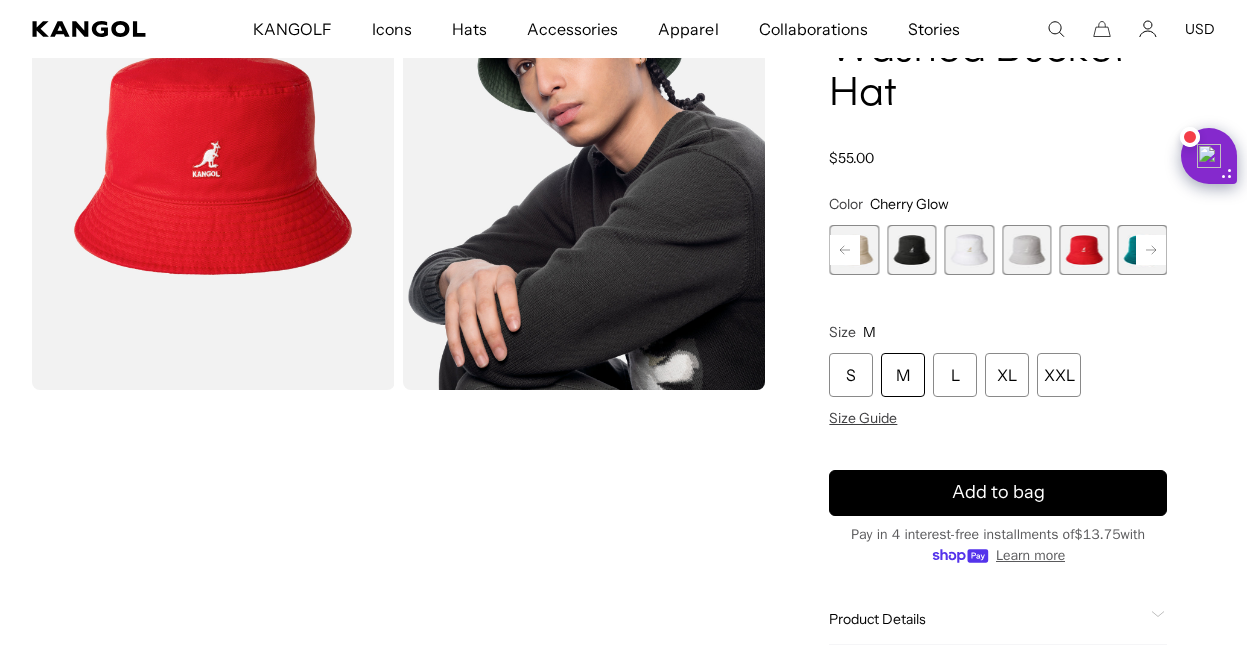 click 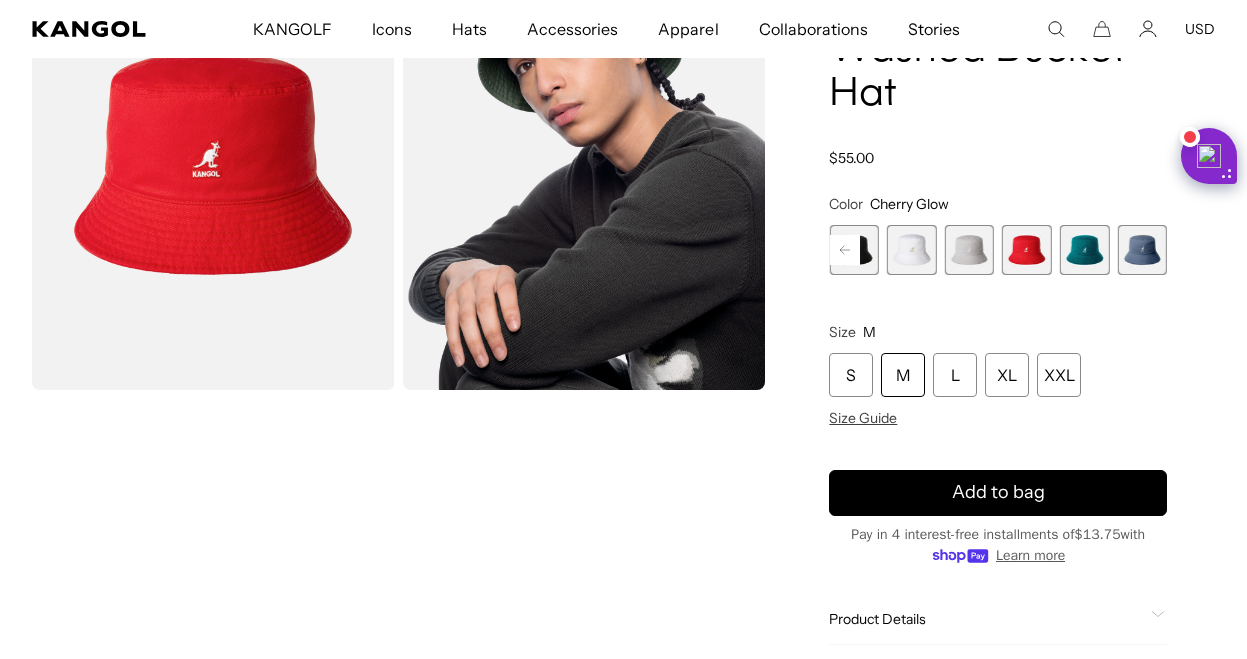 scroll, scrollTop: 0, scrollLeft: 412, axis: horizontal 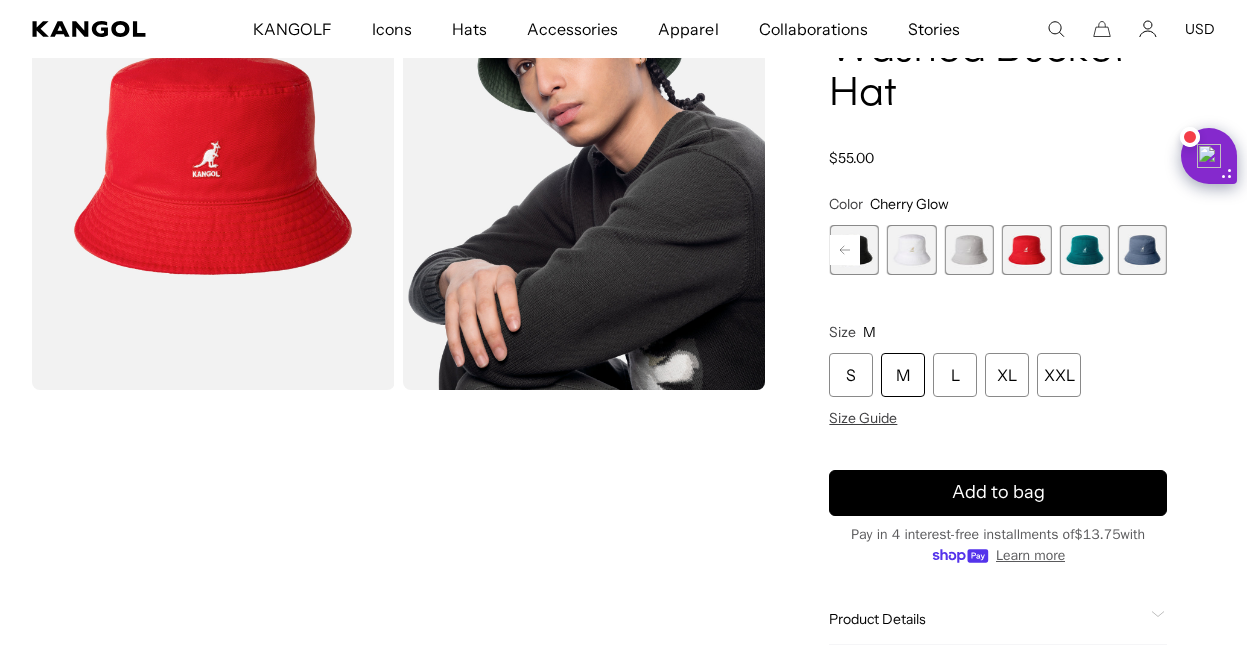 click at bounding box center [1142, 250] 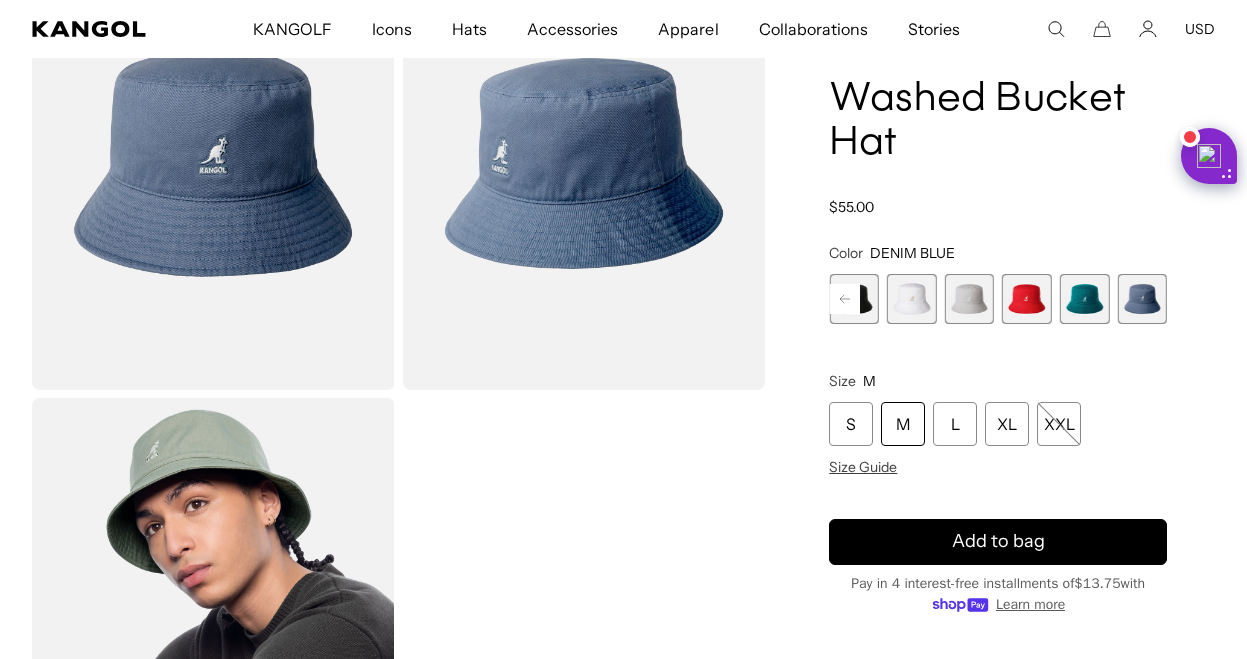 scroll, scrollTop: 0, scrollLeft: 0, axis: both 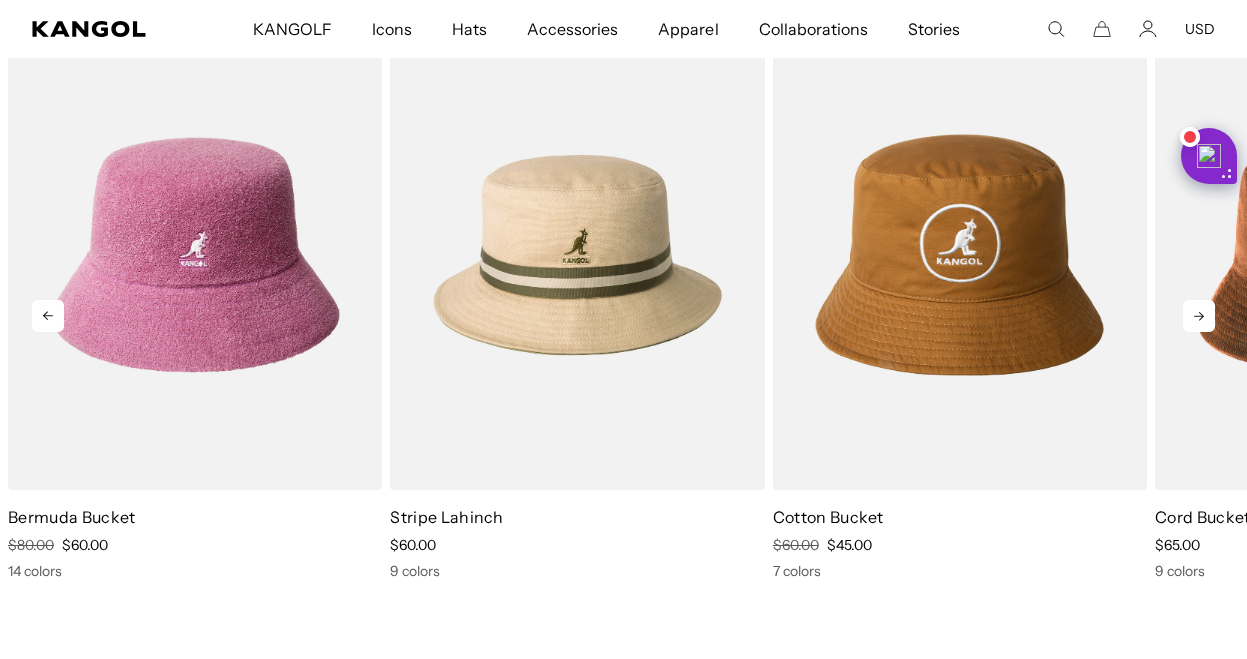 click 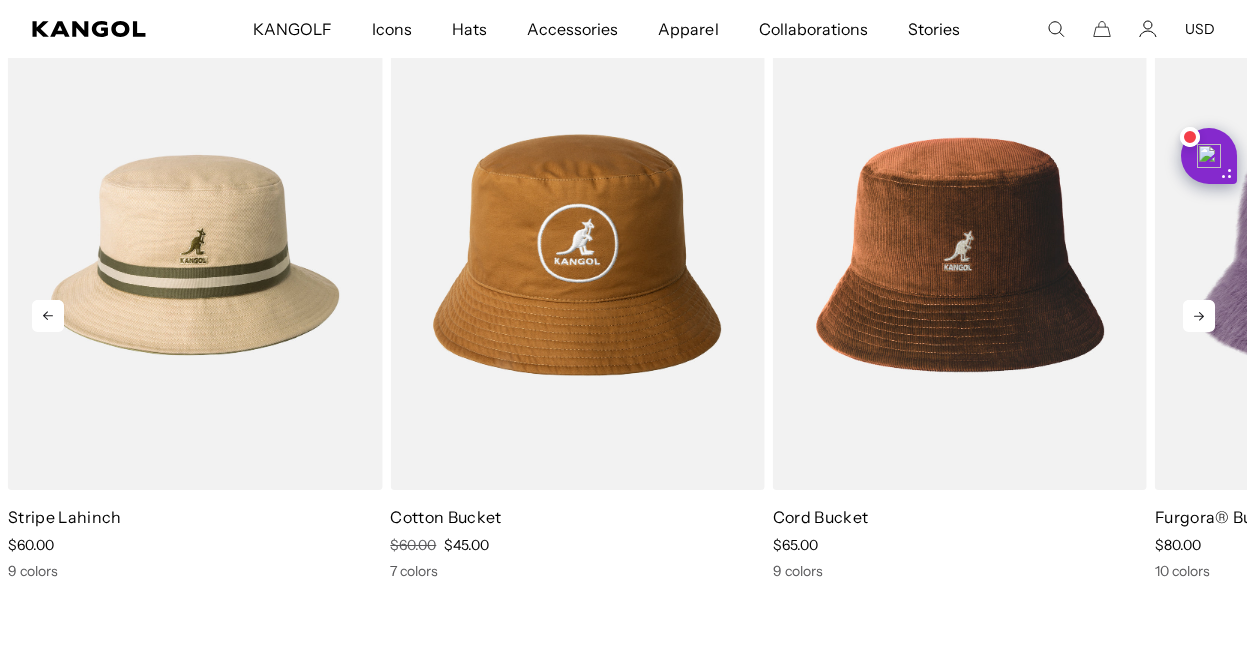click 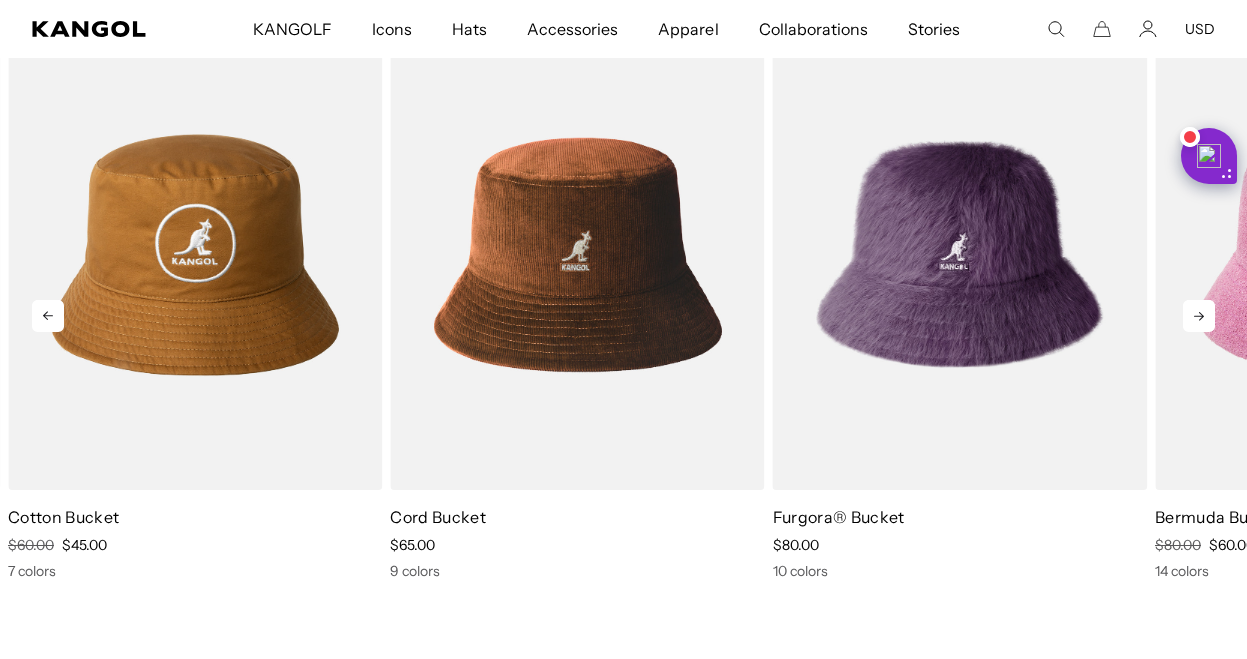 scroll, scrollTop: 0, scrollLeft: 412, axis: horizontal 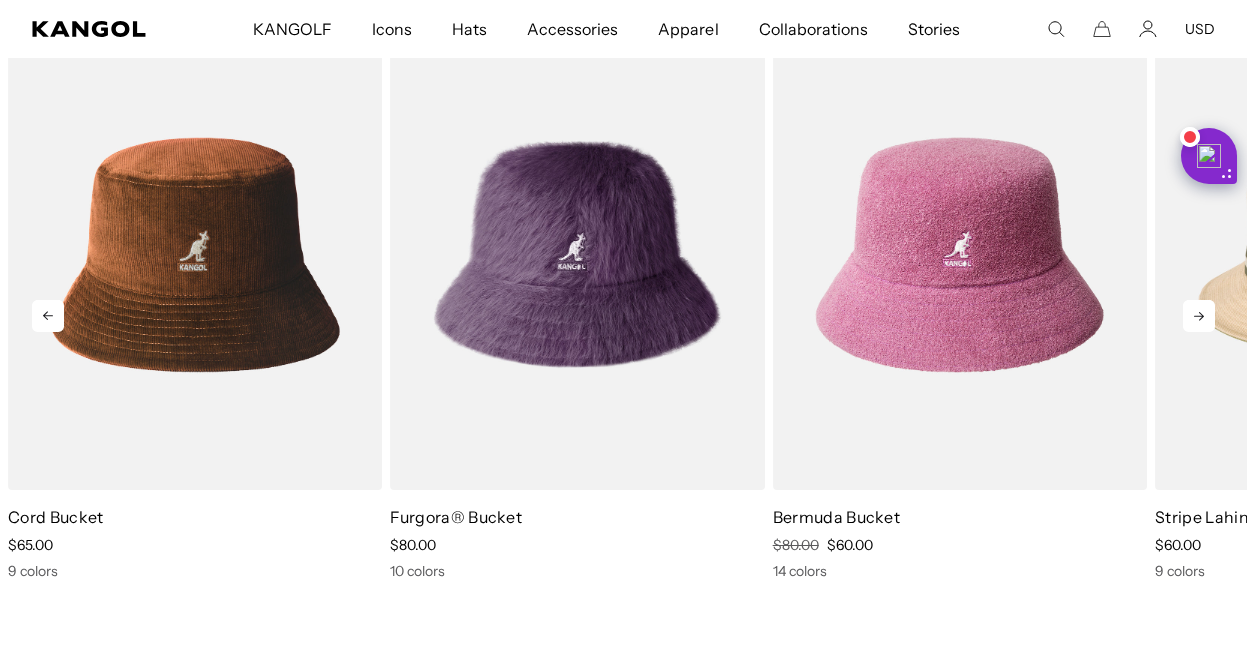 click 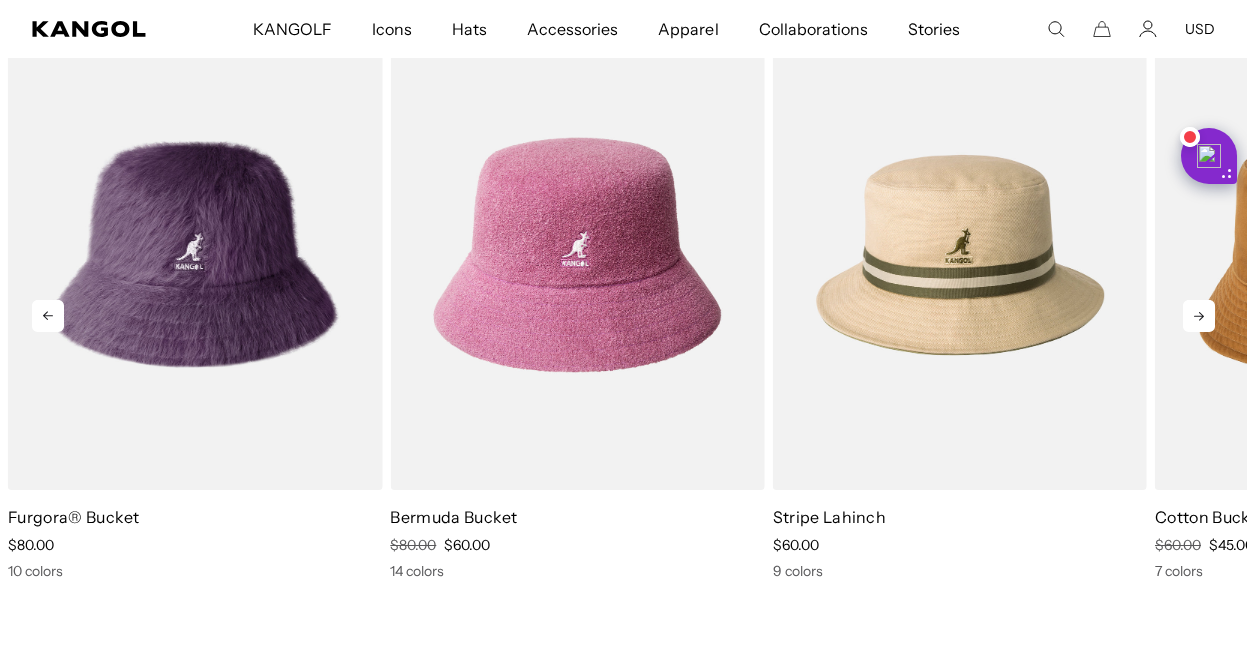 scroll, scrollTop: 0, scrollLeft: 0, axis: both 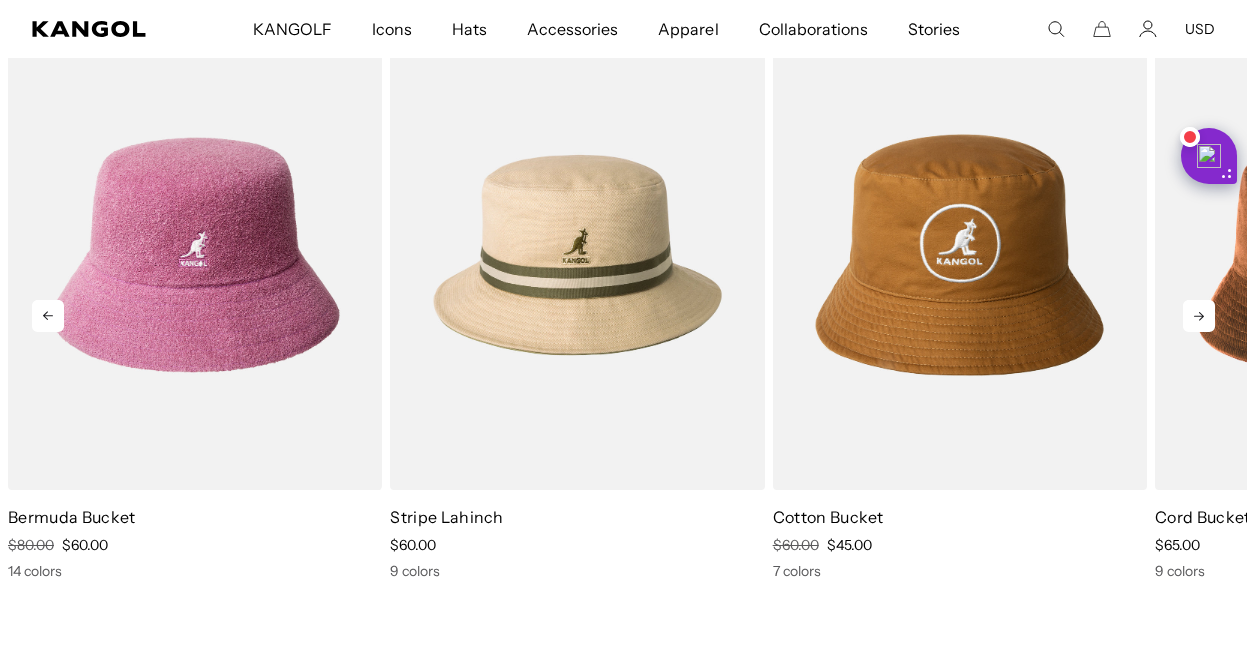 click 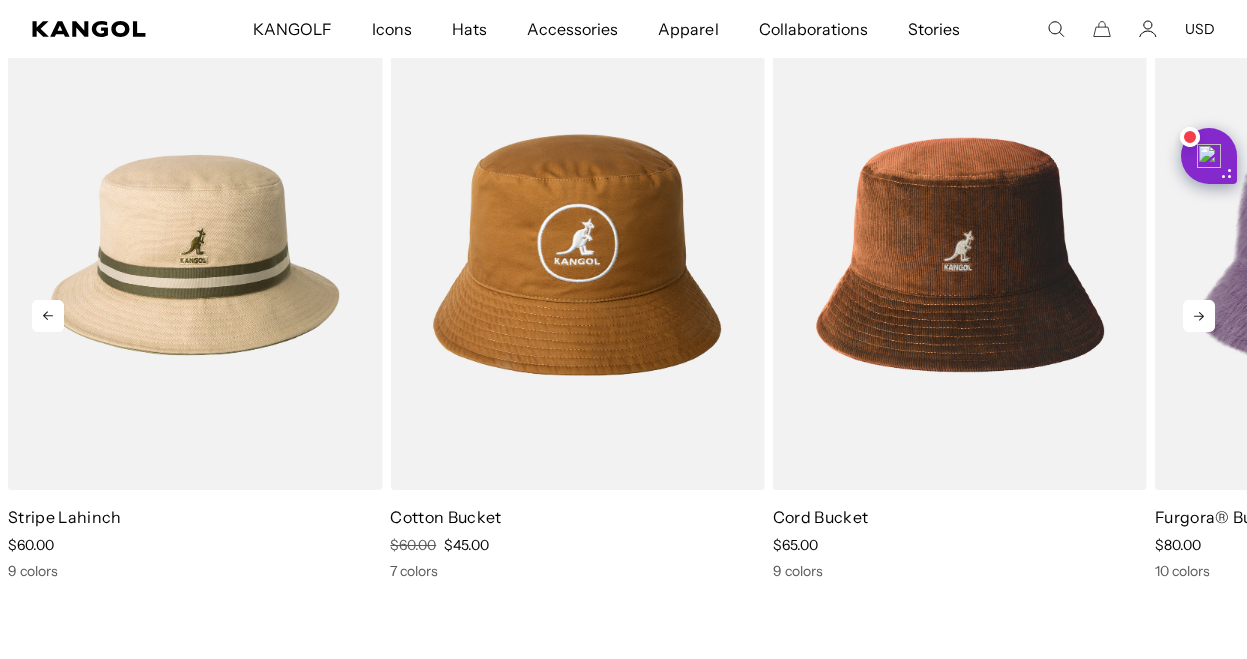 scroll, scrollTop: 0, scrollLeft: 412, axis: horizontal 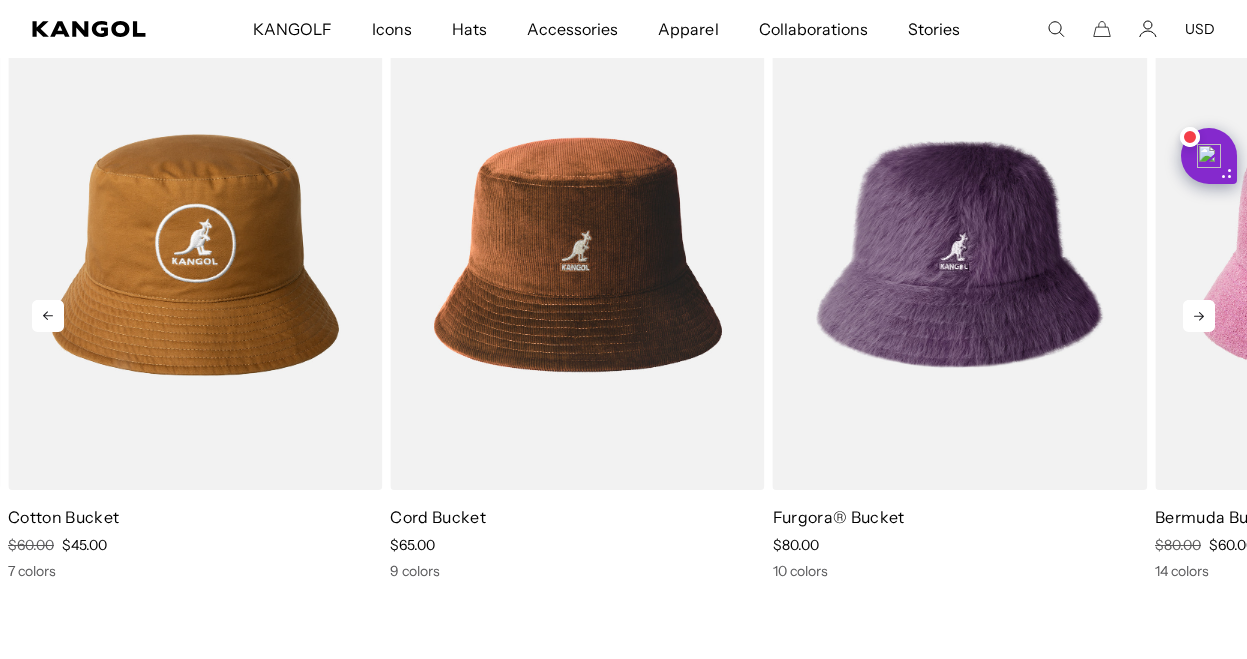 click 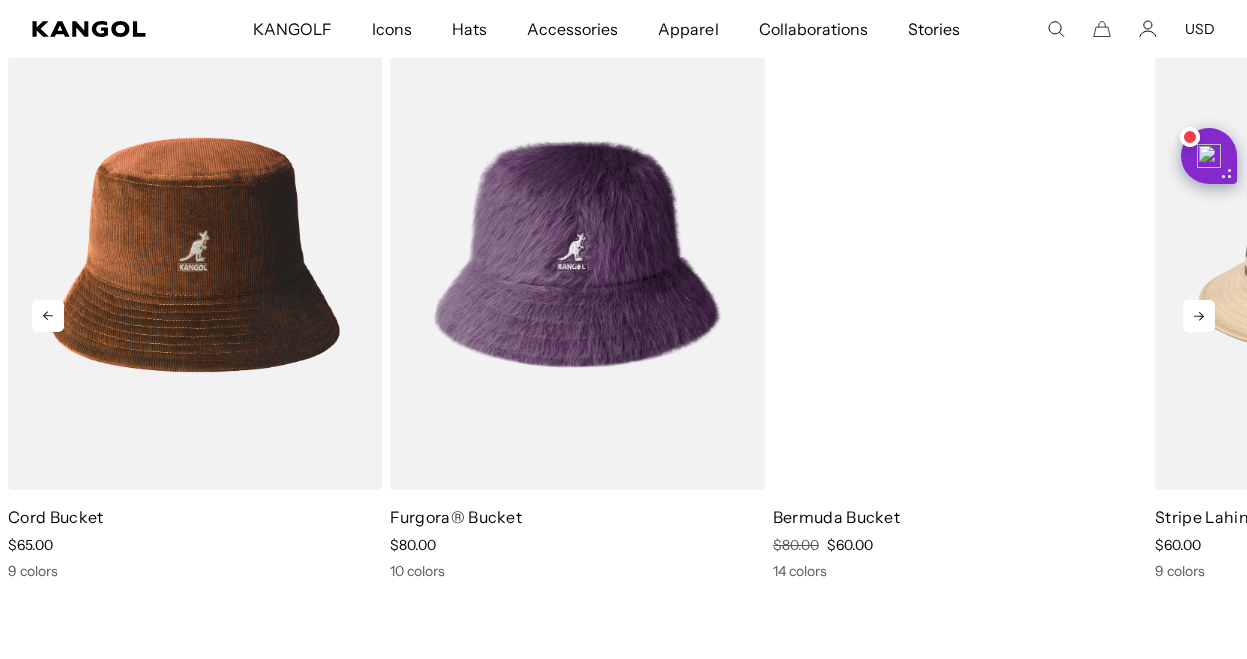 scroll, scrollTop: 0, scrollLeft: 0, axis: both 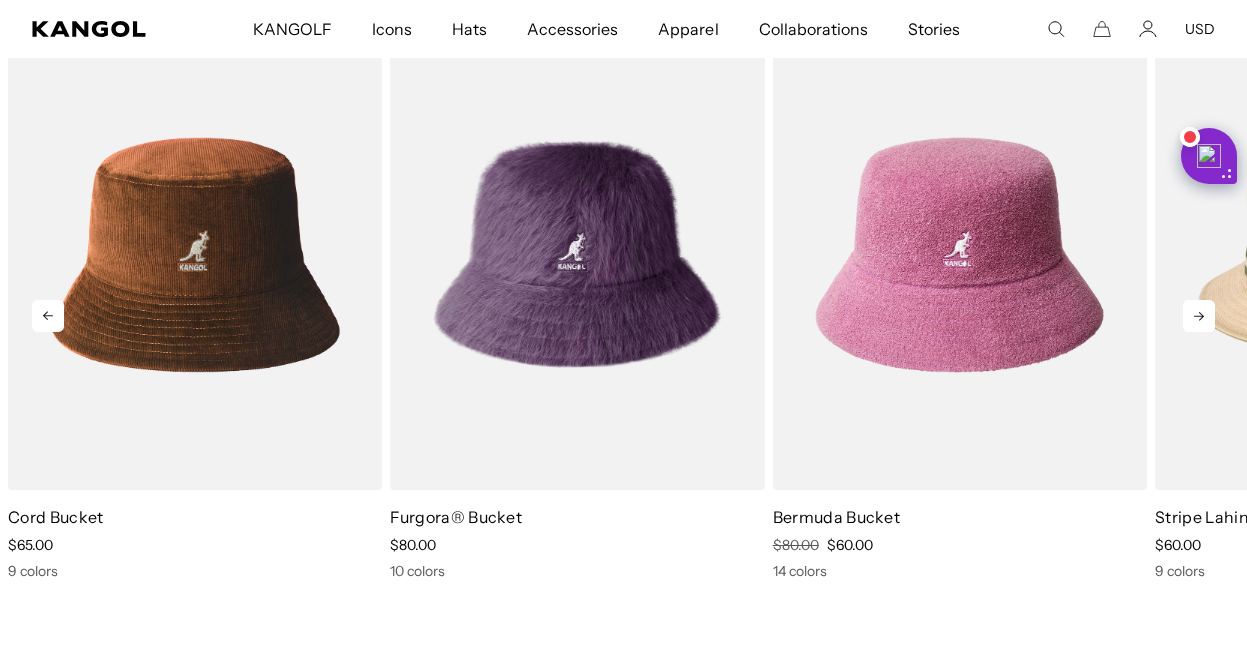 click 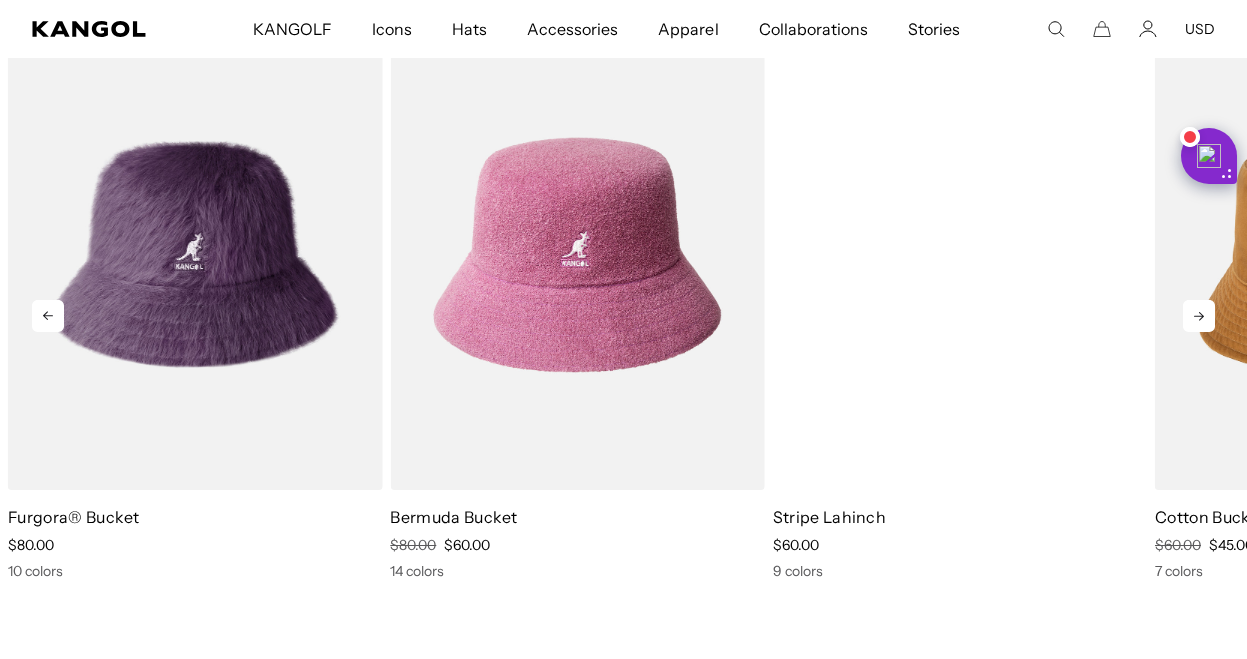 scroll, scrollTop: 0, scrollLeft: 412, axis: horizontal 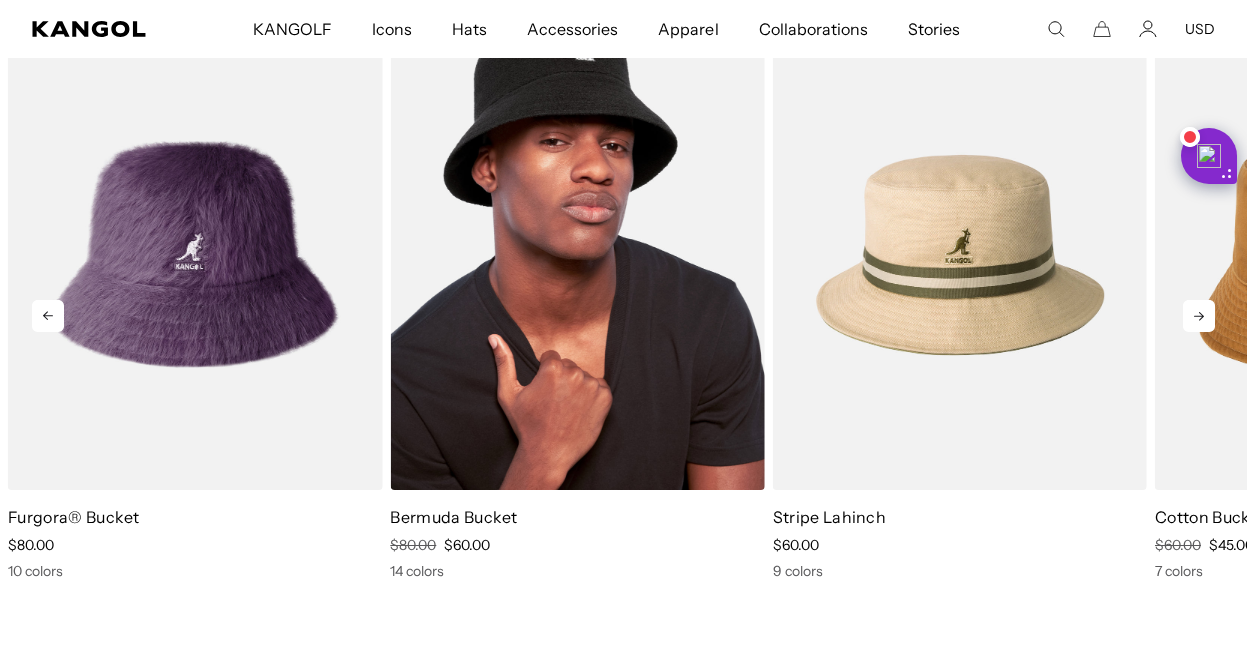 click at bounding box center [577, 255] 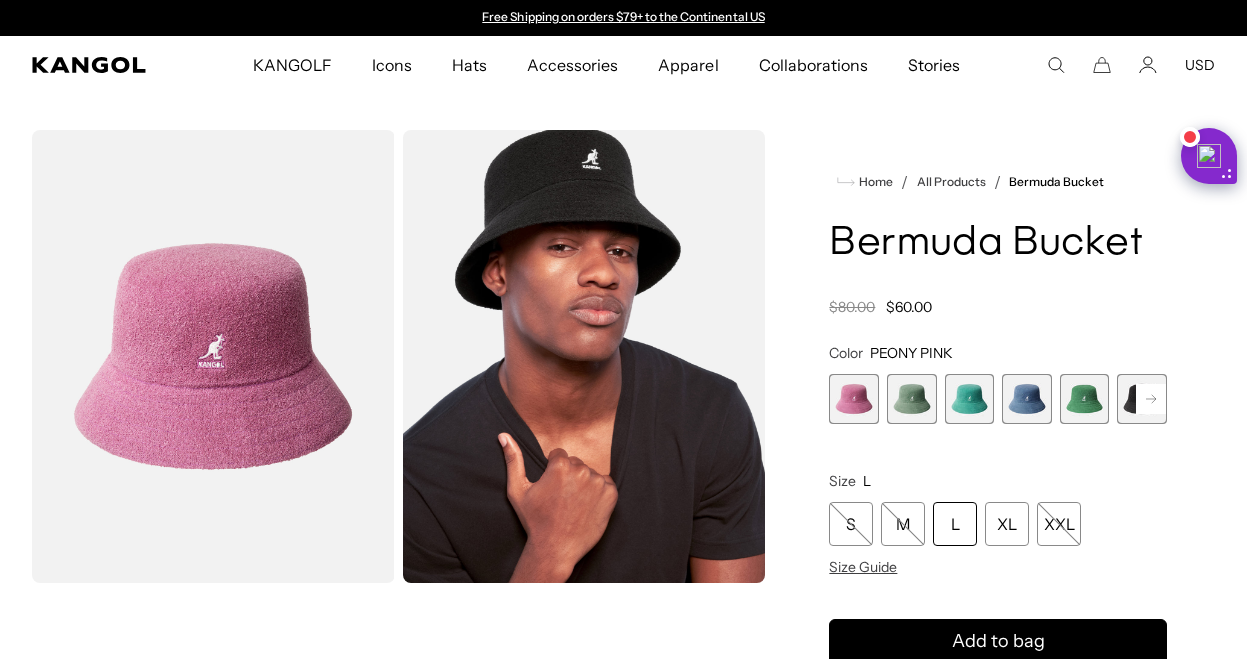 scroll, scrollTop: 0, scrollLeft: 0, axis: both 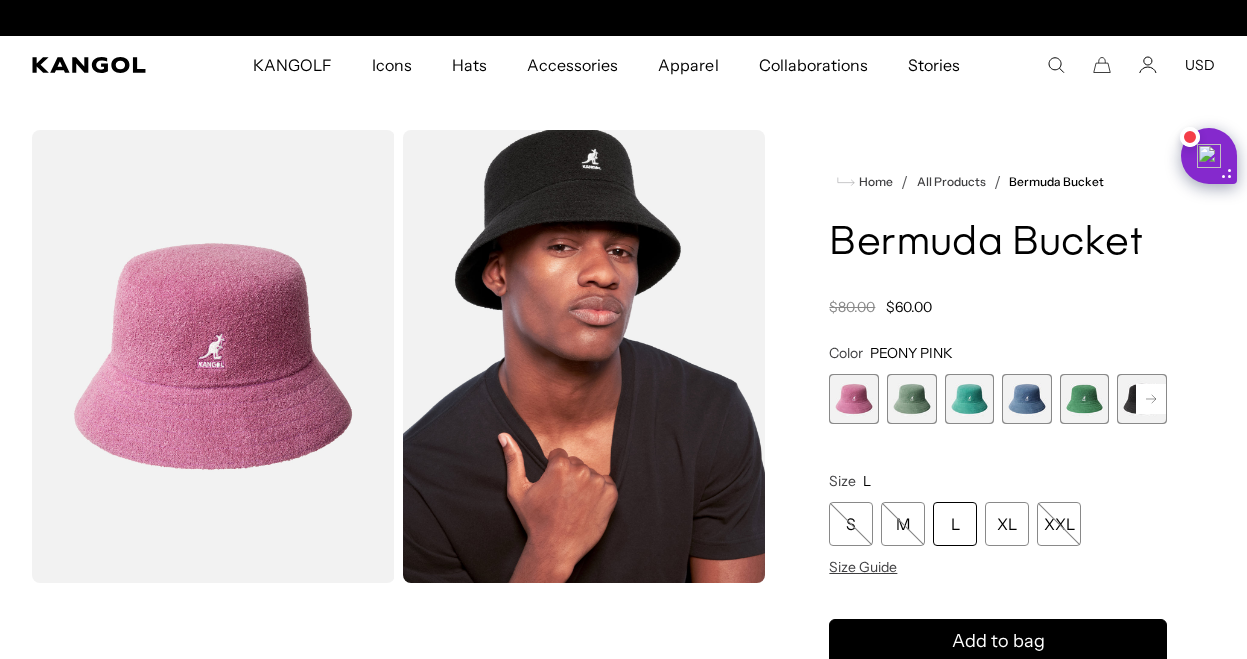 click at bounding box center [1085, 399] 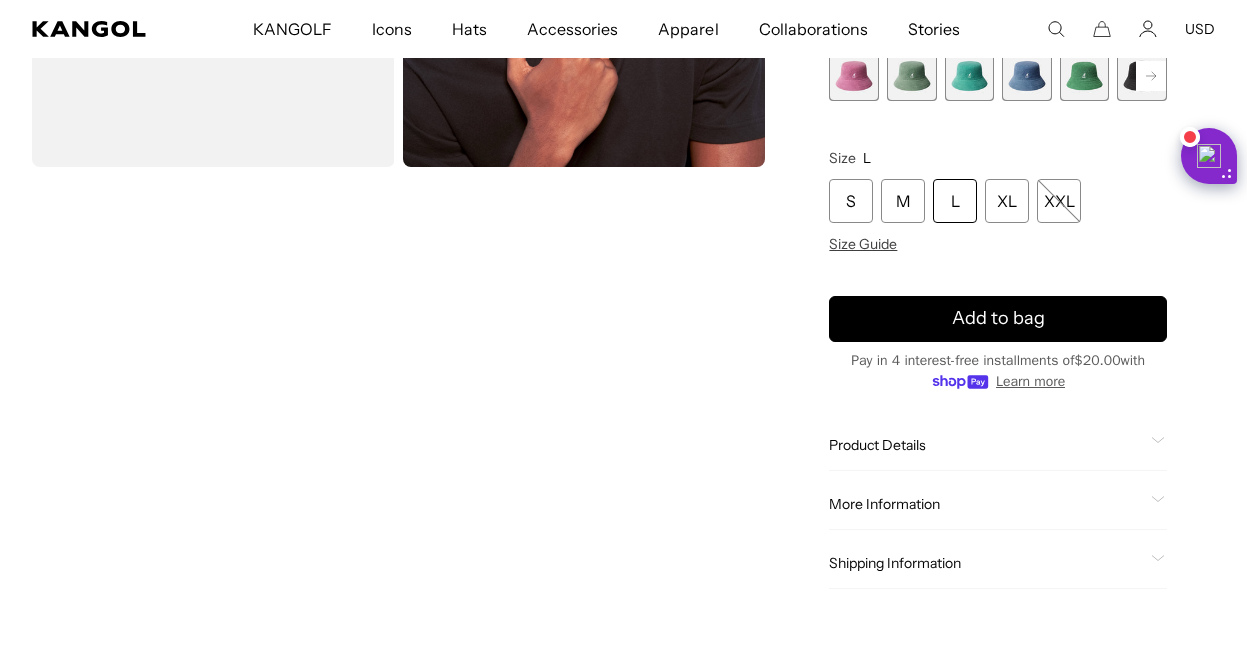 scroll, scrollTop: 488, scrollLeft: 0, axis: vertical 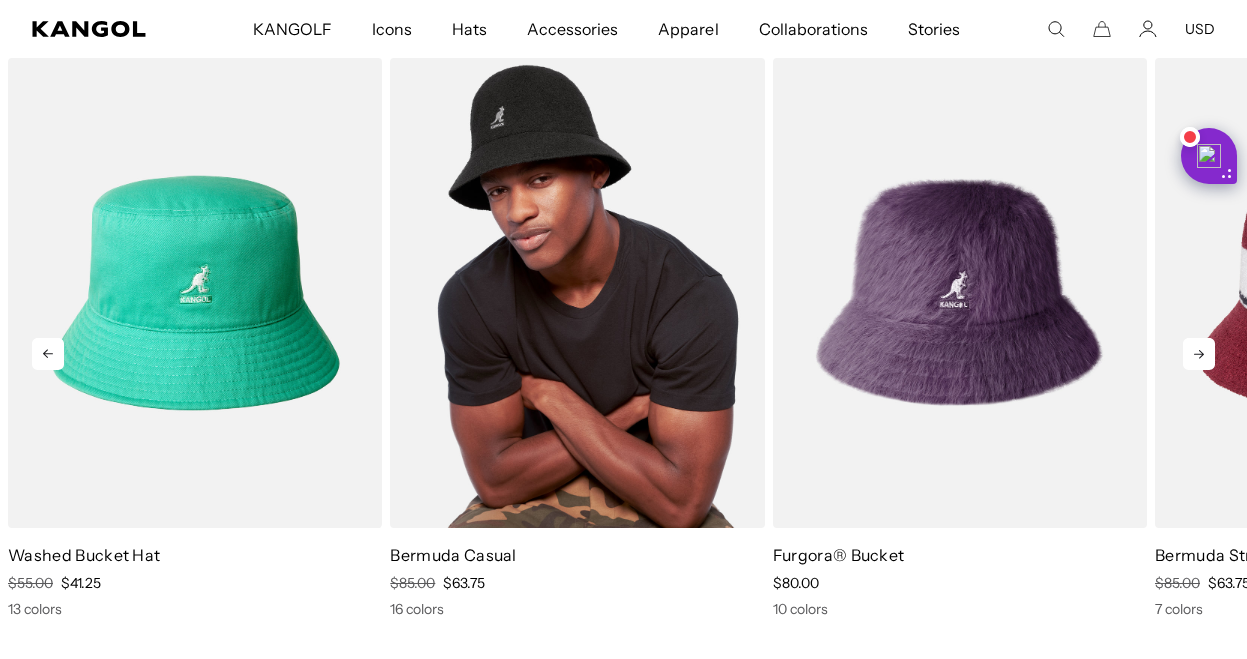 click at bounding box center (577, 293) 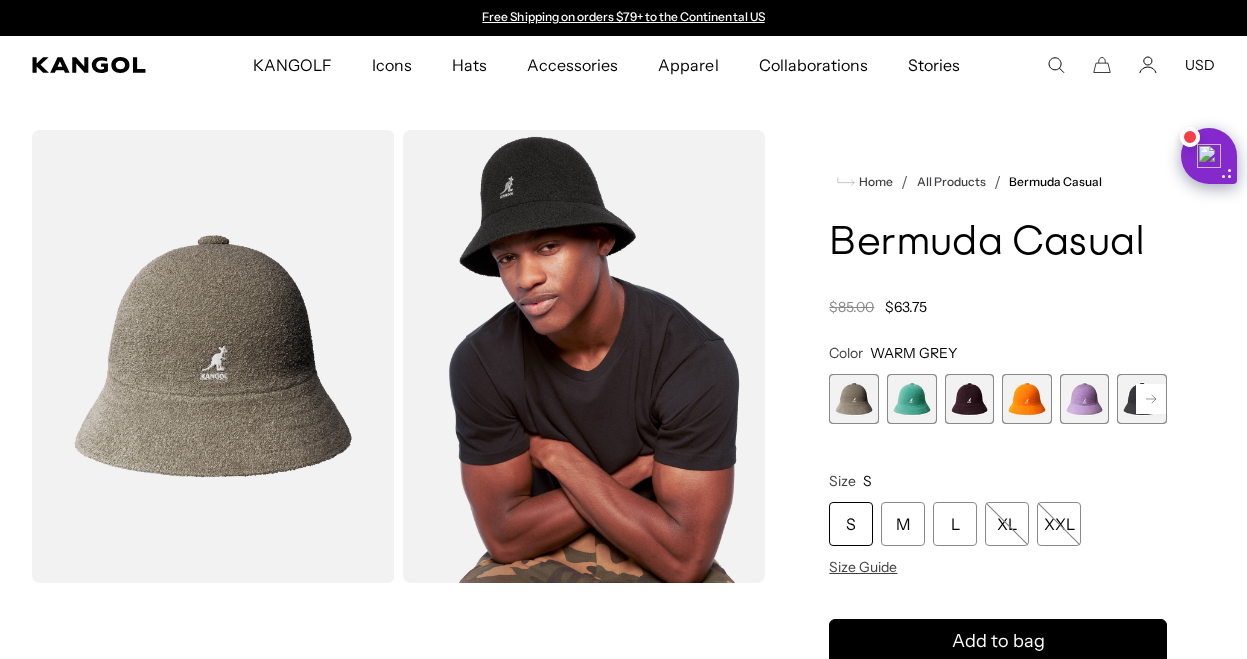 scroll, scrollTop: 0, scrollLeft: 0, axis: both 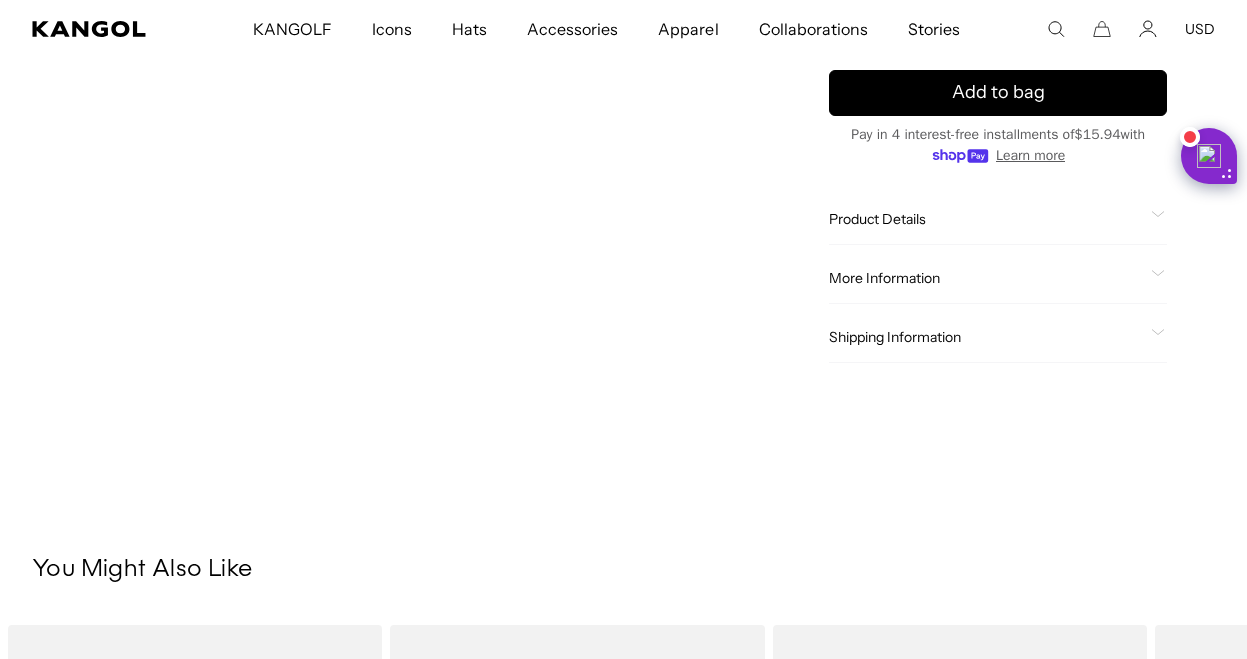 click on "More Information
Style ID
0397BC
Shape
Bucket
Fabrication
Bermuda
Material
45% Polyester,43% Modacrylic,12% Recycled Polyester
Brim
2 1/4"
Lining
Unlined
Crown
Round
USA Made or Imported
Imported" 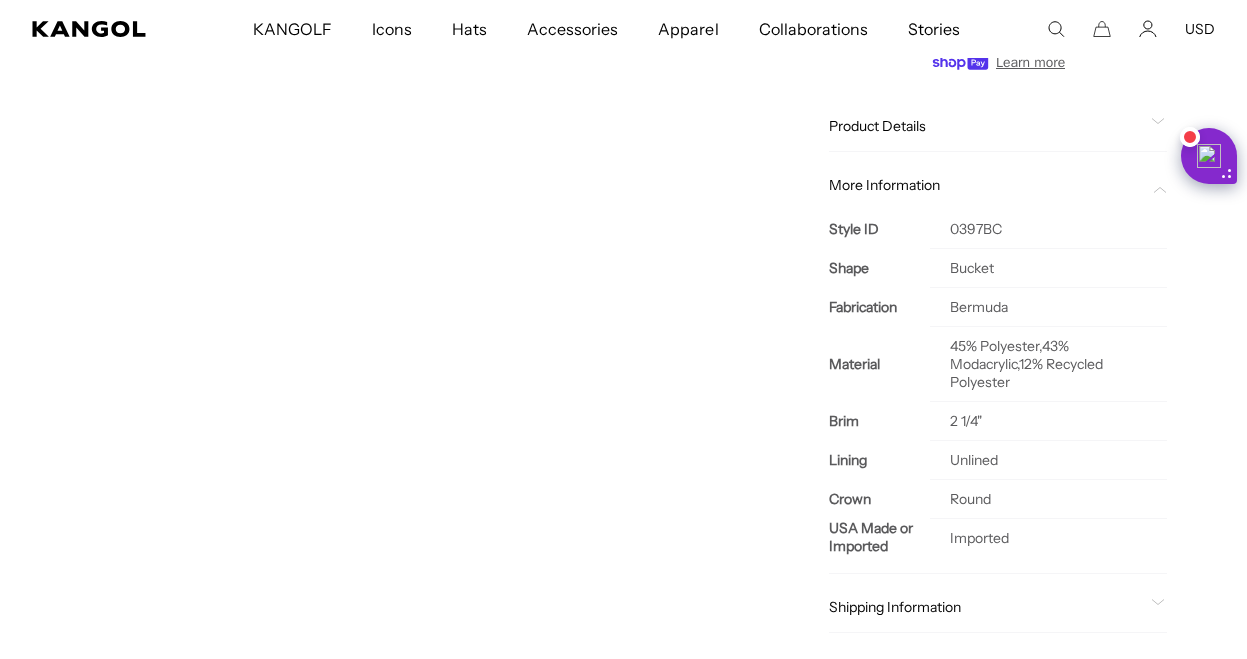scroll, scrollTop: 0, scrollLeft: 412, axis: horizontal 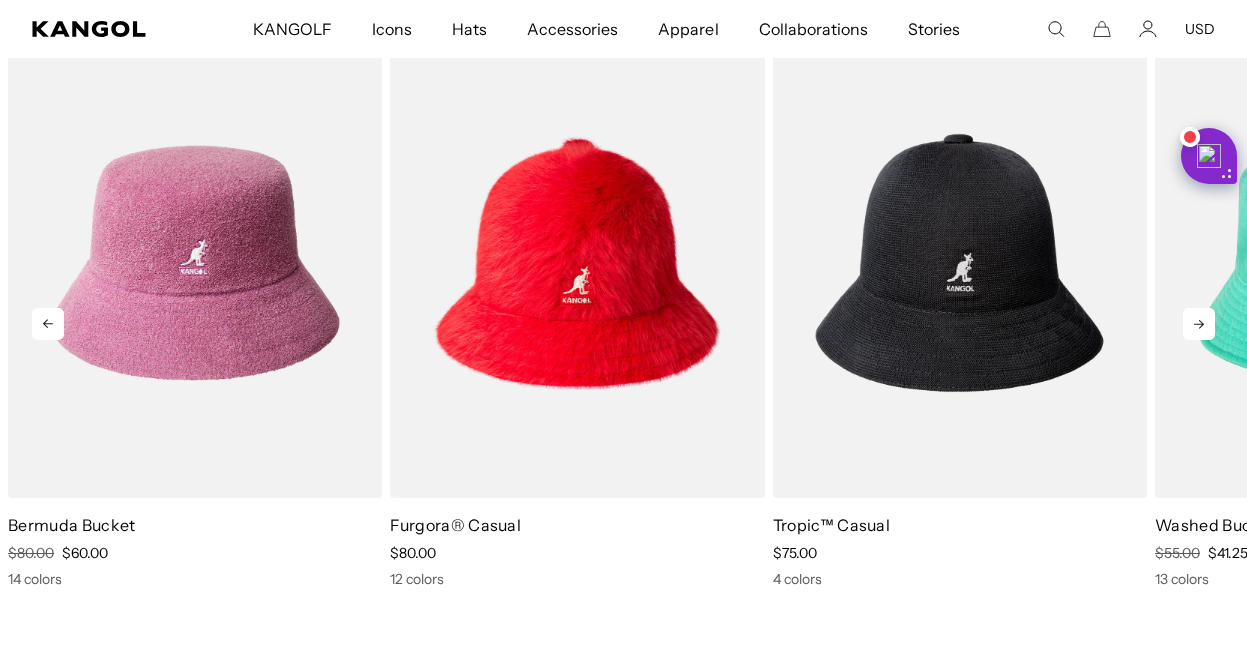 click 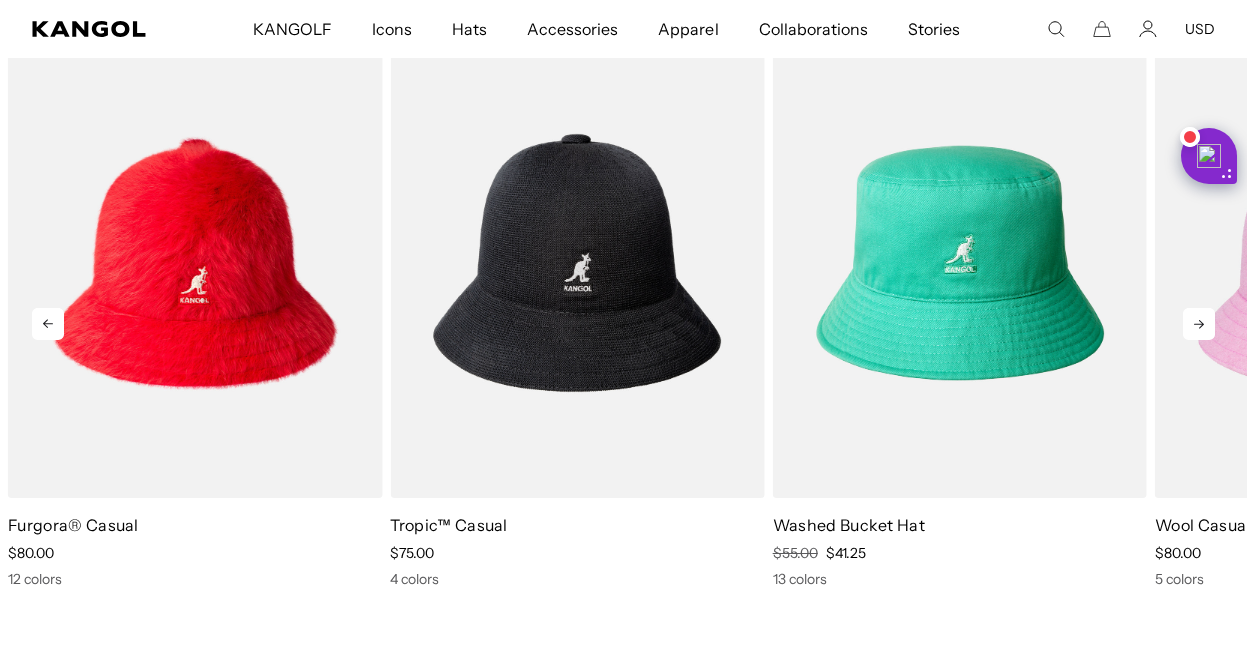 scroll, scrollTop: 0, scrollLeft: 412, axis: horizontal 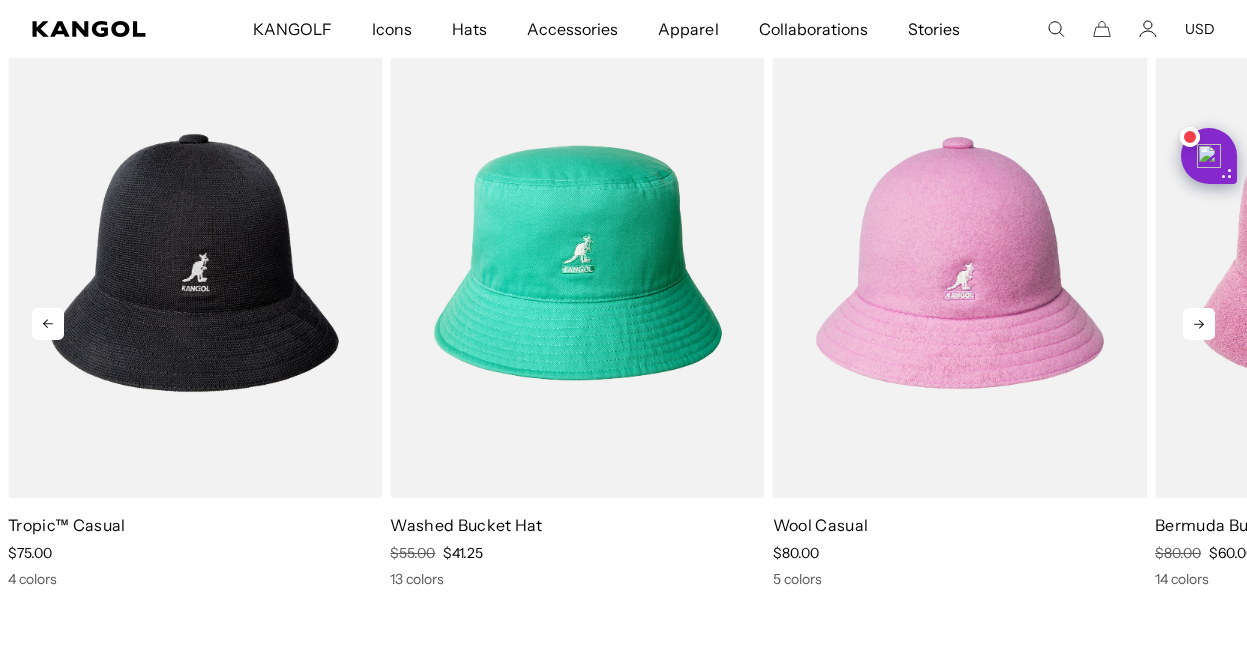 click 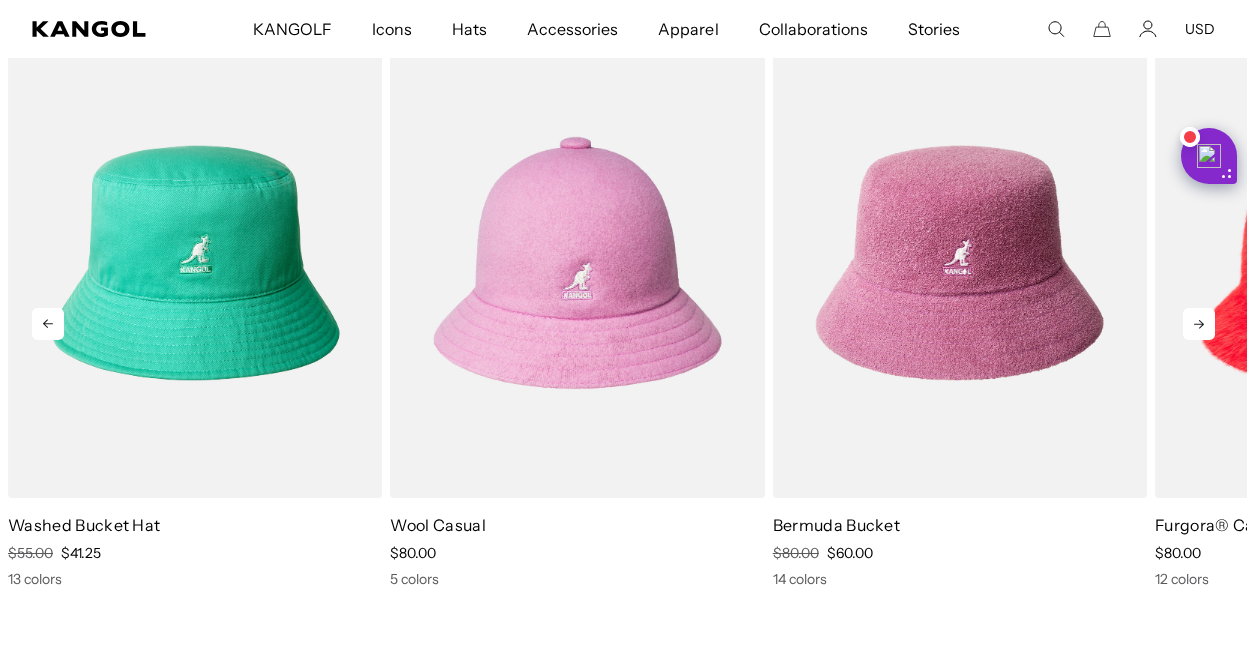 click 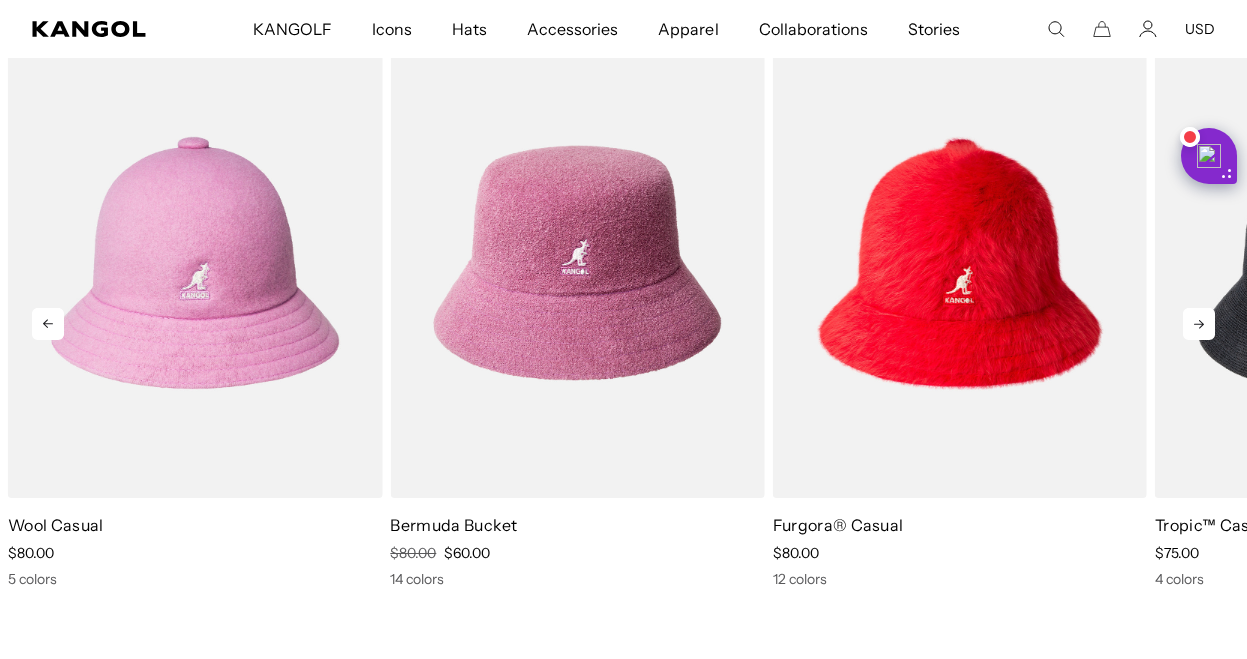 scroll, scrollTop: 0, scrollLeft: 0, axis: both 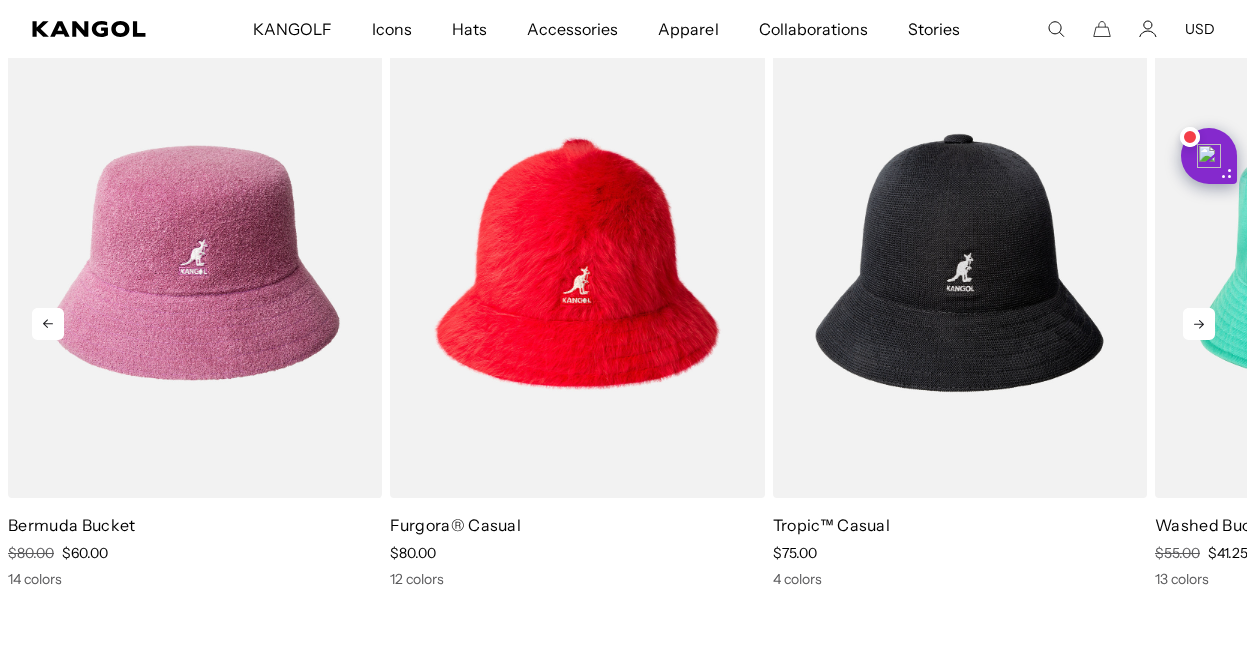 click 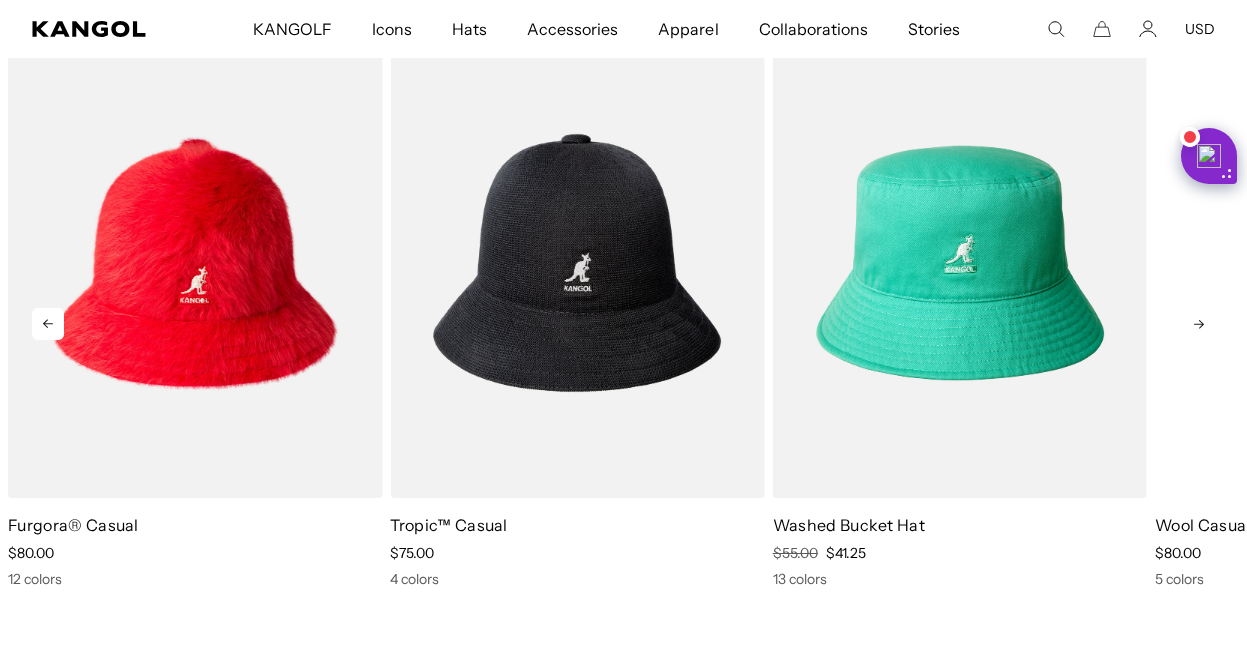 scroll, scrollTop: 0, scrollLeft: 412, axis: horizontal 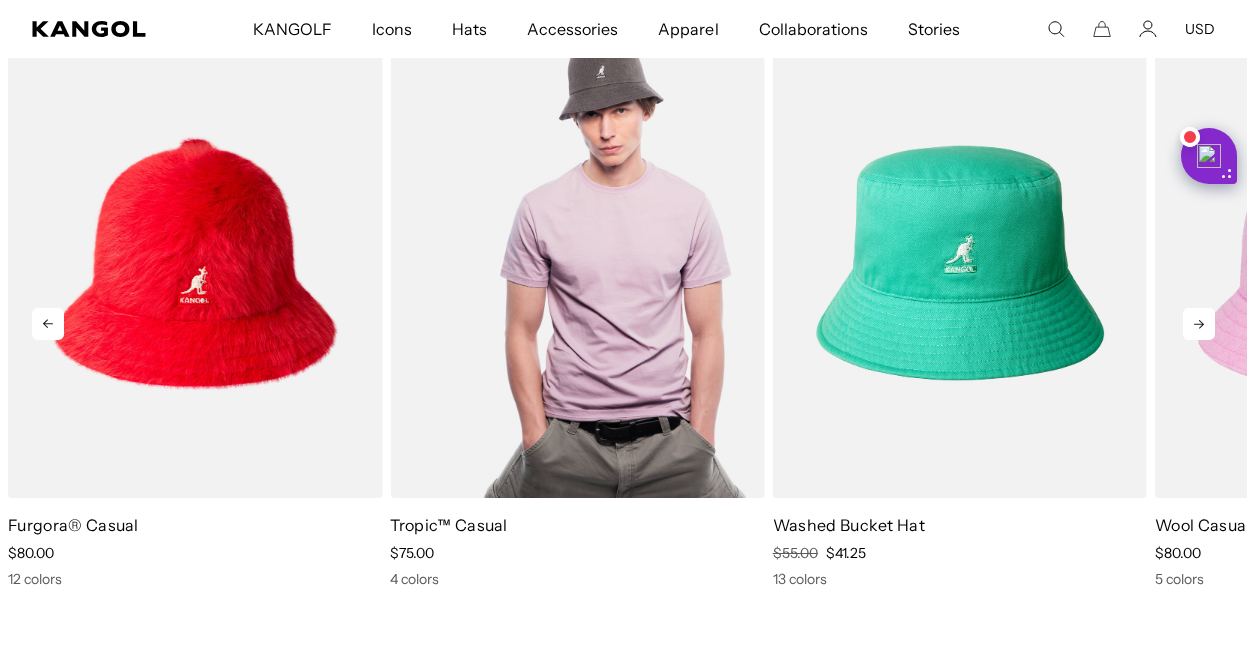 click at bounding box center (577, 263) 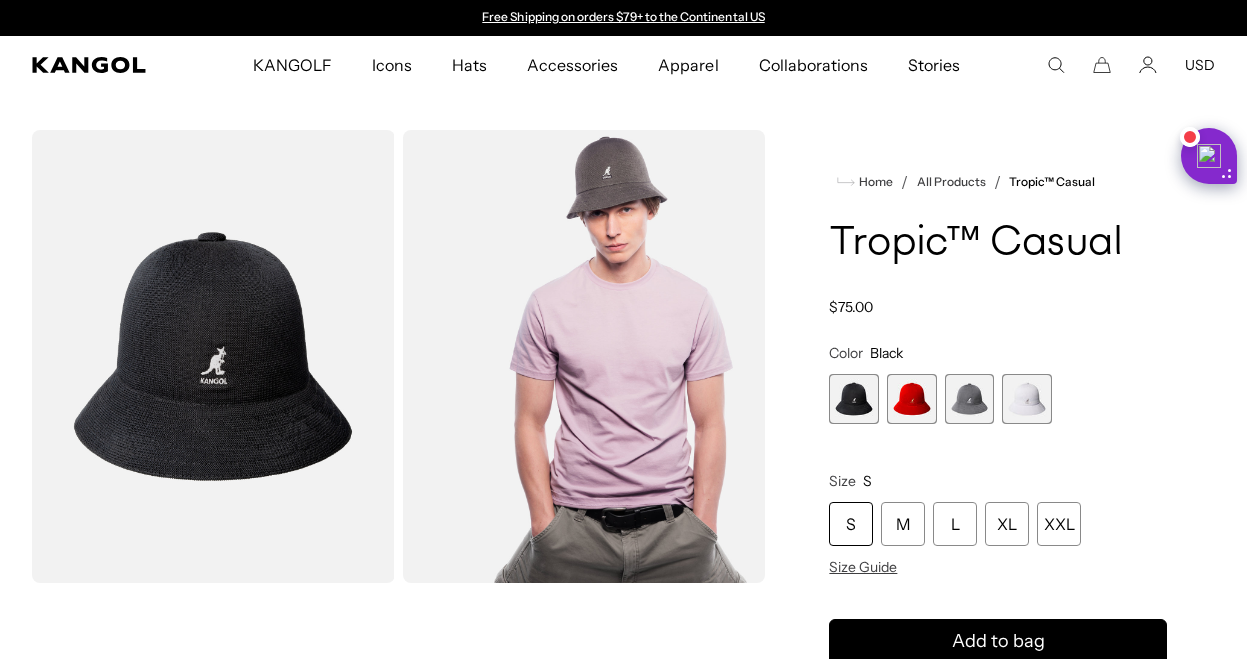 scroll, scrollTop: 0, scrollLeft: 0, axis: both 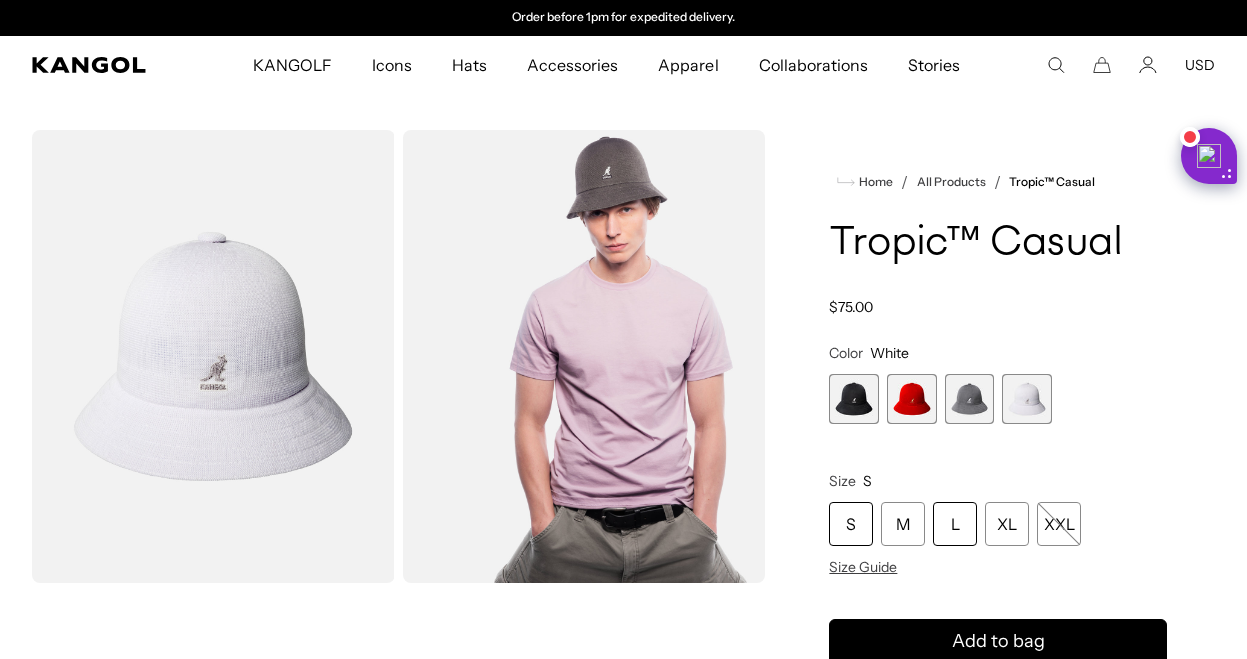 click on "L" at bounding box center [955, 524] 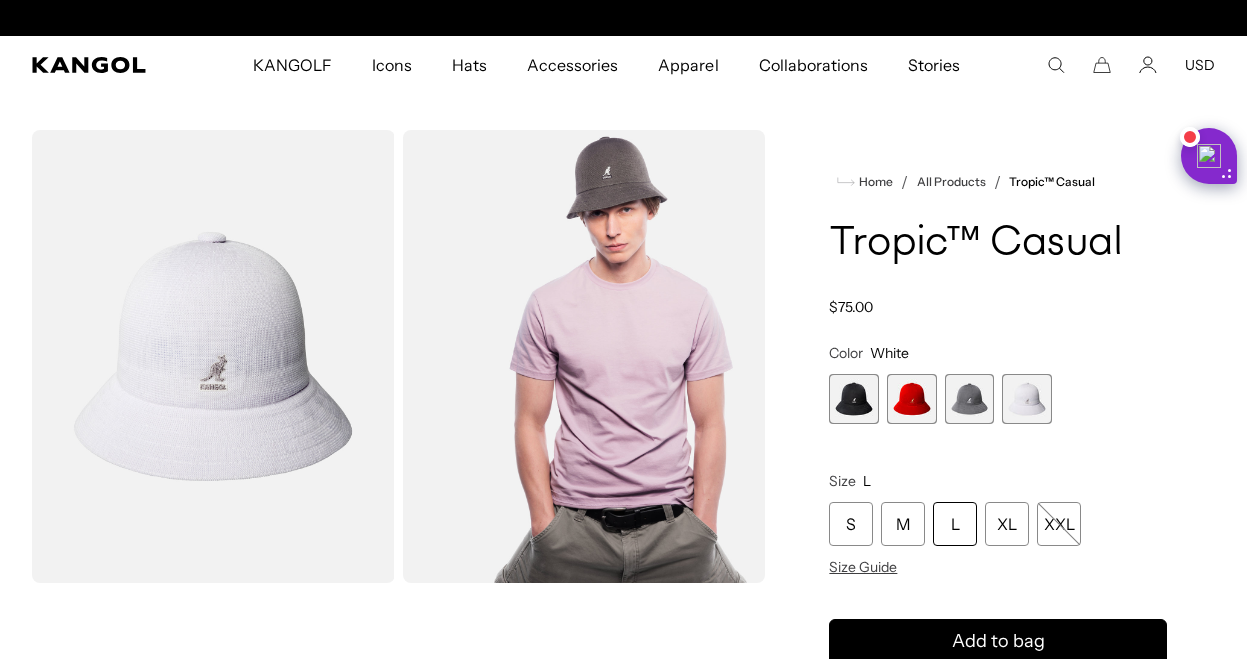 scroll, scrollTop: 0, scrollLeft: 0, axis: both 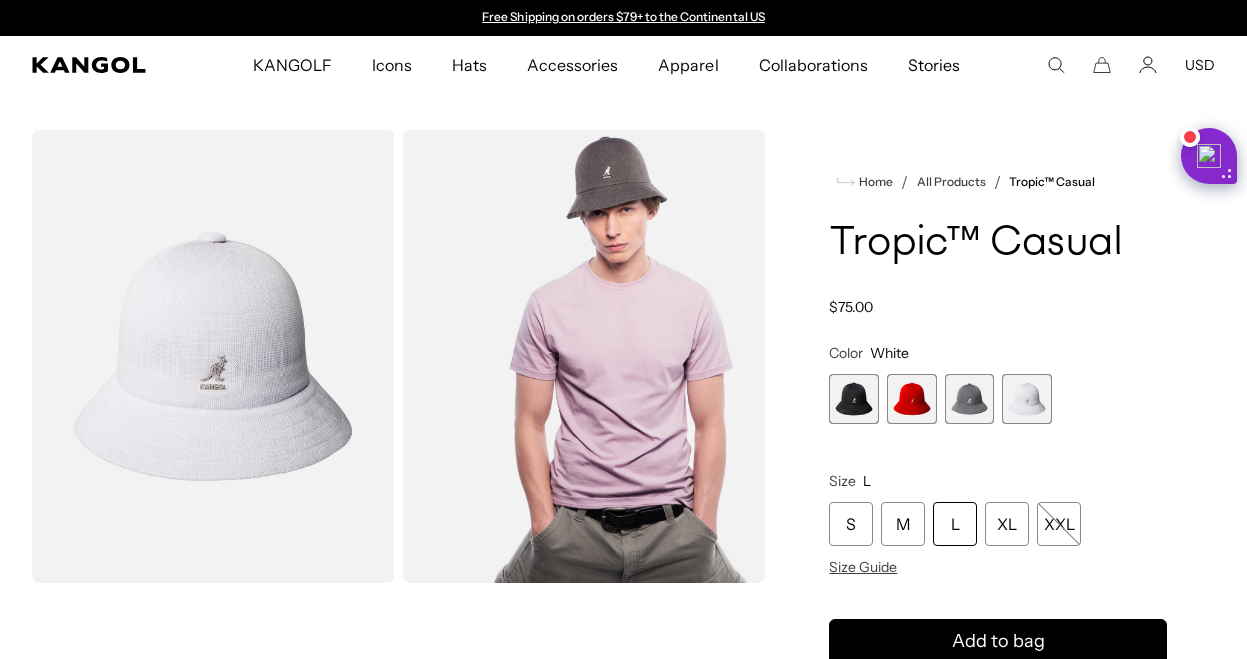 click at bounding box center (912, 399) 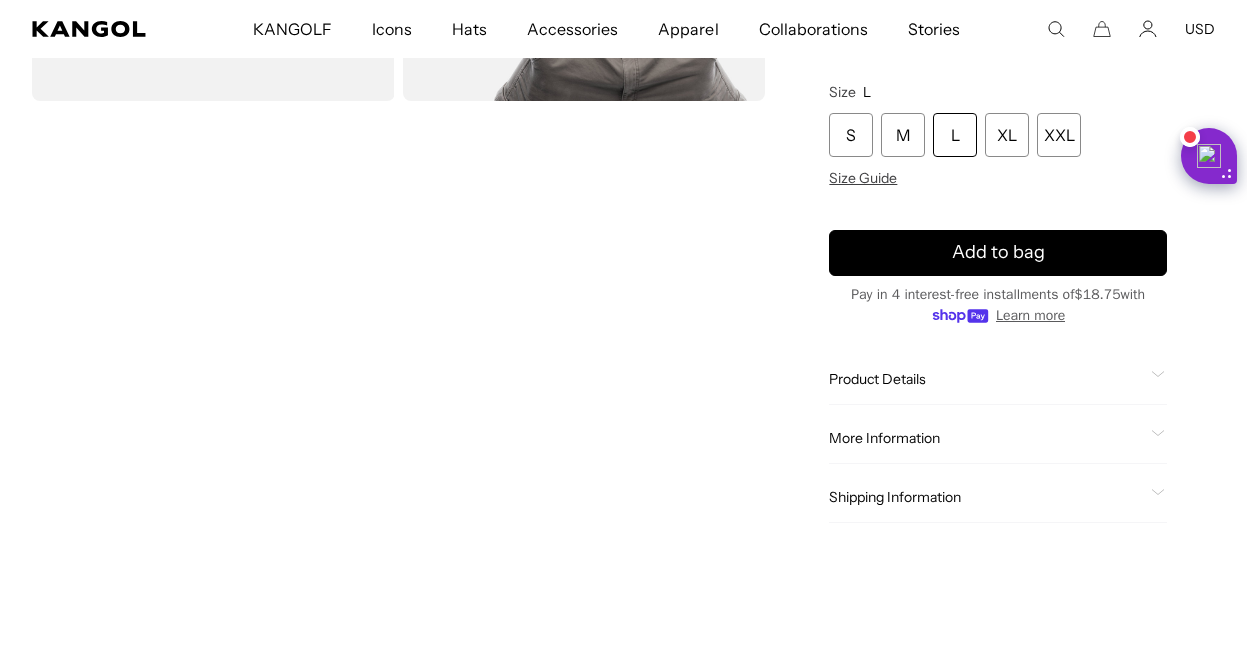 scroll, scrollTop: 490, scrollLeft: 0, axis: vertical 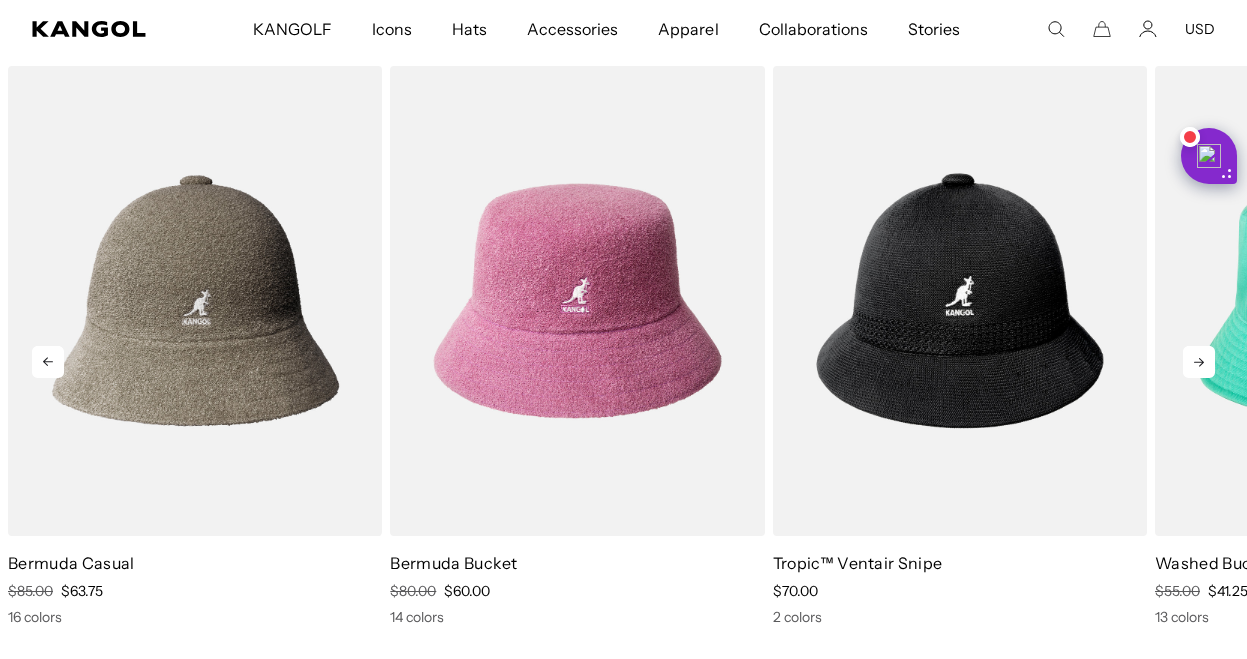 click 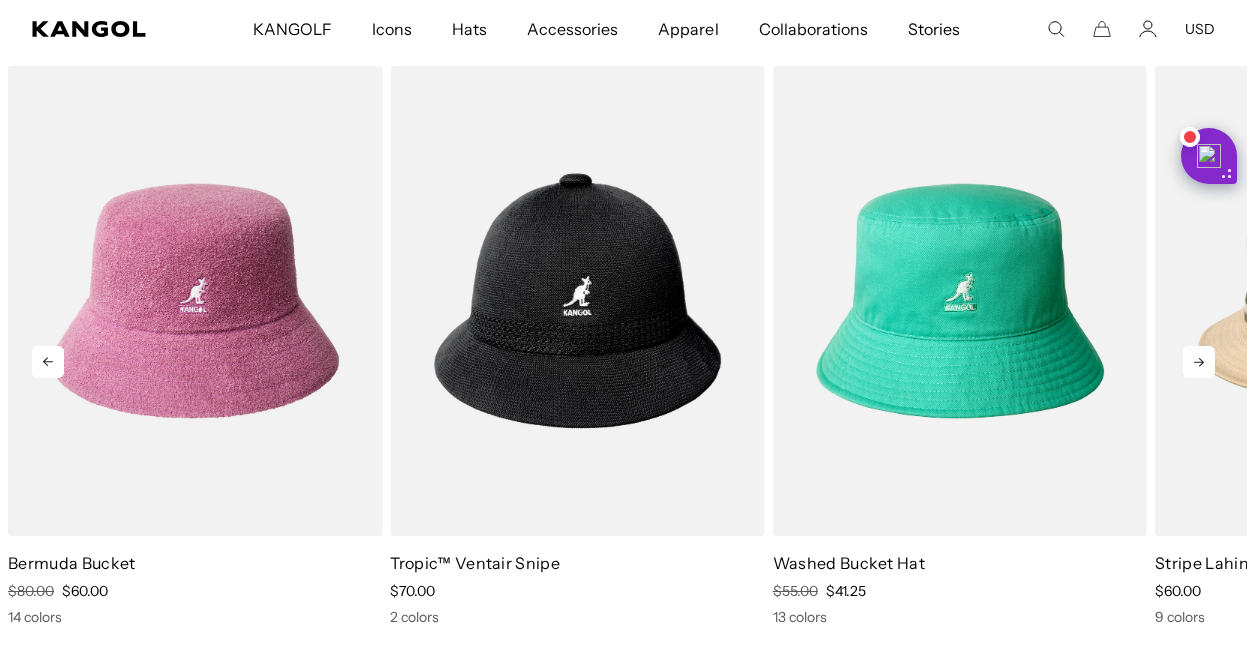 scroll, scrollTop: 0, scrollLeft: 0, axis: both 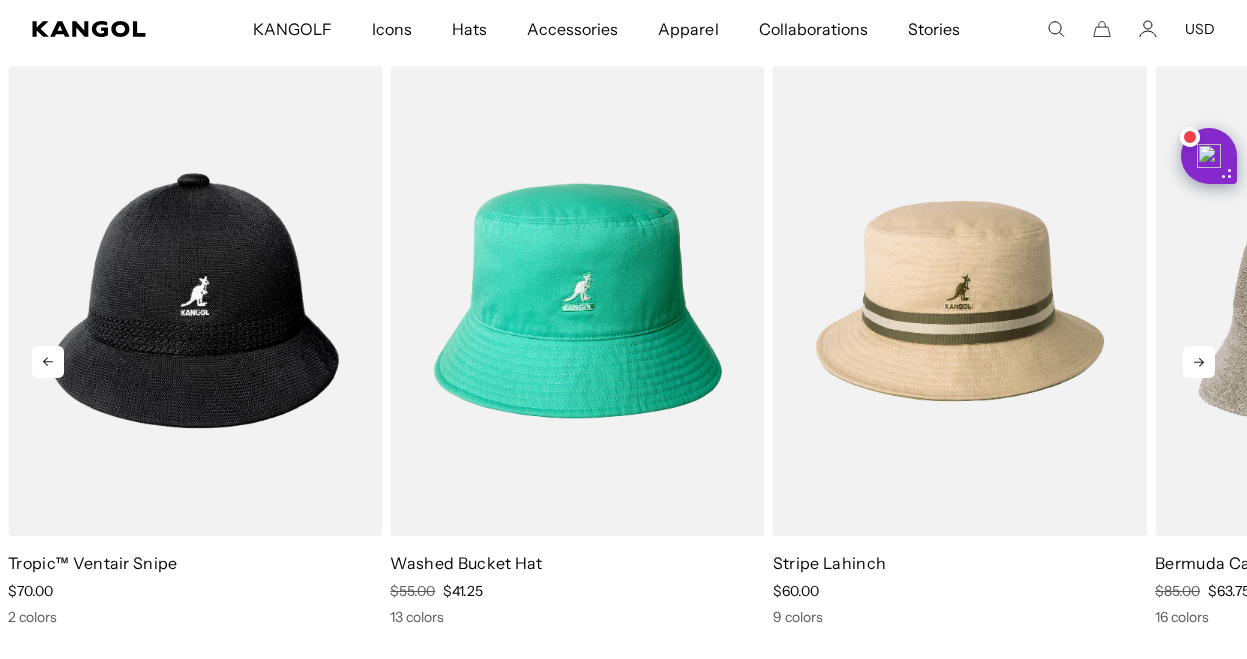 click 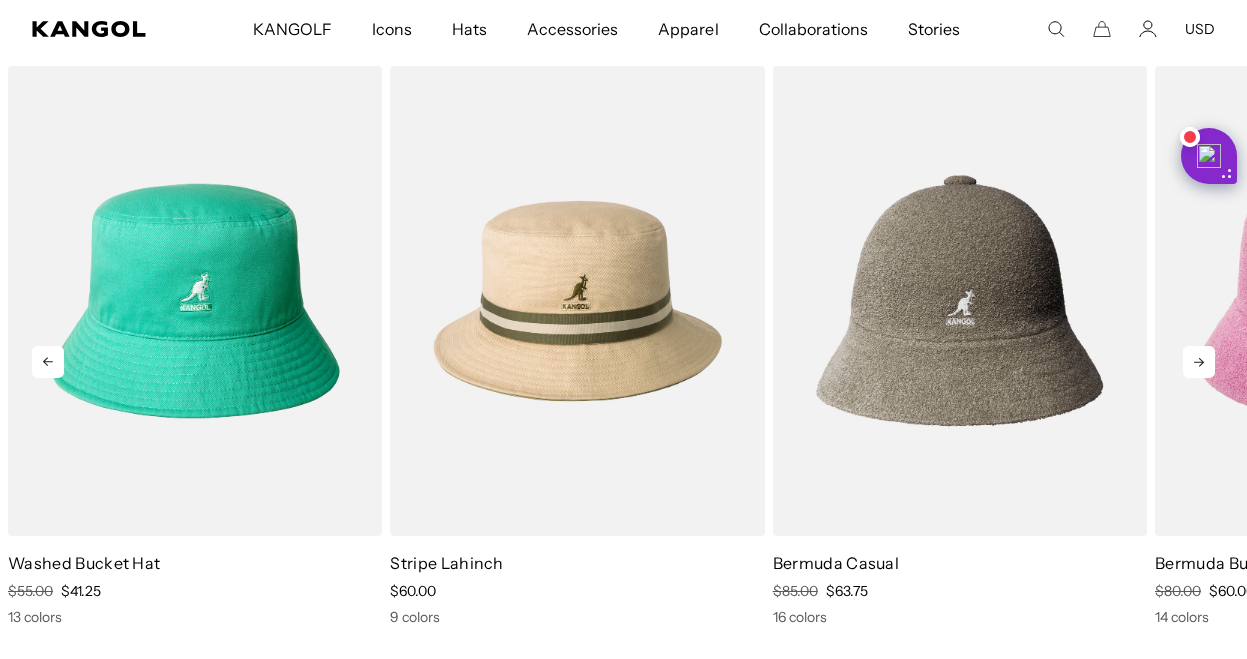 scroll, scrollTop: 0, scrollLeft: 412, axis: horizontal 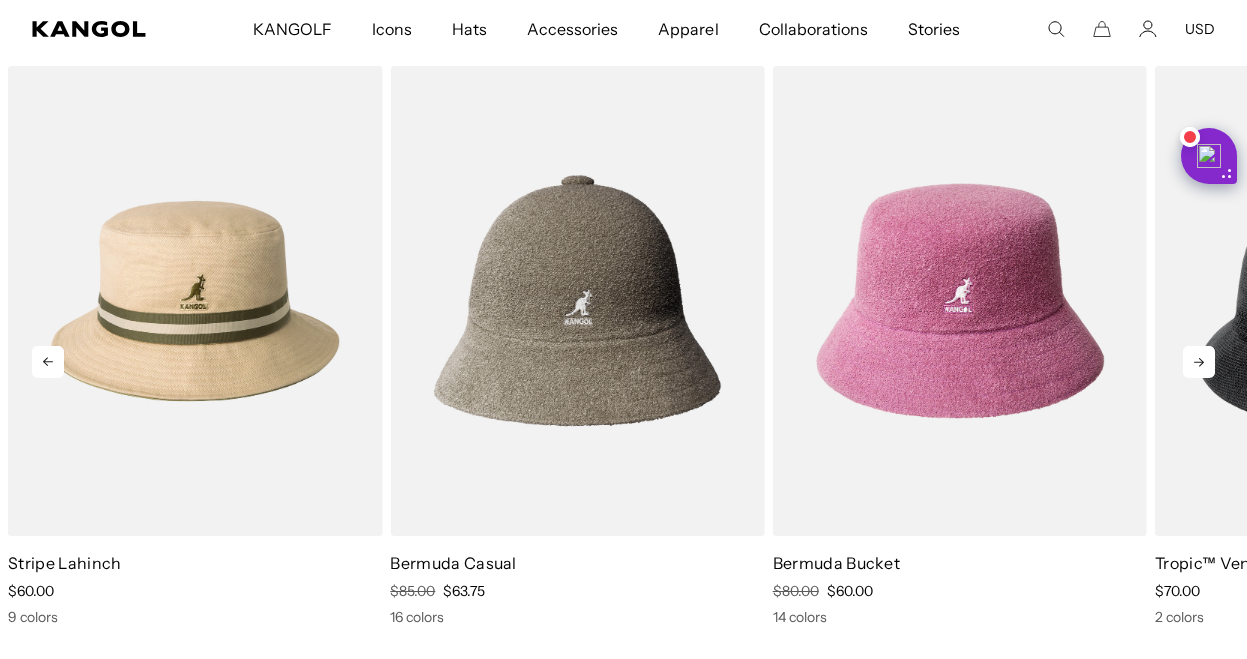 click 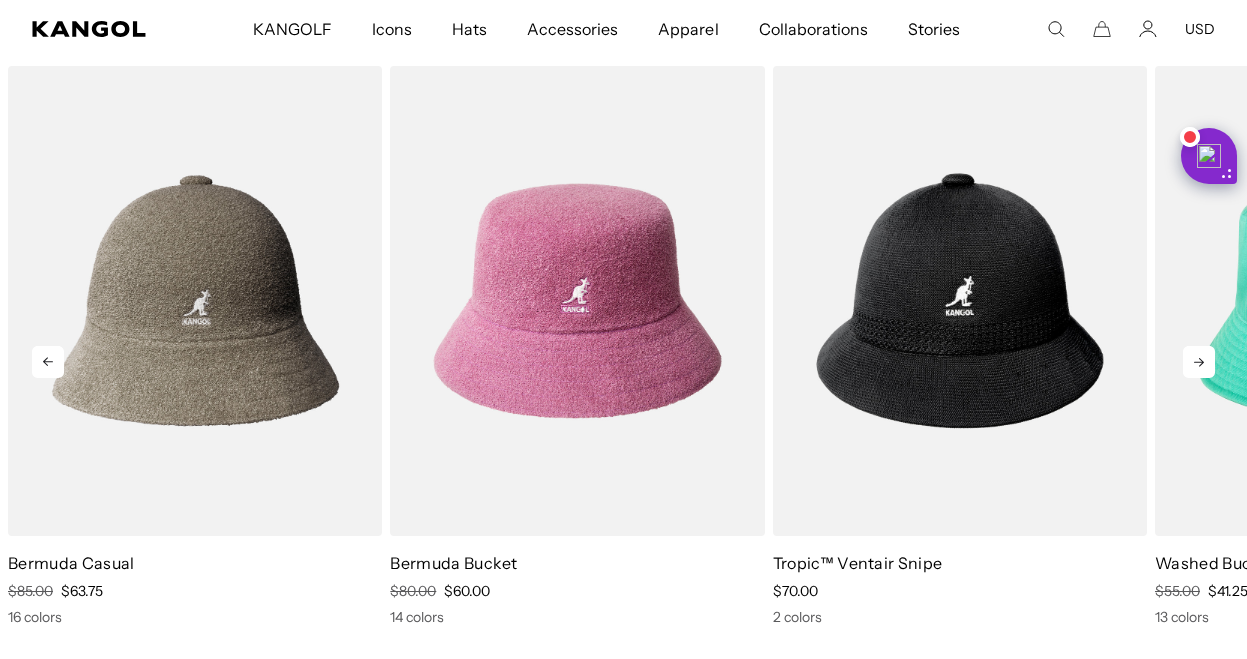 scroll, scrollTop: 0, scrollLeft: 0, axis: both 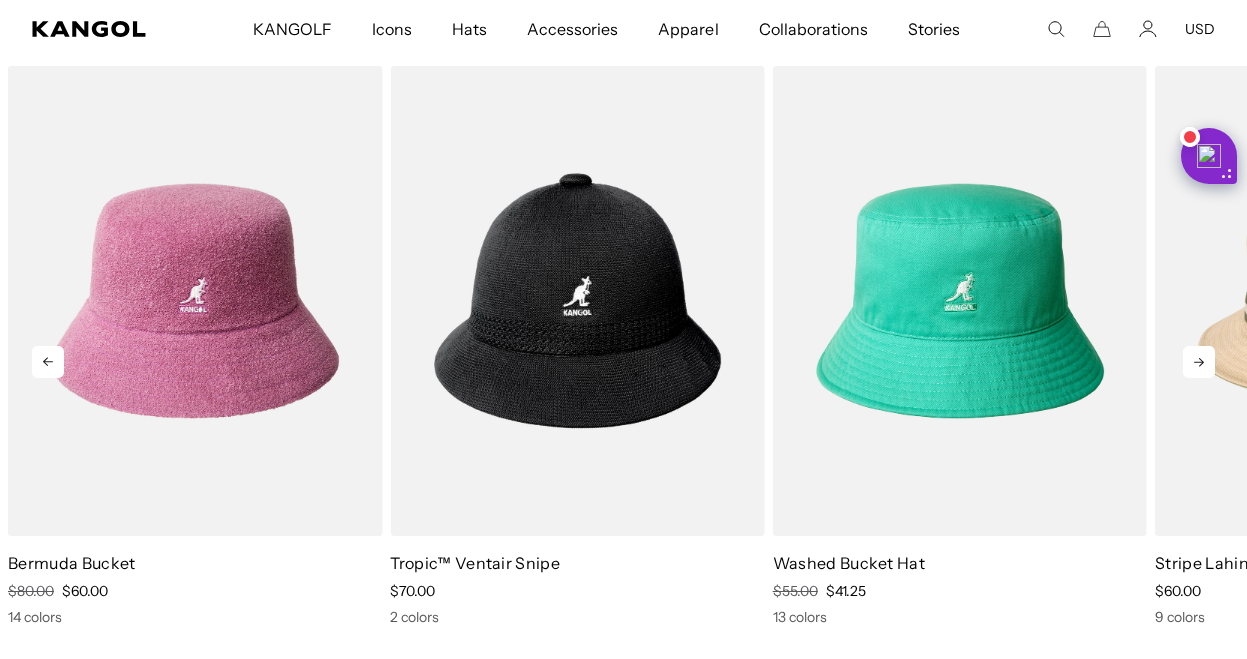 click 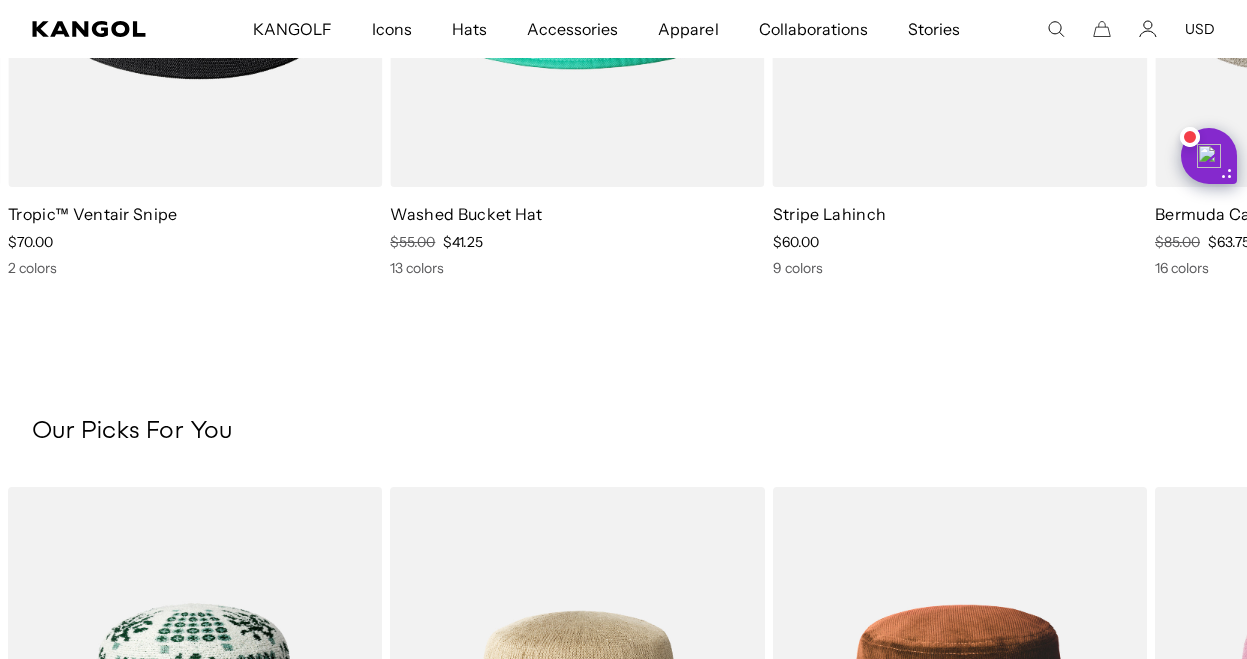 scroll, scrollTop: 2018, scrollLeft: 0, axis: vertical 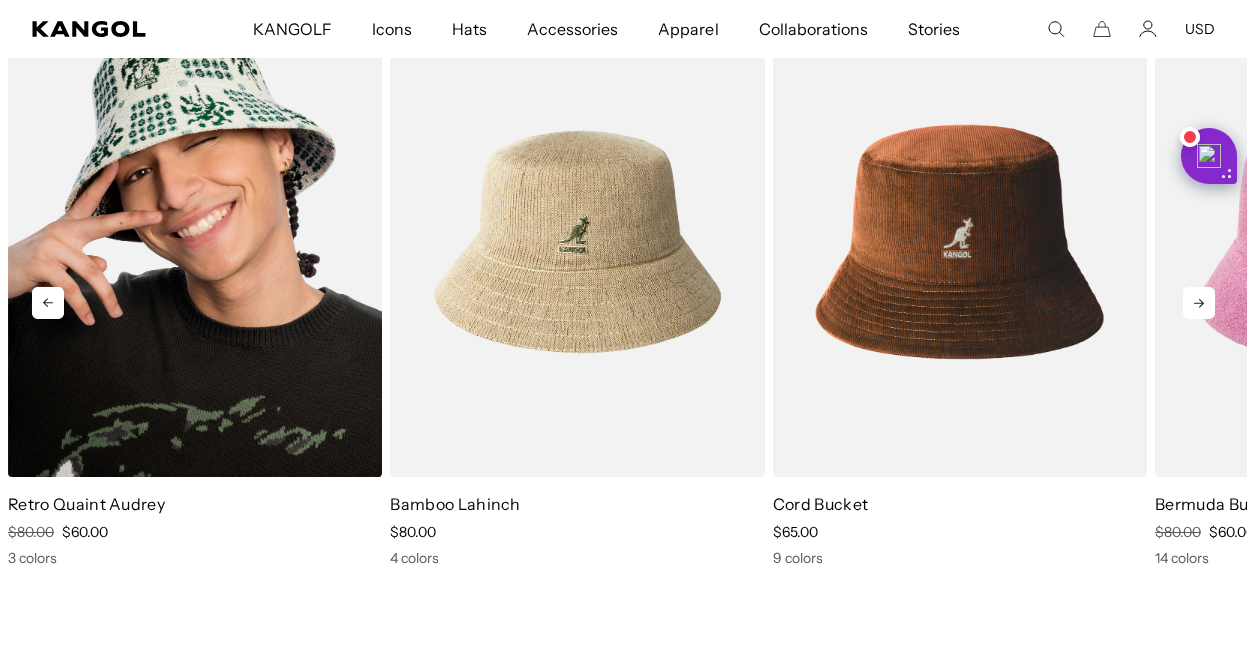 click at bounding box center (195, 242) 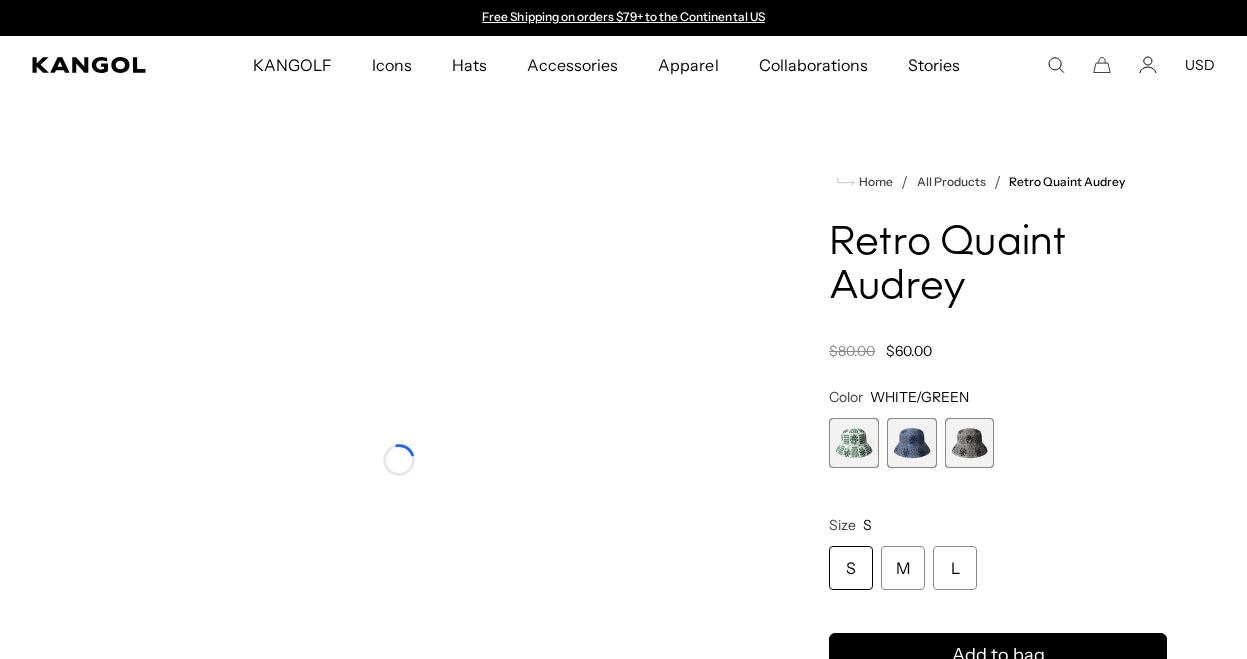 scroll, scrollTop: 0, scrollLeft: 0, axis: both 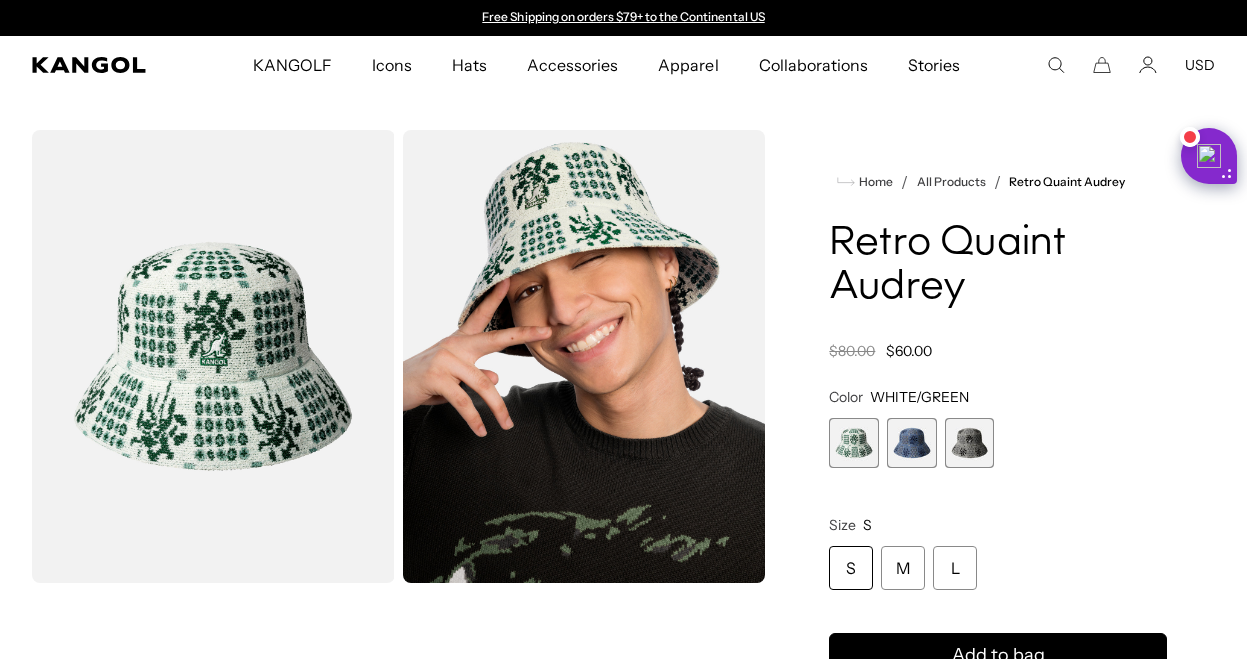 click at bounding box center [970, 443] 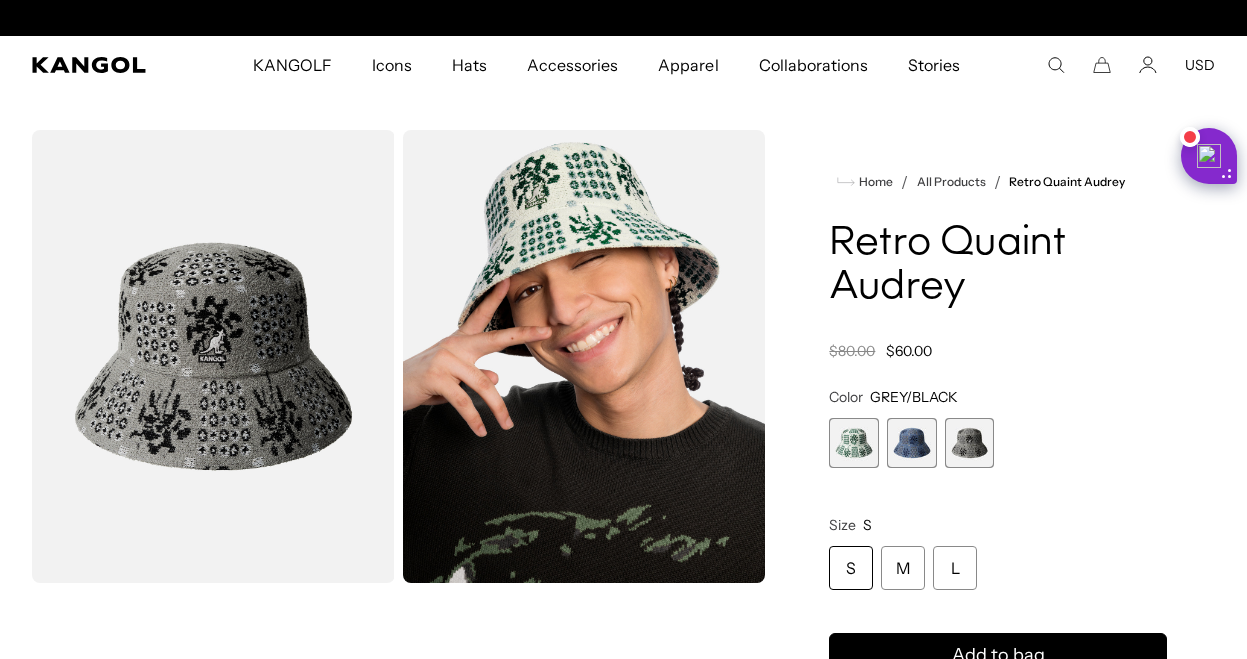 scroll, scrollTop: 0, scrollLeft: 412, axis: horizontal 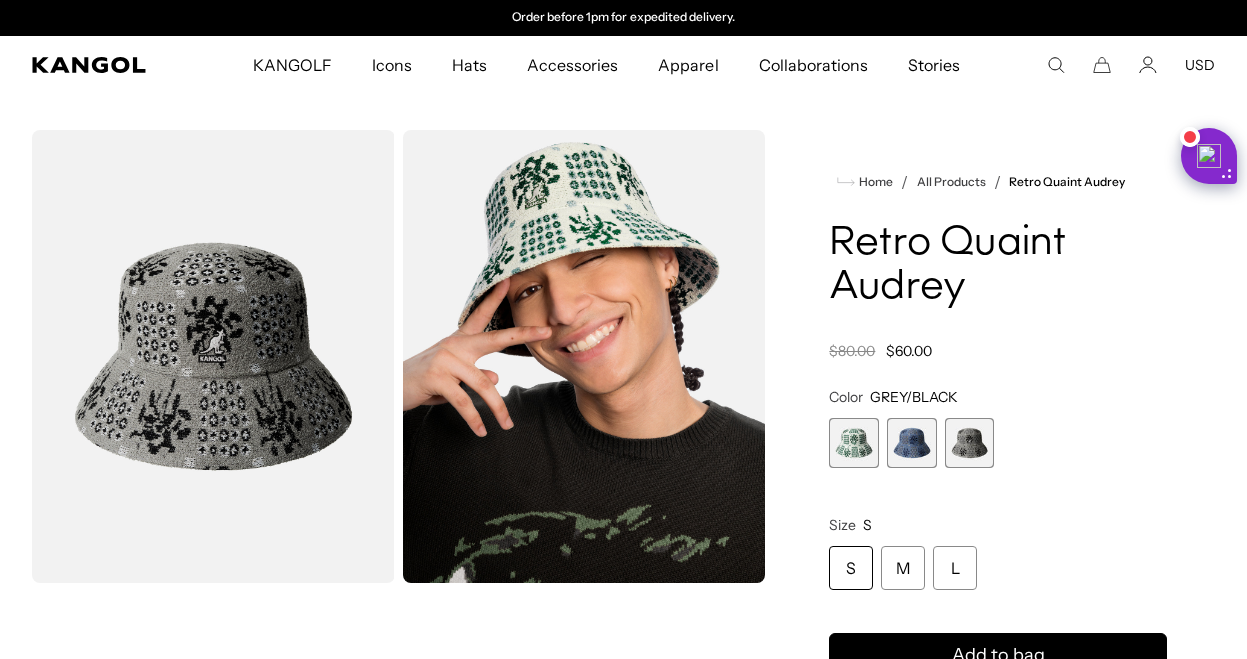 click at bounding box center [912, 443] 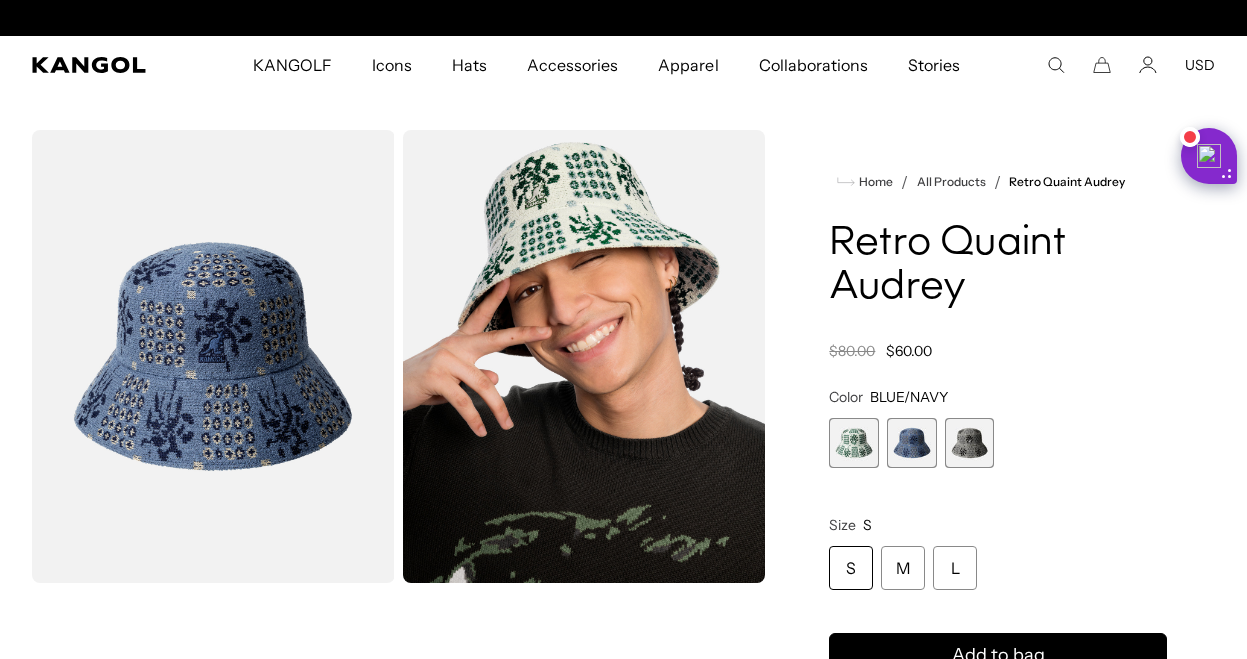 click at bounding box center (854, 443) 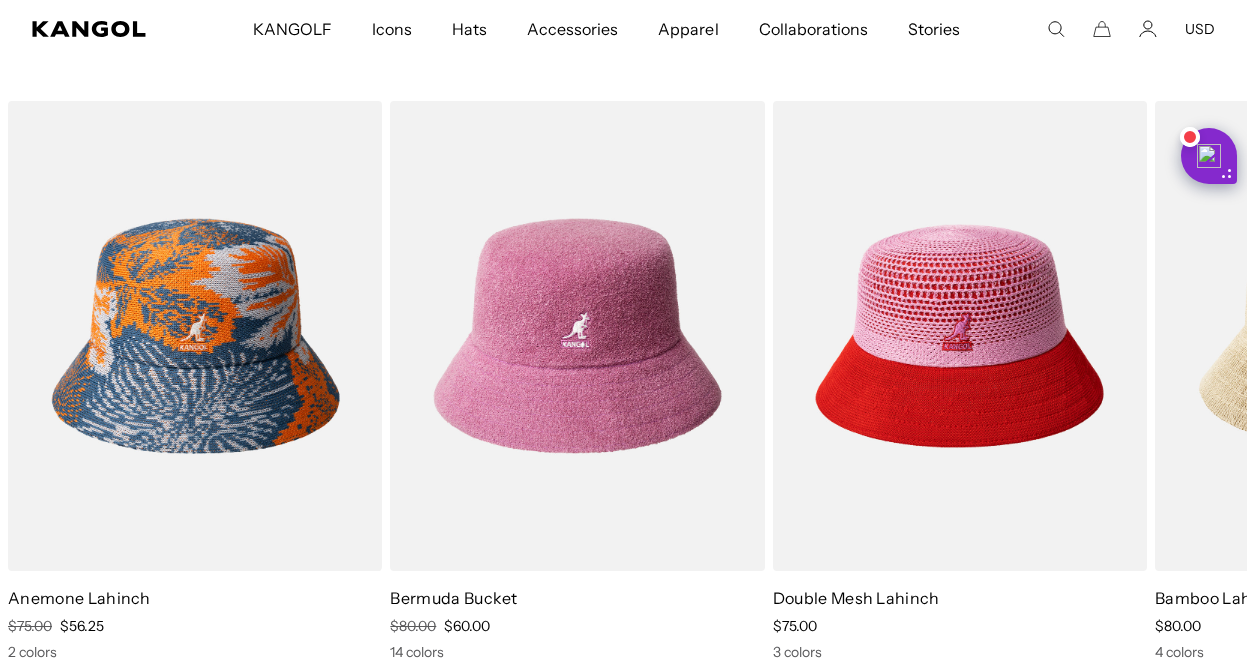 scroll, scrollTop: 1089, scrollLeft: 0, axis: vertical 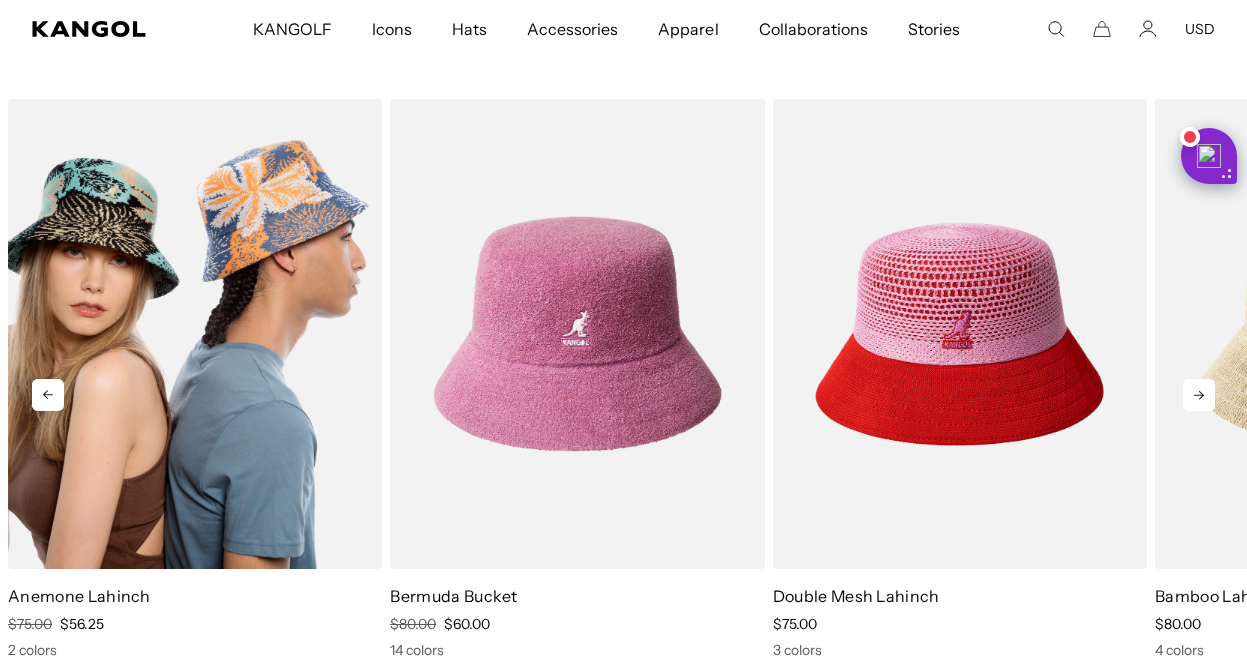 click at bounding box center (195, 334) 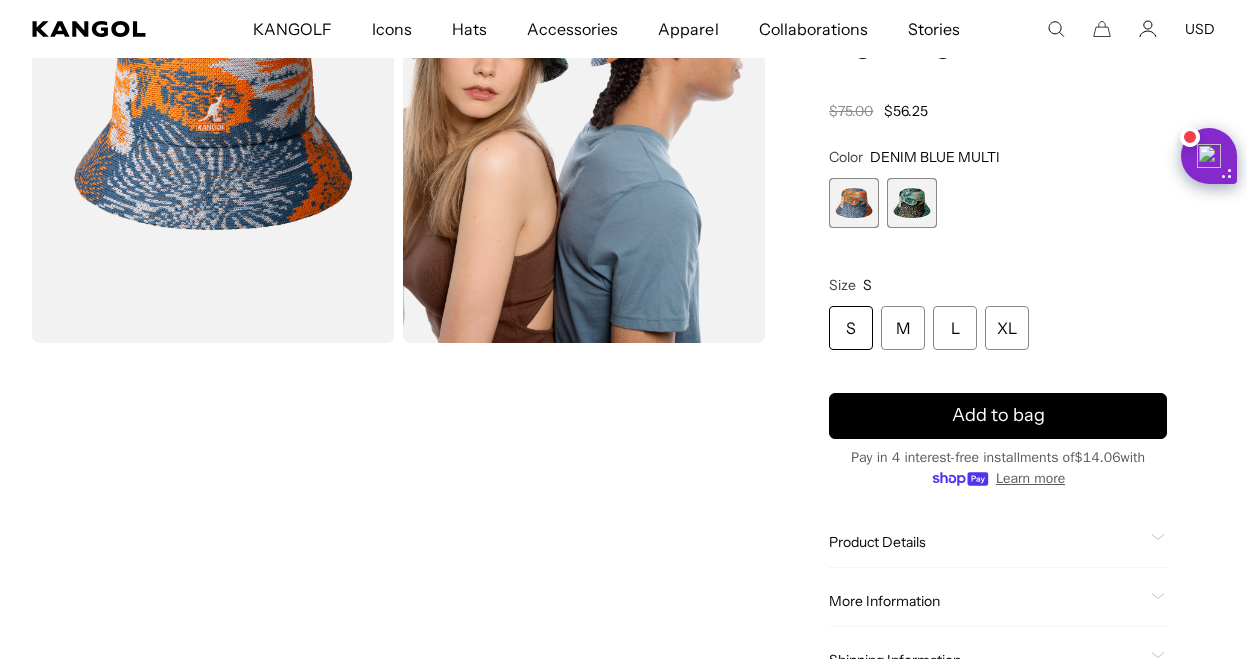 scroll, scrollTop: 243, scrollLeft: 0, axis: vertical 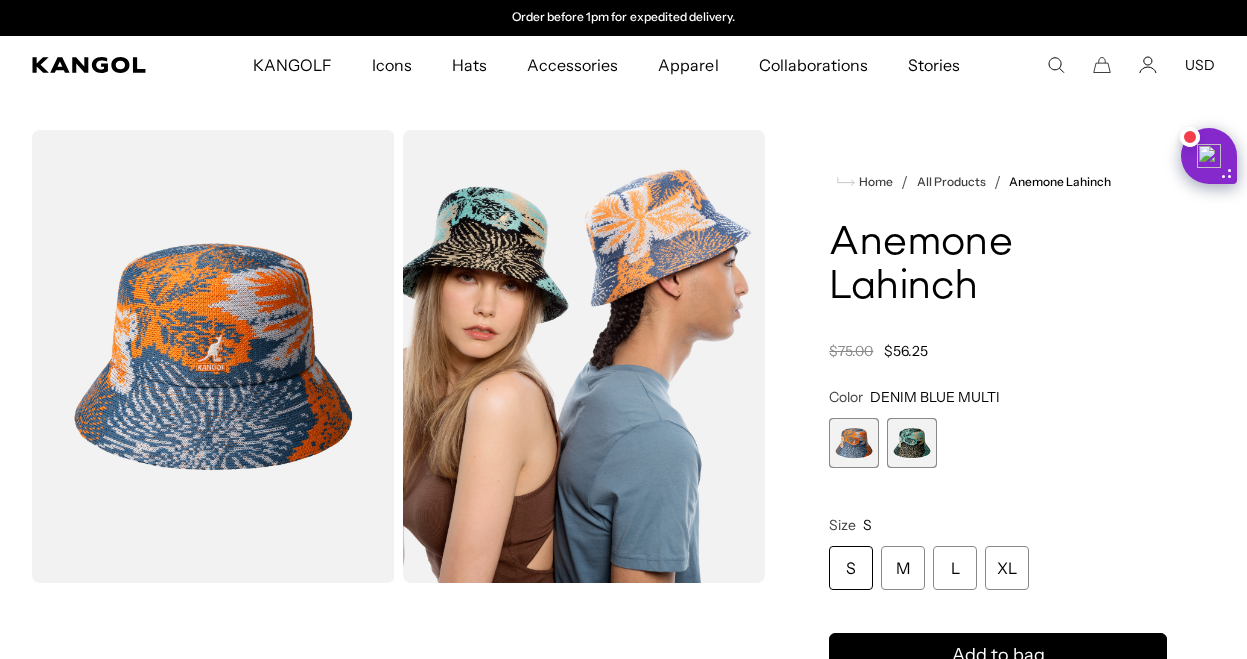 click at bounding box center [912, 443] 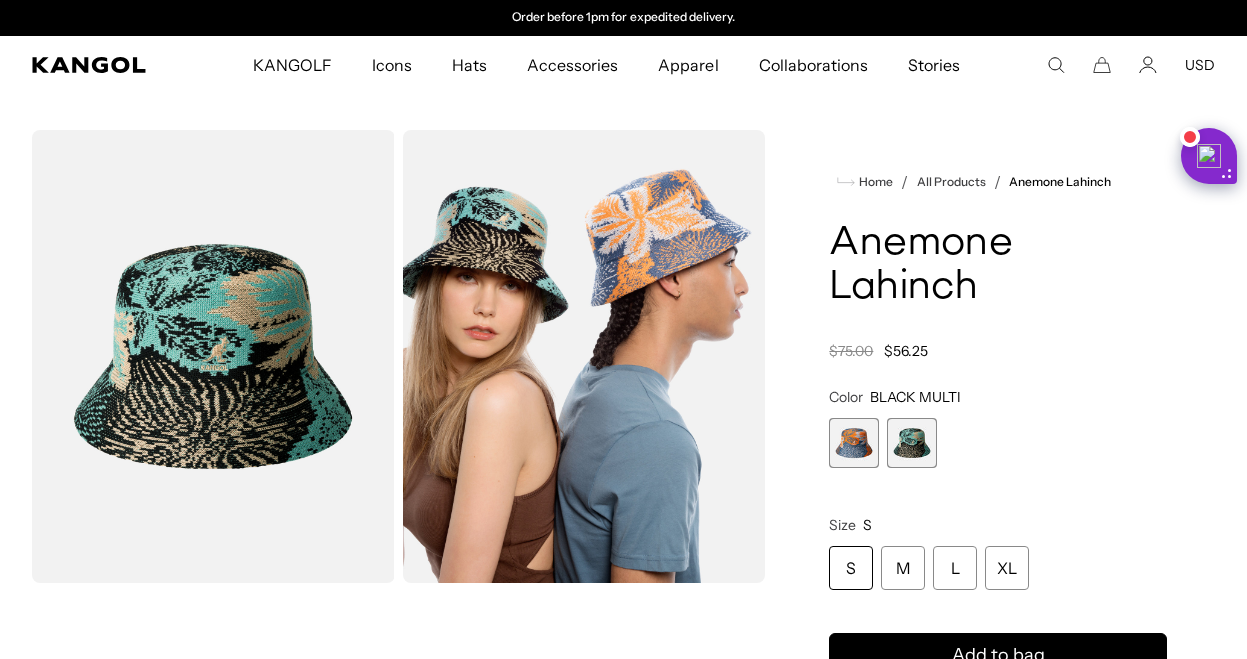click at bounding box center (854, 443) 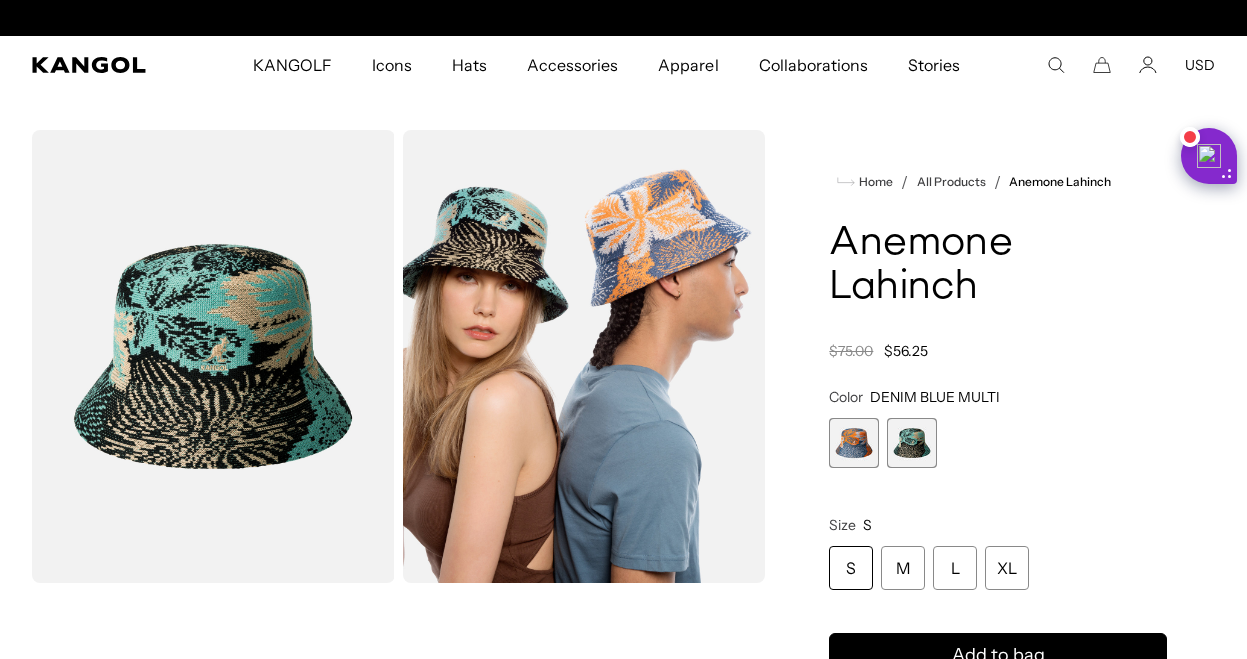 scroll, scrollTop: 0, scrollLeft: 0, axis: both 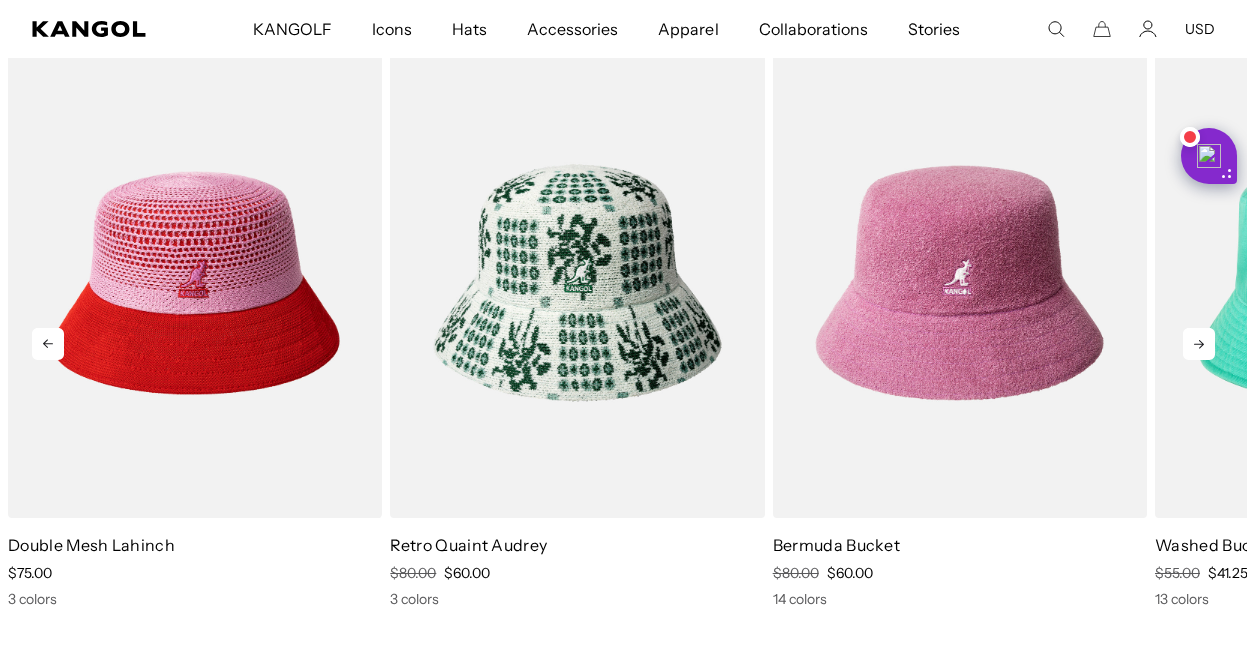click 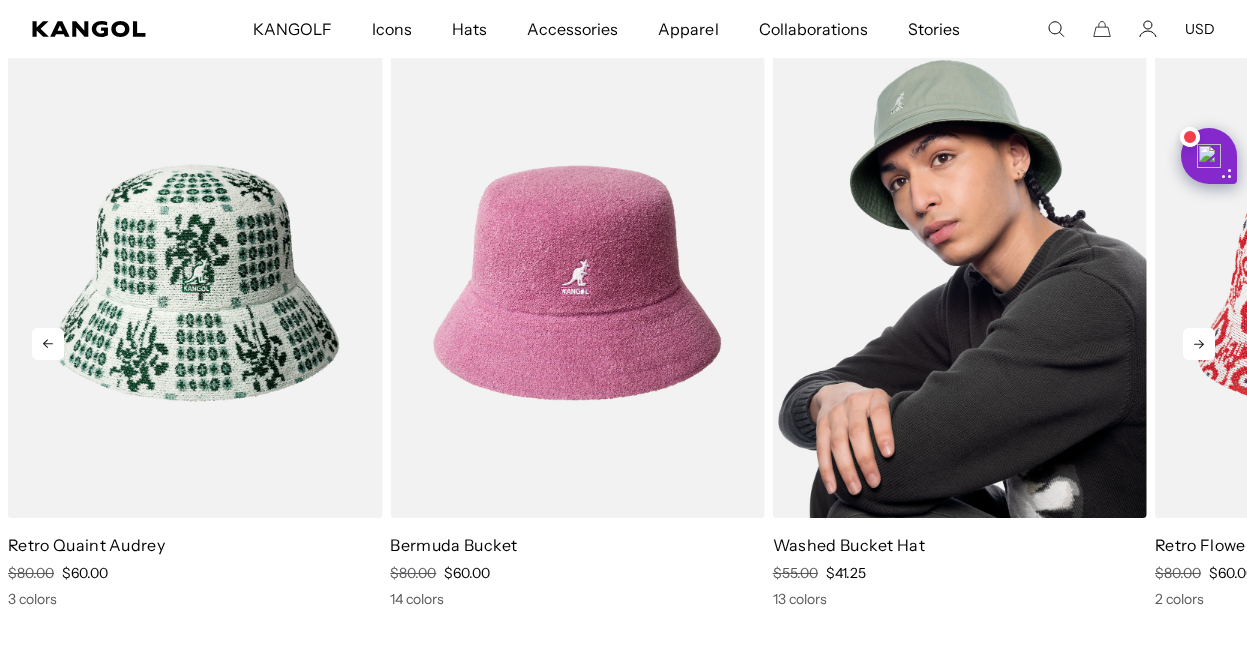 scroll, scrollTop: 0, scrollLeft: 412, axis: horizontal 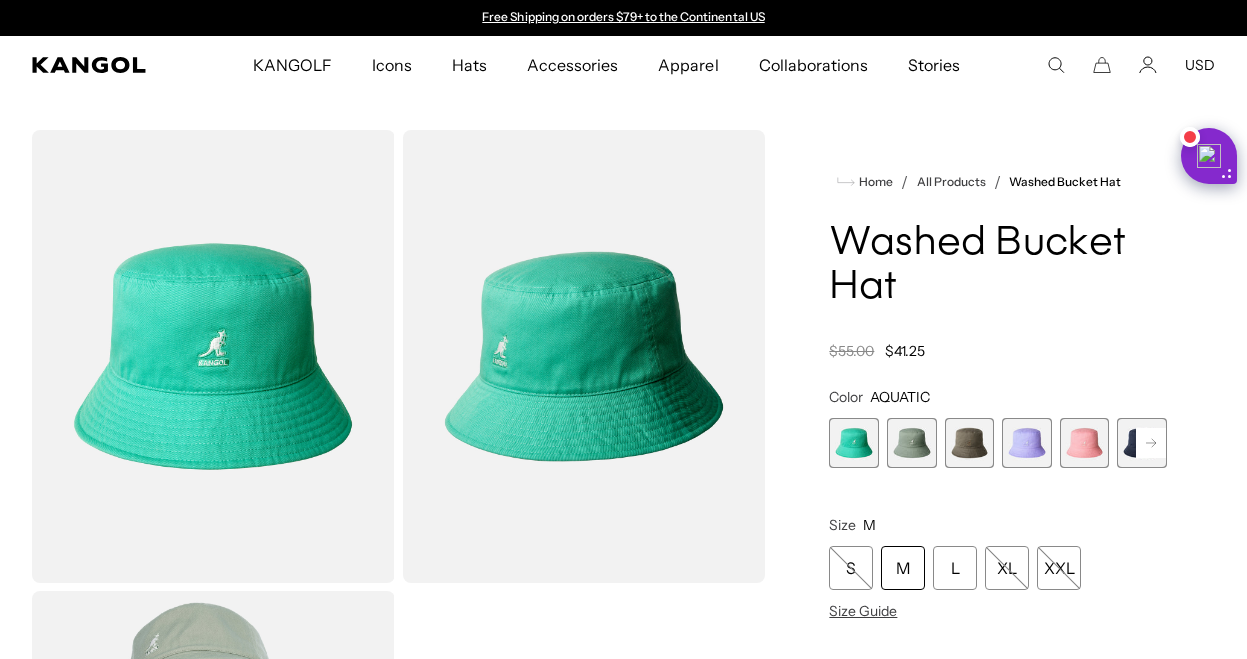 click at bounding box center (1085, 443) 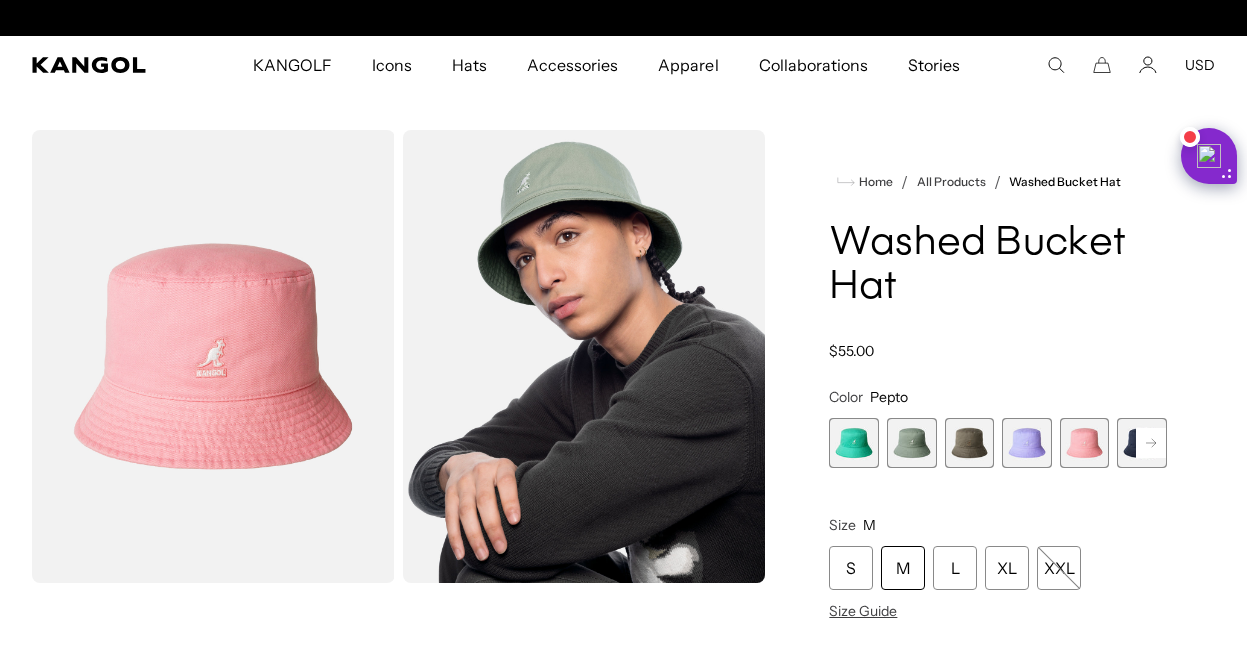scroll, scrollTop: 0, scrollLeft: 412, axis: horizontal 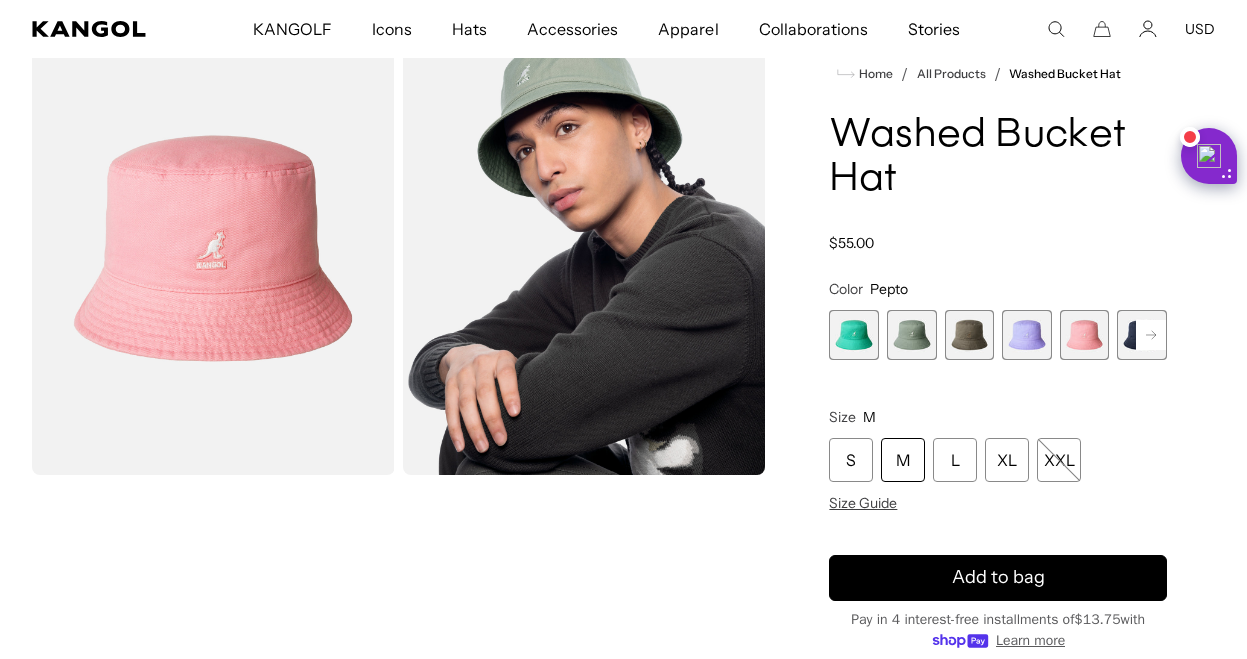 click 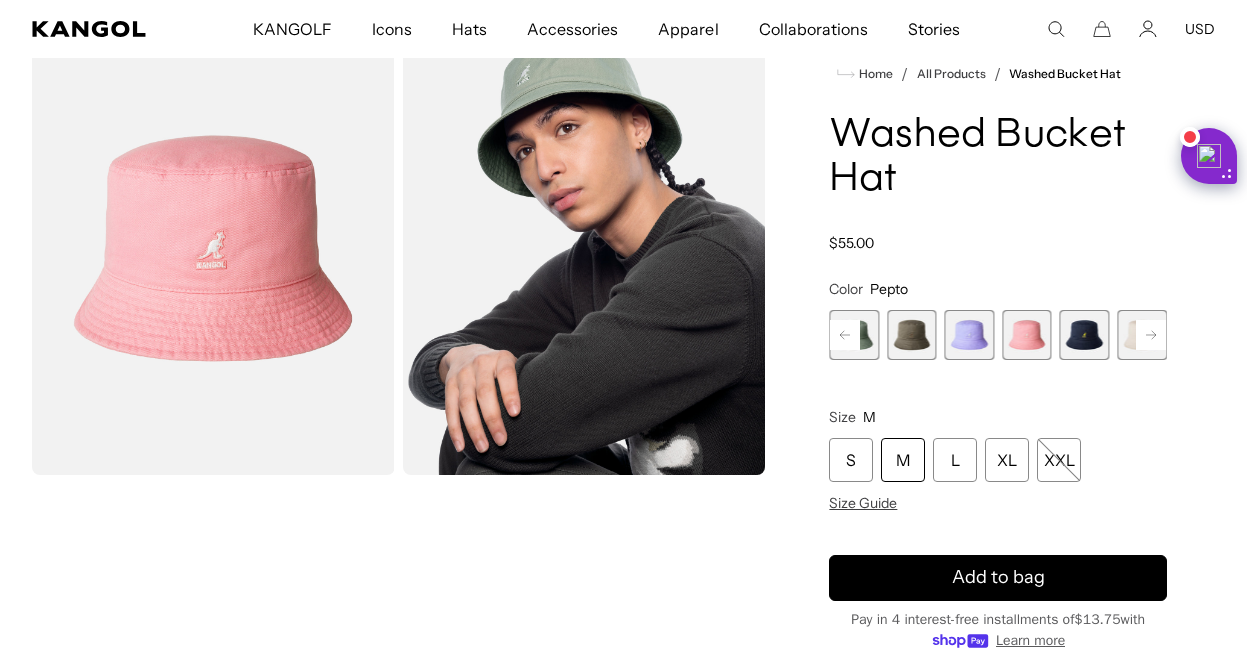 click 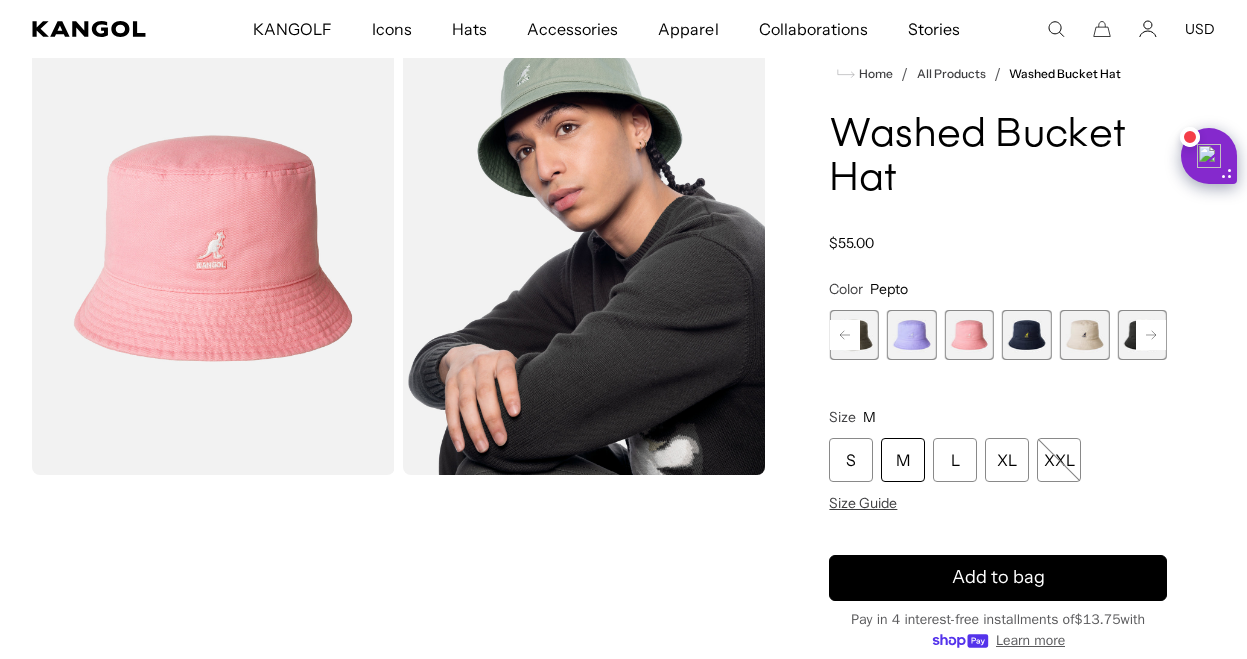 scroll, scrollTop: 0, scrollLeft: 412, axis: horizontal 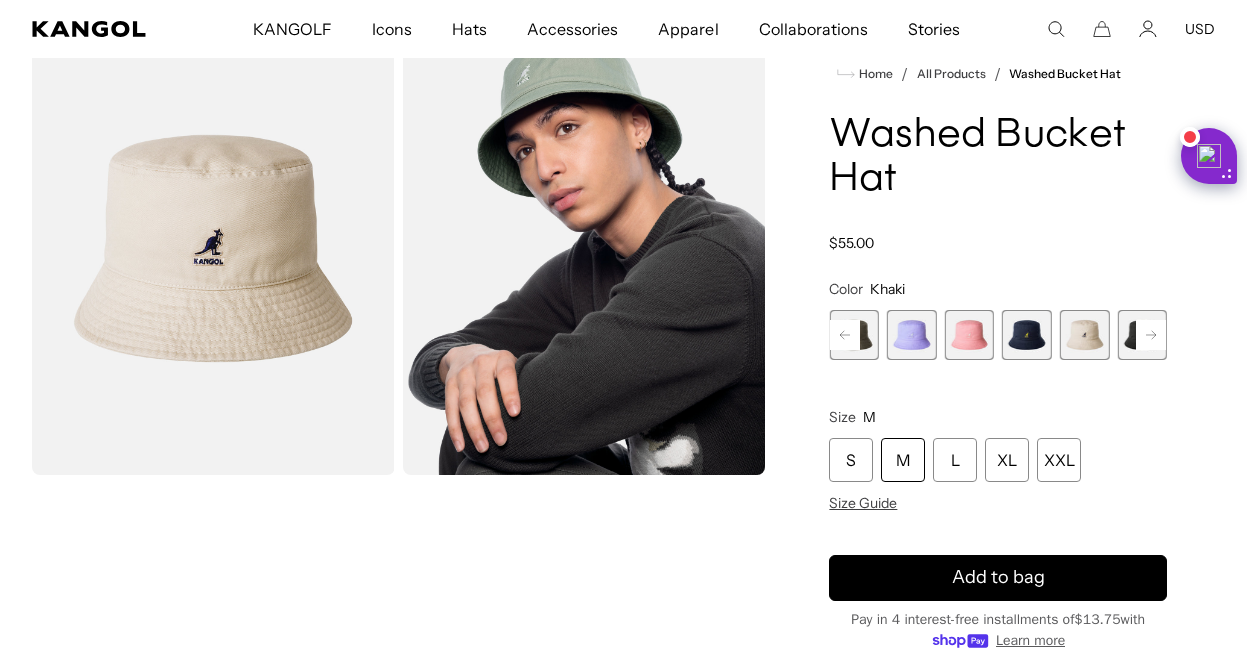 click 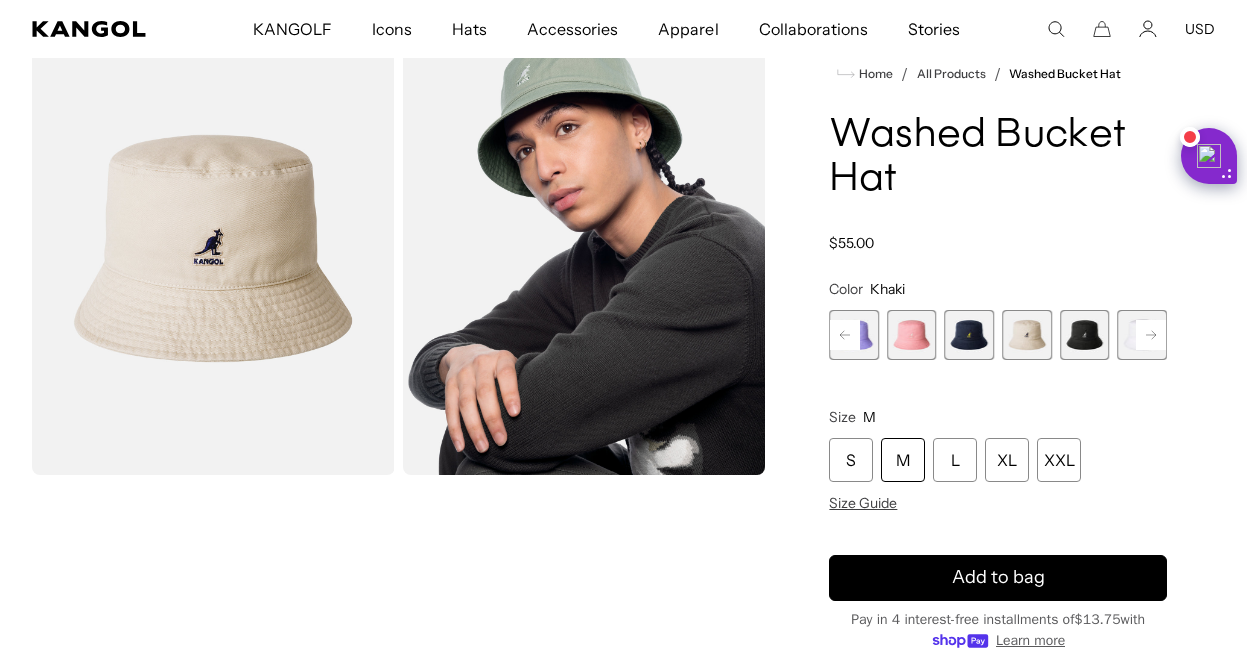click 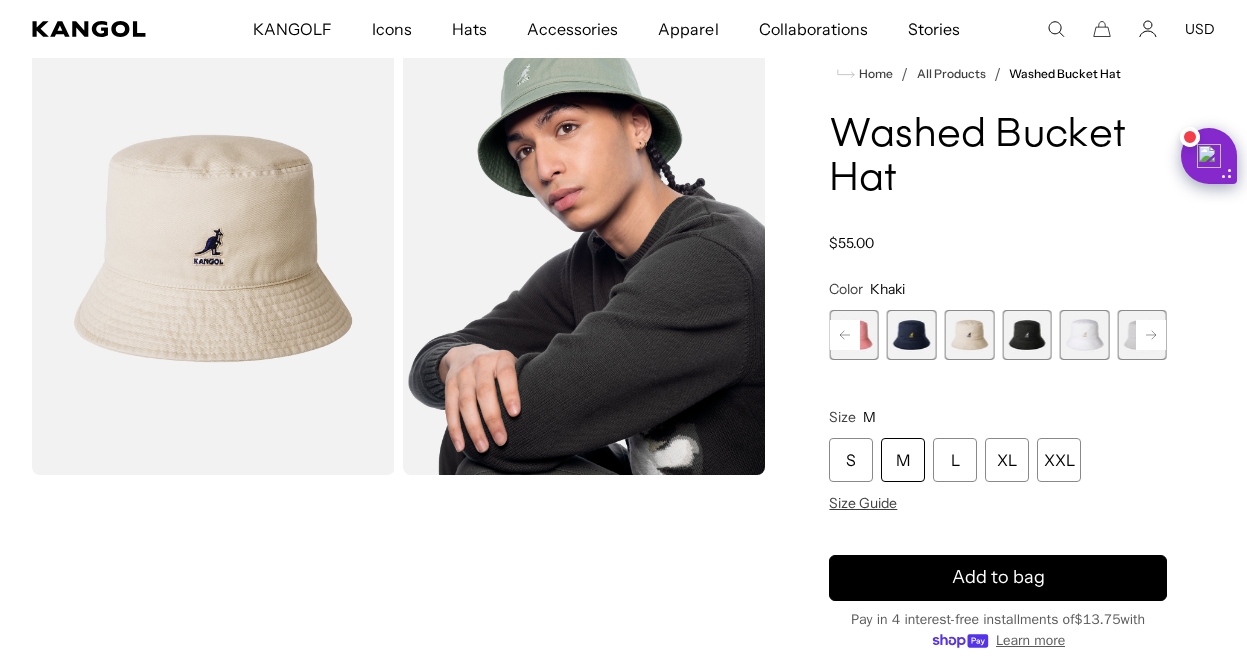 click at bounding box center [1085, 335] 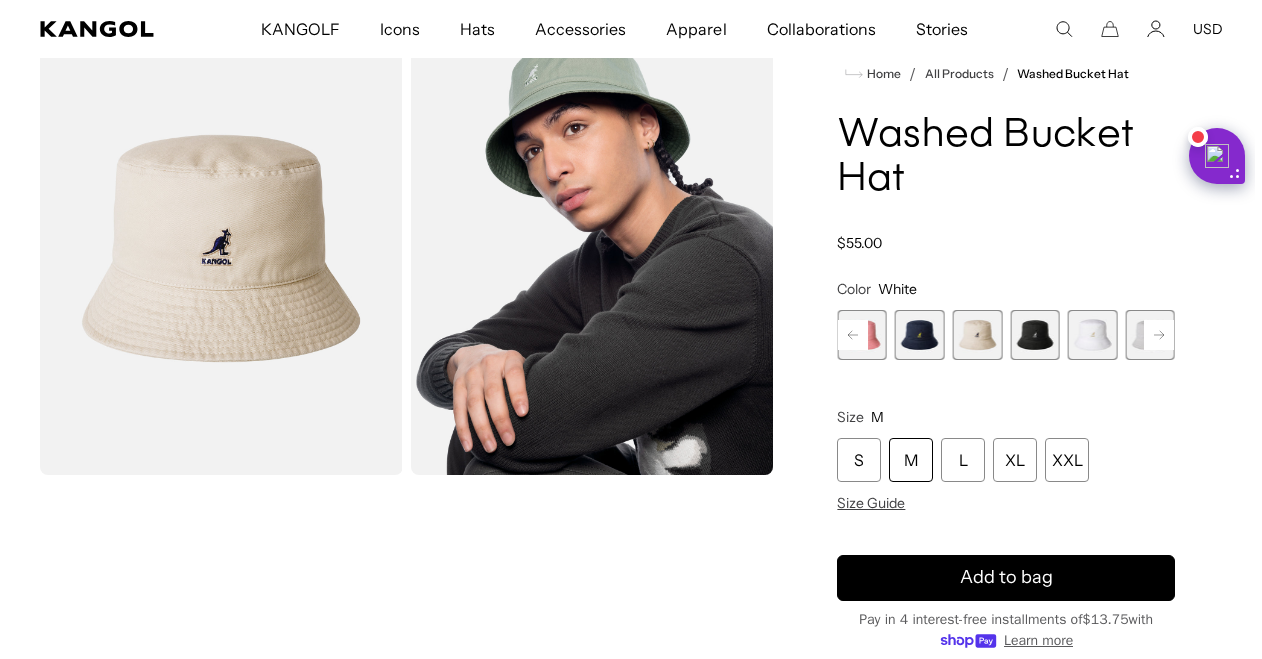scroll, scrollTop: 0, scrollLeft: 412, axis: horizontal 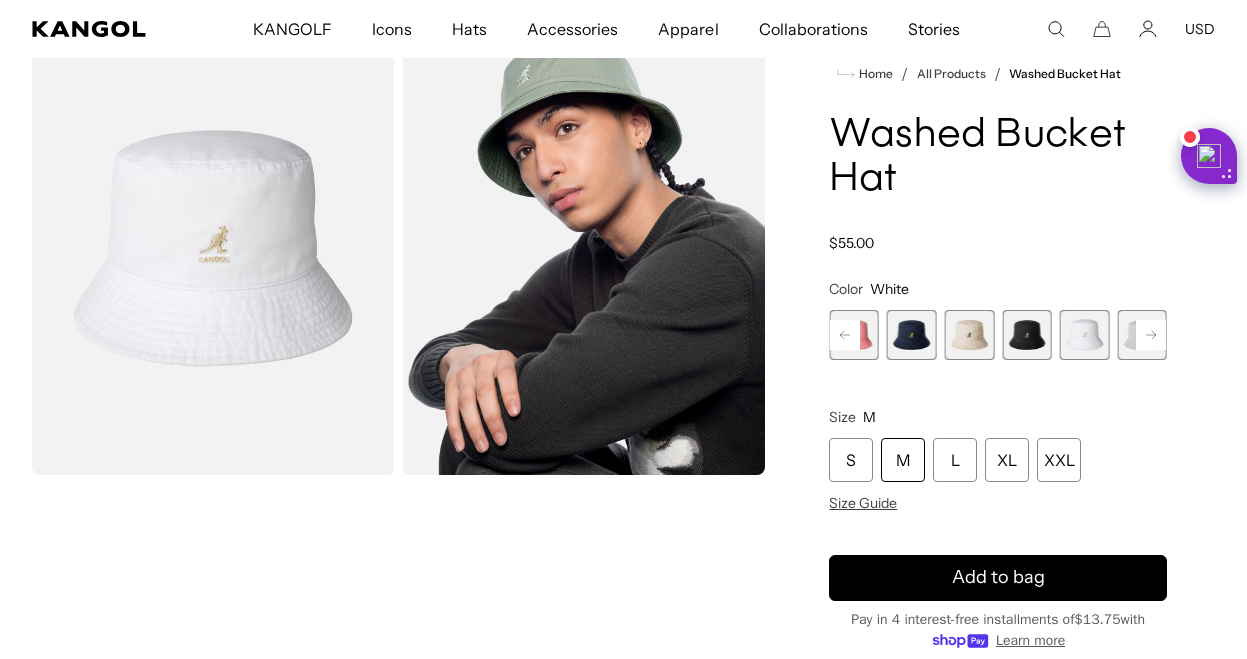 click at bounding box center (213, 248) 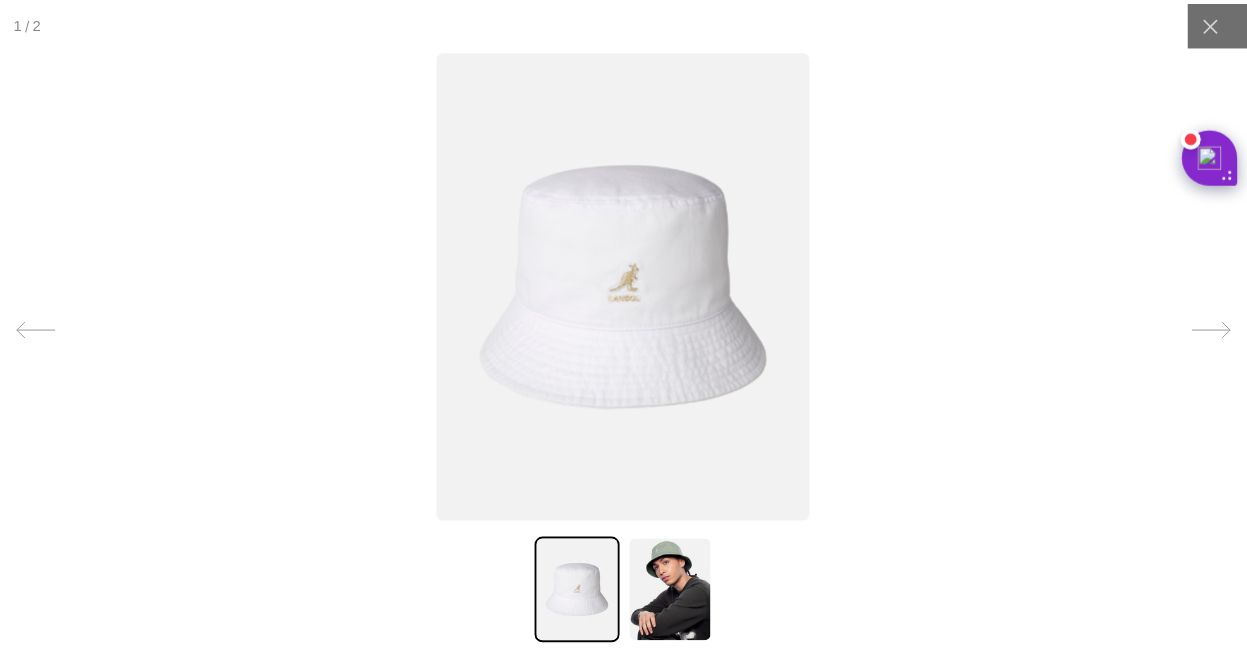 scroll, scrollTop: 0, scrollLeft: 0, axis: both 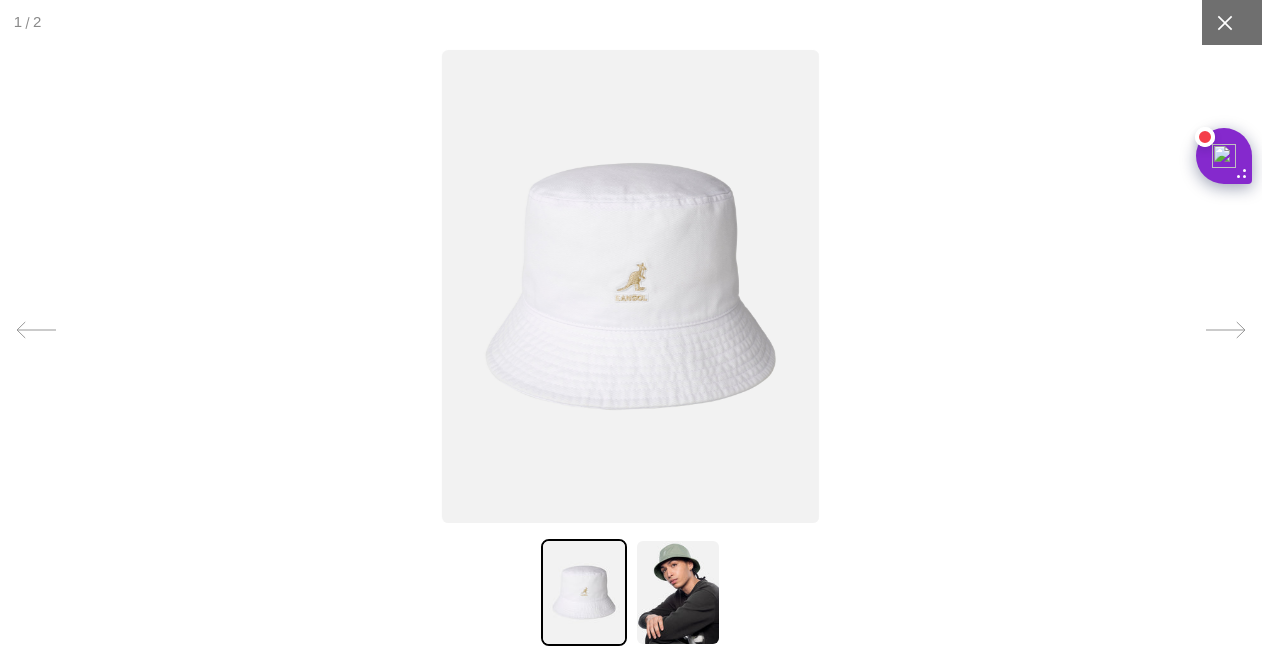 click at bounding box center (1224, 22) 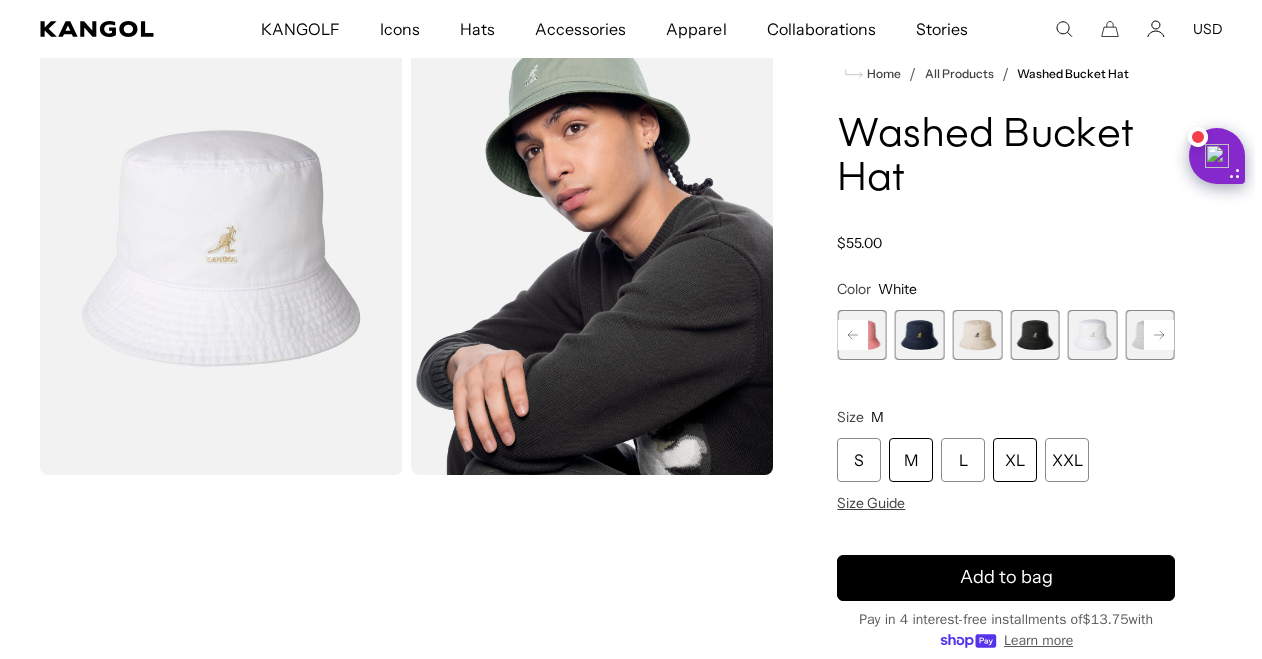 scroll, scrollTop: 0, scrollLeft: 412, axis: horizontal 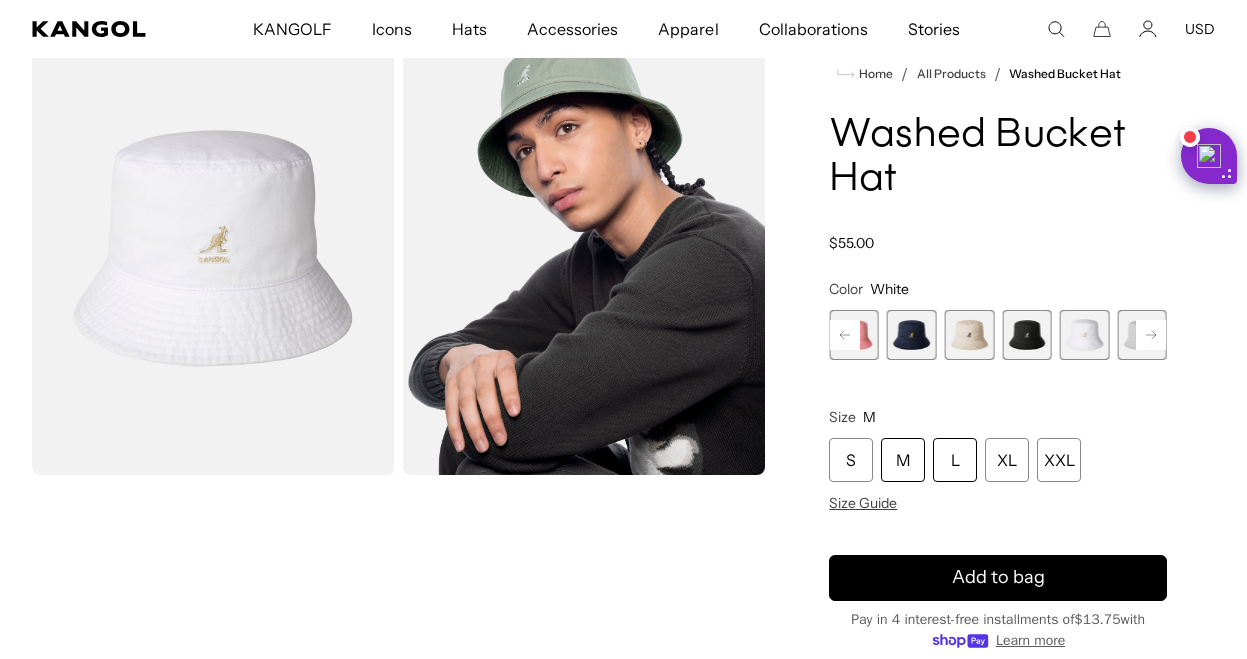 click on "L" at bounding box center (955, 460) 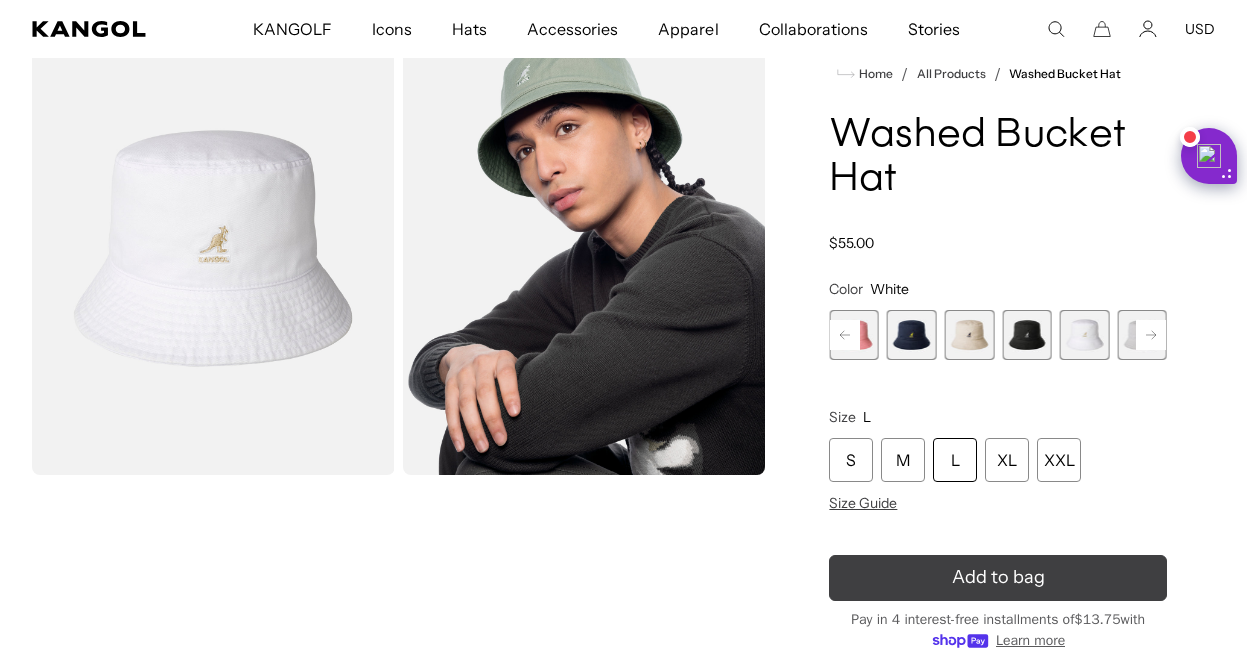 click on "Add to bag" at bounding box center (998, 577) 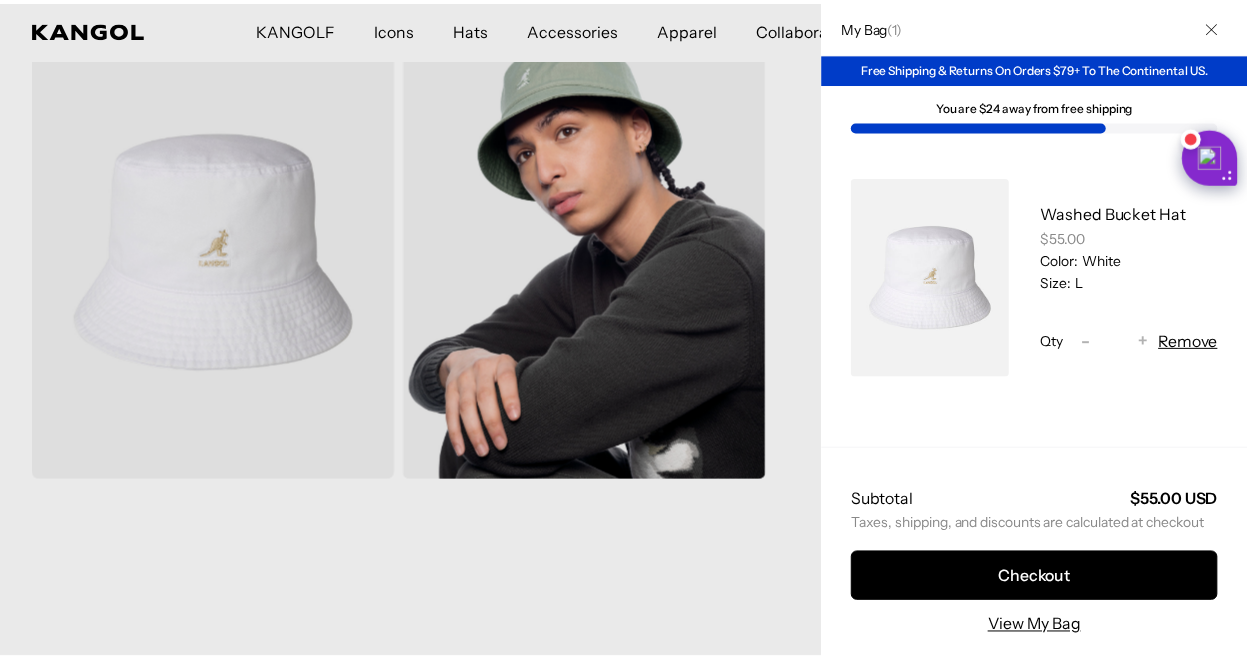 scroll, scrollTop: 0, scrollLeft: 0, axis: both 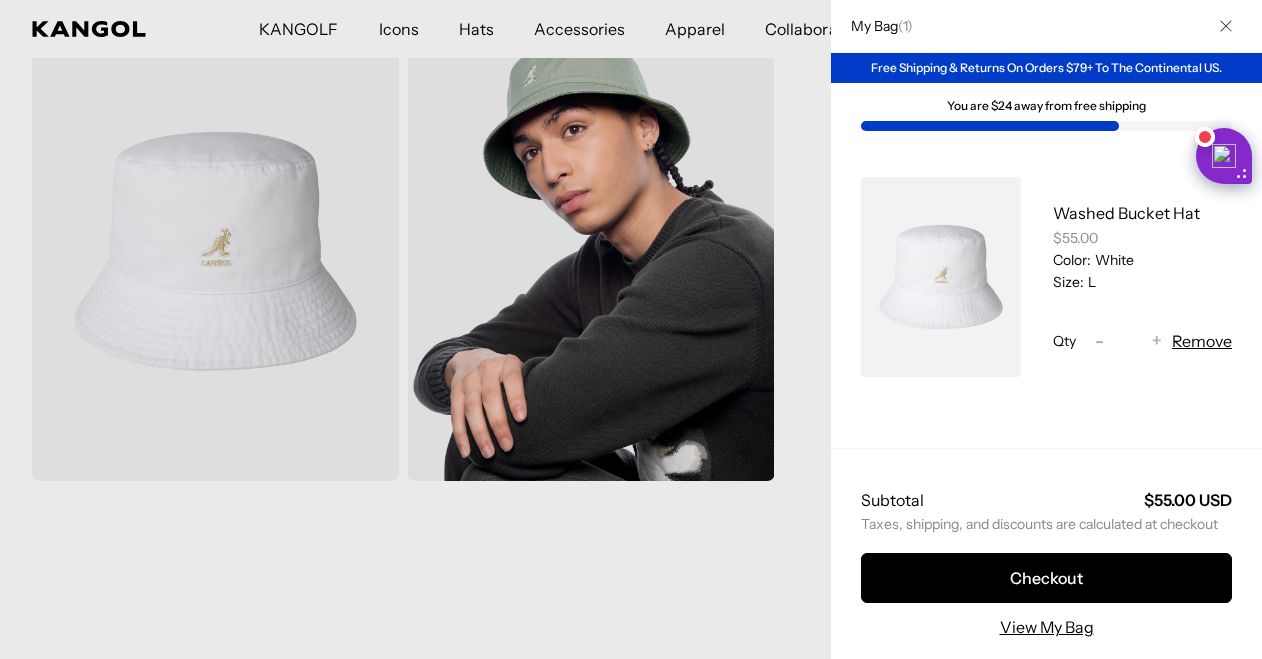 click at bounding box center (631, 329) 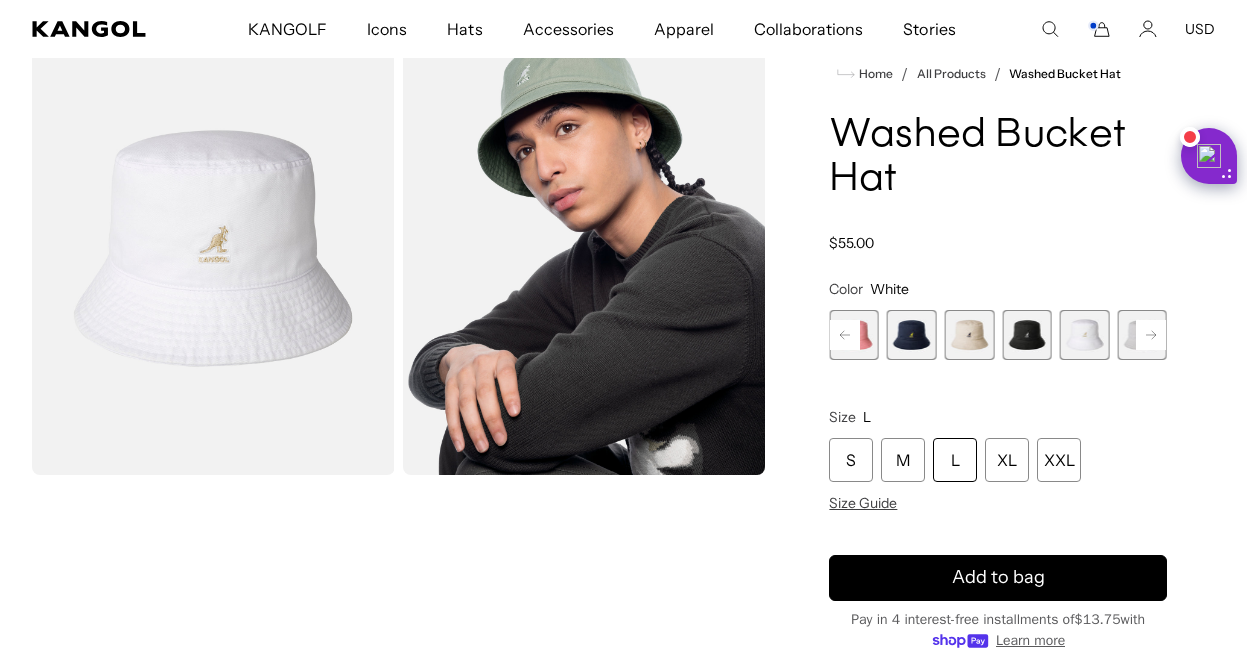 scroll, scrollTop: 0, scrollLeft: 412, axis: horizontal 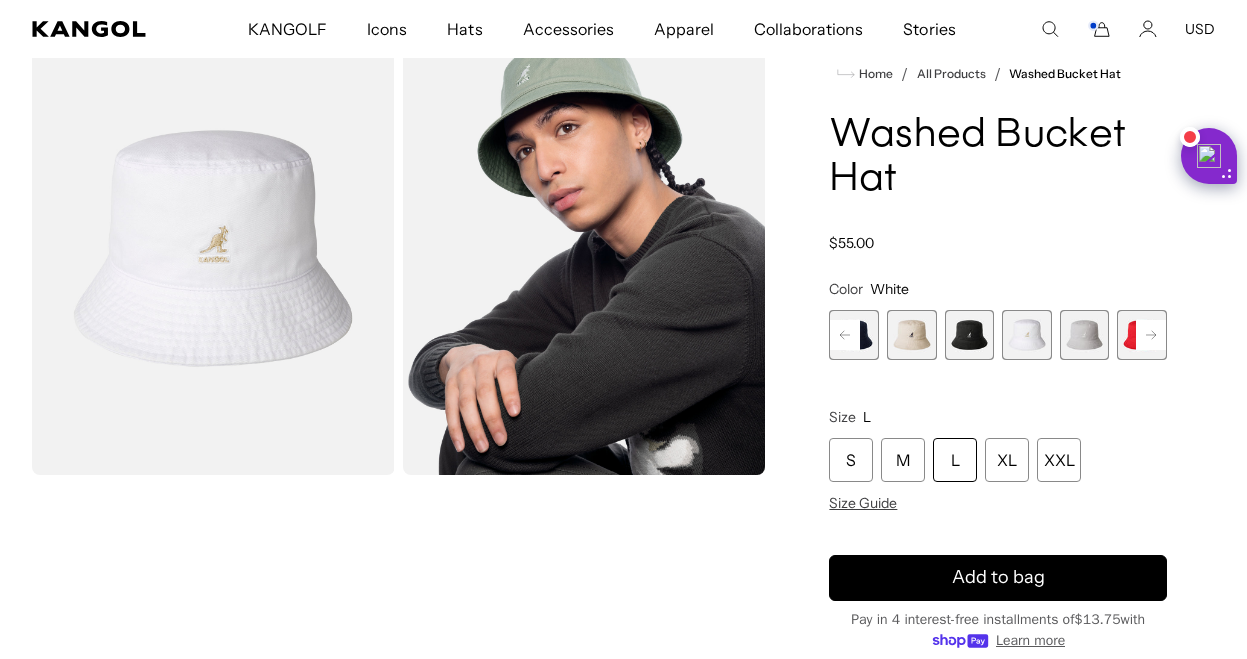 click at bounding box center (1085, 335) 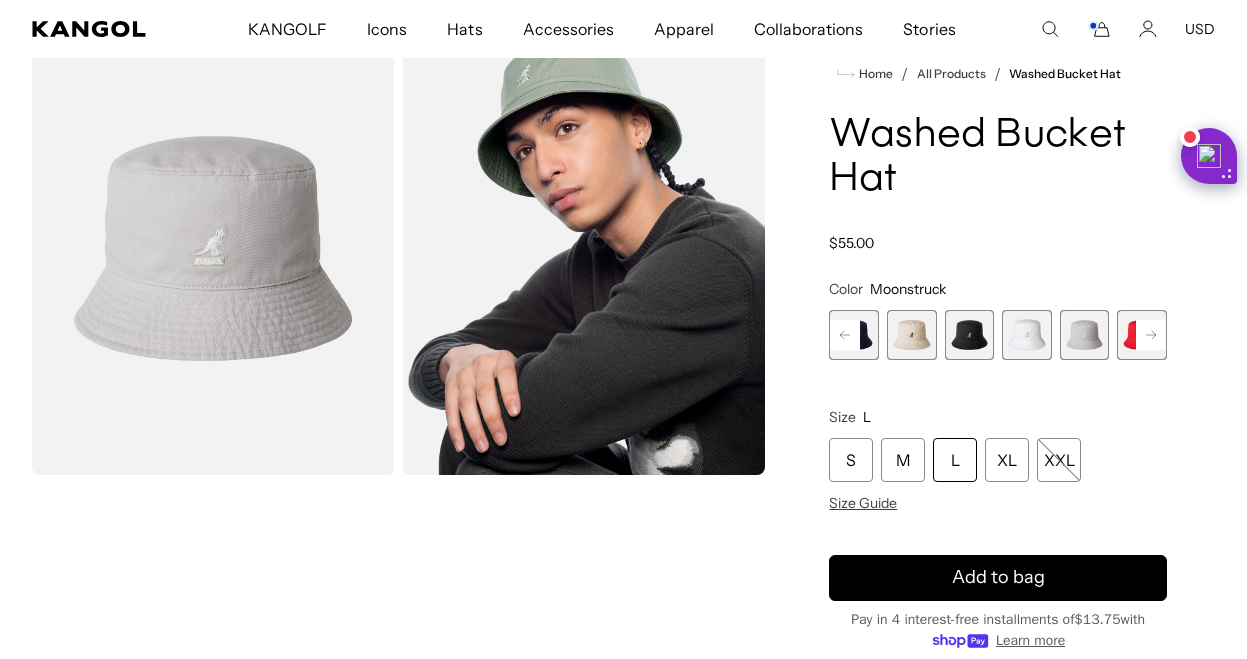 scroll, scrollTop: 0, scrollLeft: 0, axis: both 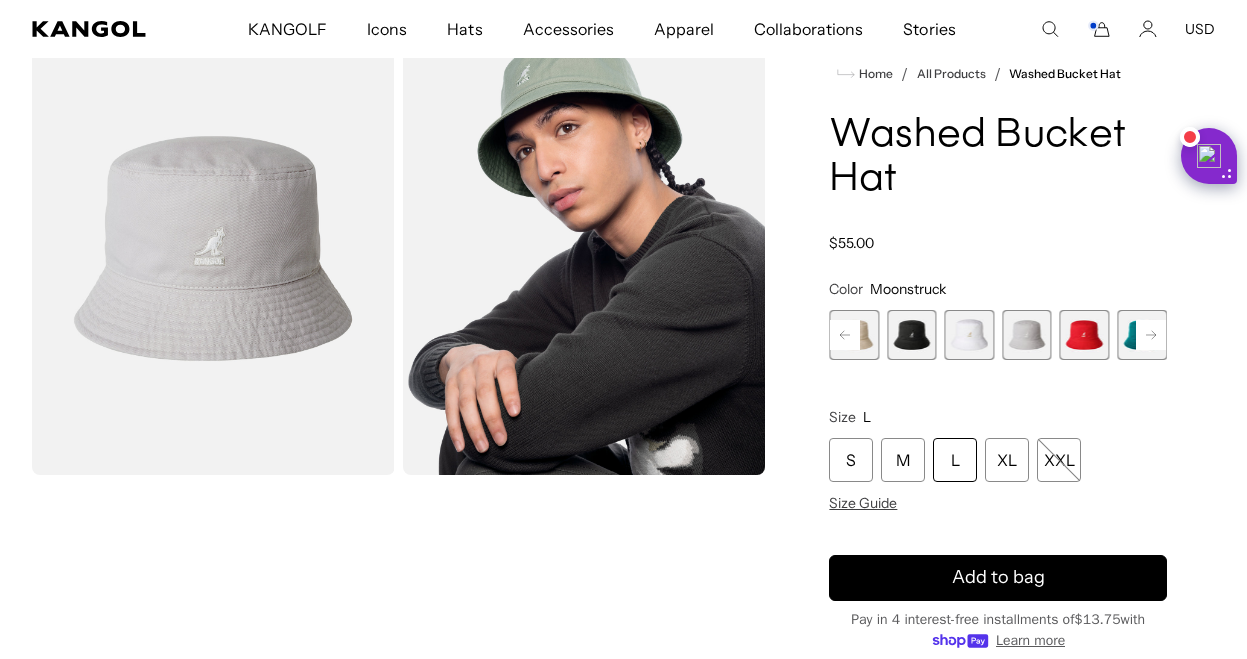 click at bounding box center [1085, 335] 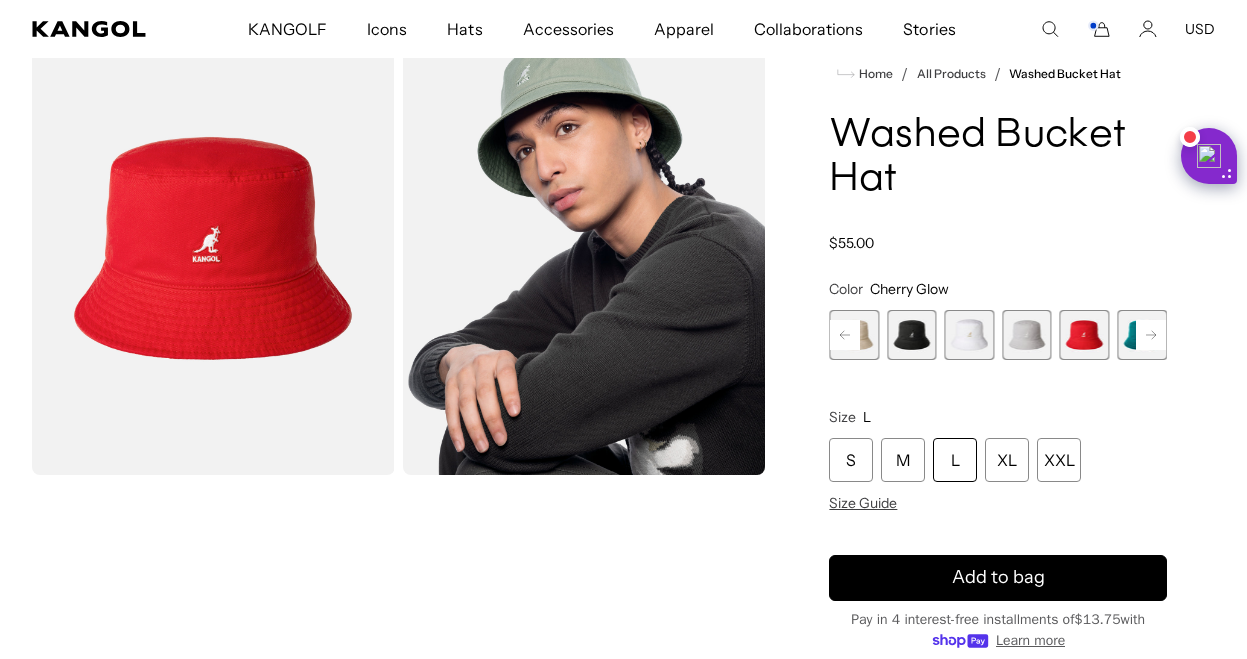scroll, scrollTop: 0, scrollLeft: 412, axis: horizontal 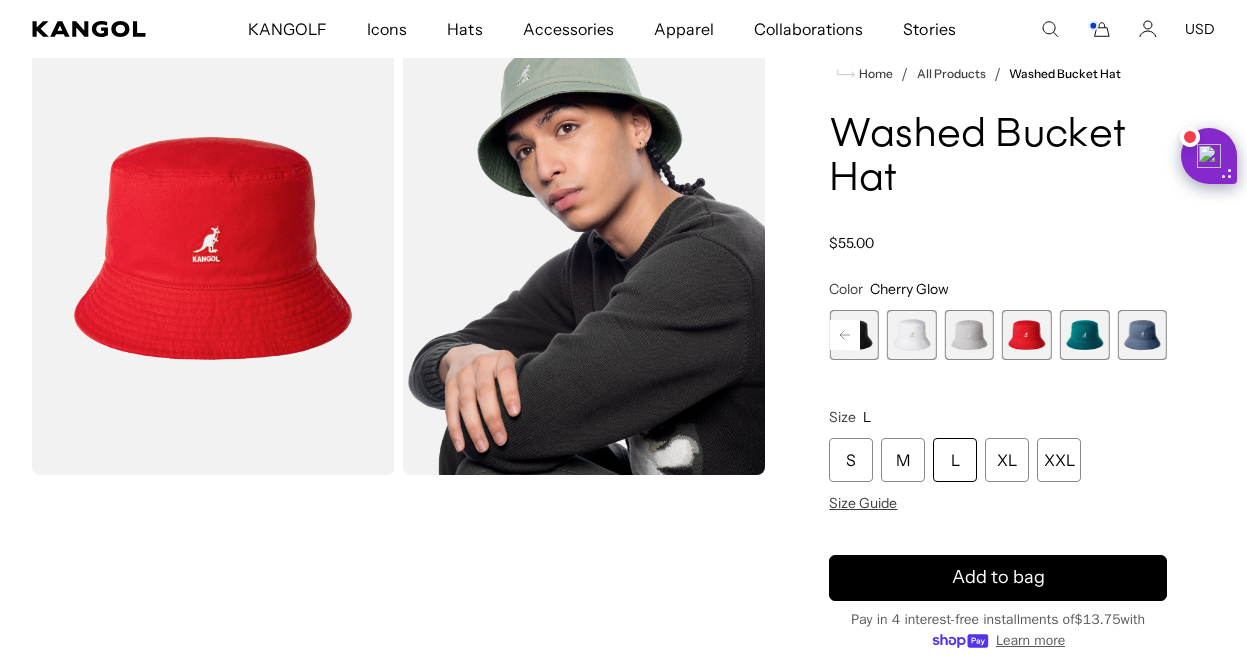 click on "Previous
Next
AQUATIC
Variant sold out or unavailable
SAGE GREEN
Variant sold out or unavailable
Smog
Variant sold out or unavailable
Iced Lilac
Variant sold out or unavailable
Pepto
Variant sold out or unavailable
Navy
Variant sold out or unavailable
Khaki" at bounding box center (998, 335) 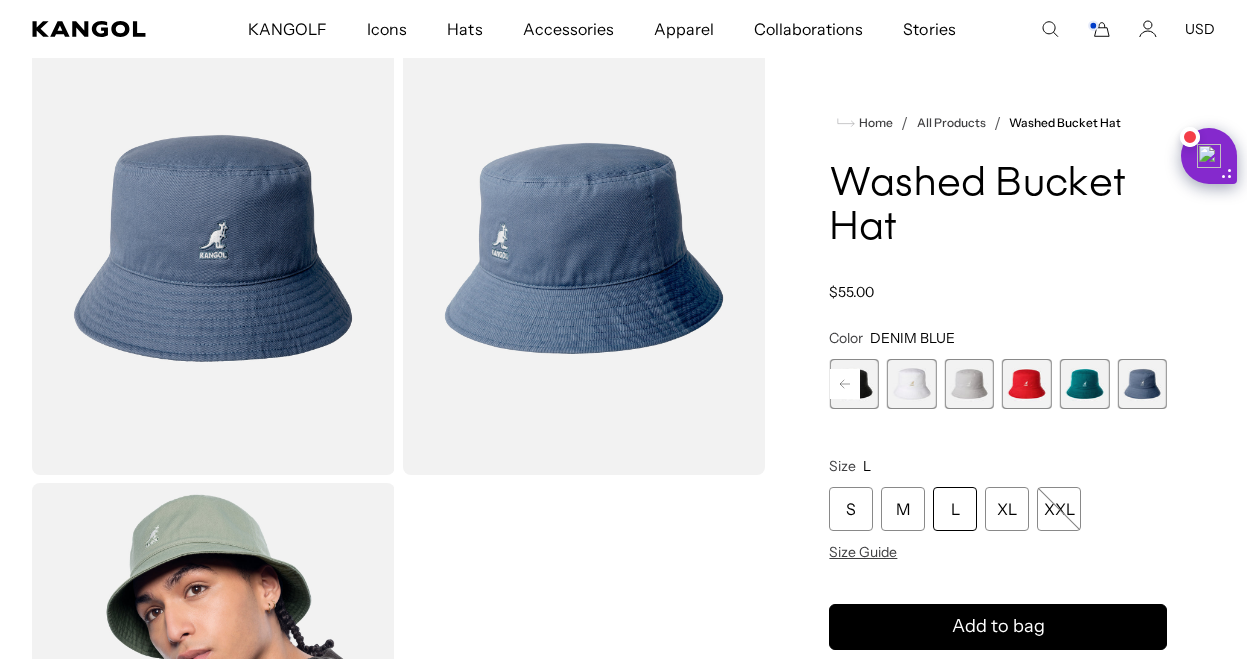 click at bounding box center (1085, 384) 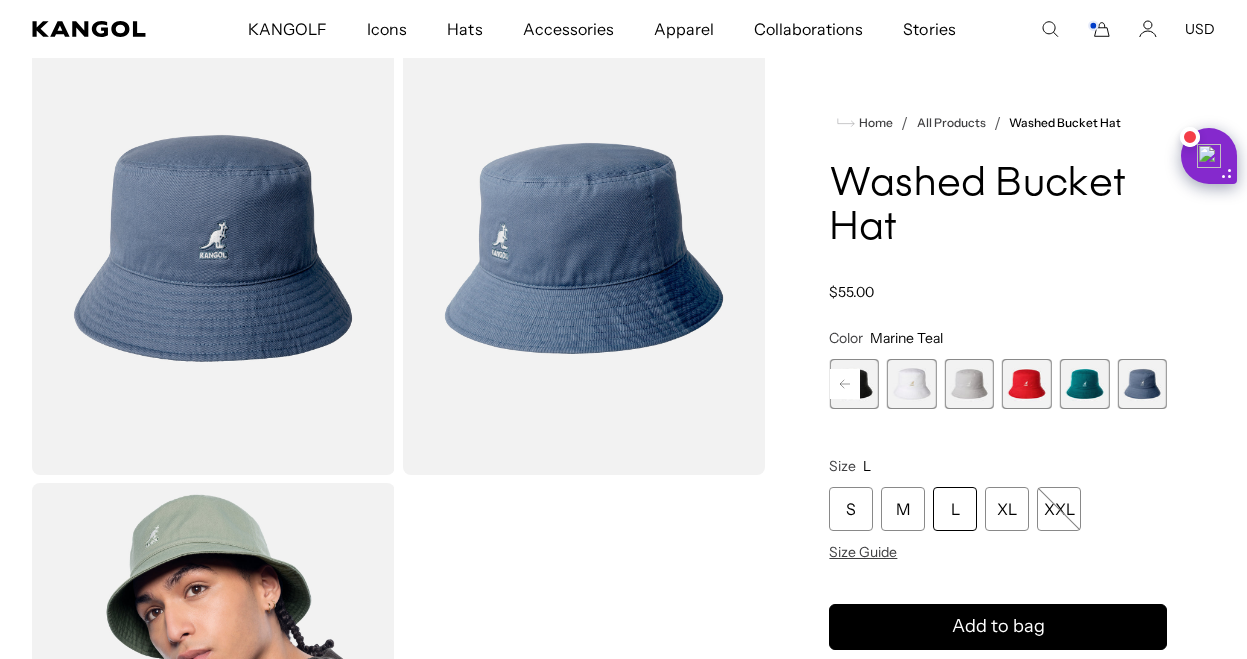 scroll, scrollTop: 0, scrollLeft: 412, axis: horizontal 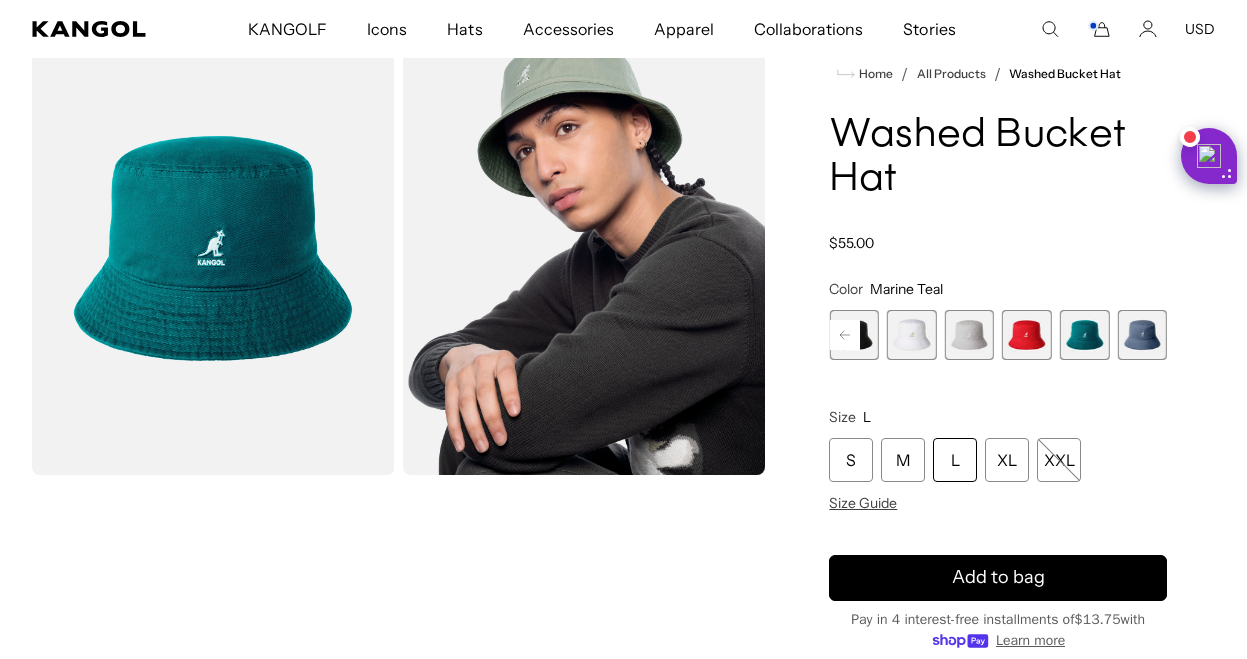 click at bounding box center (1027, 335) 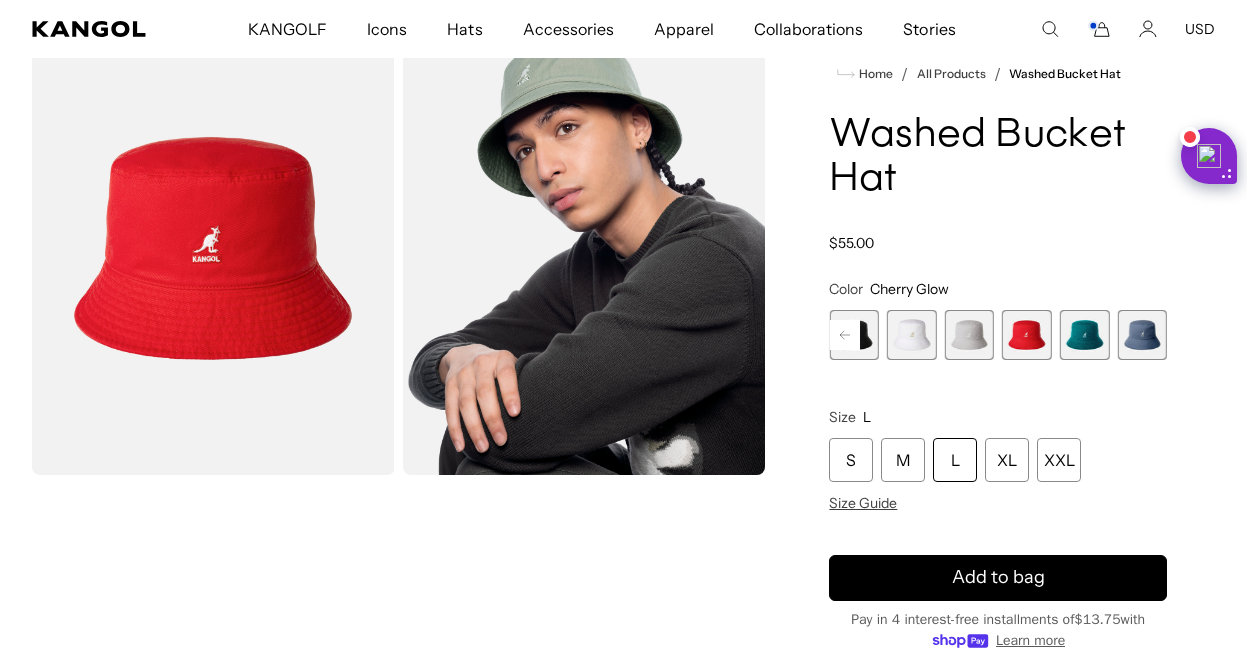 scroll, scrollTop: 0, scrollLeft: 0, axis: both 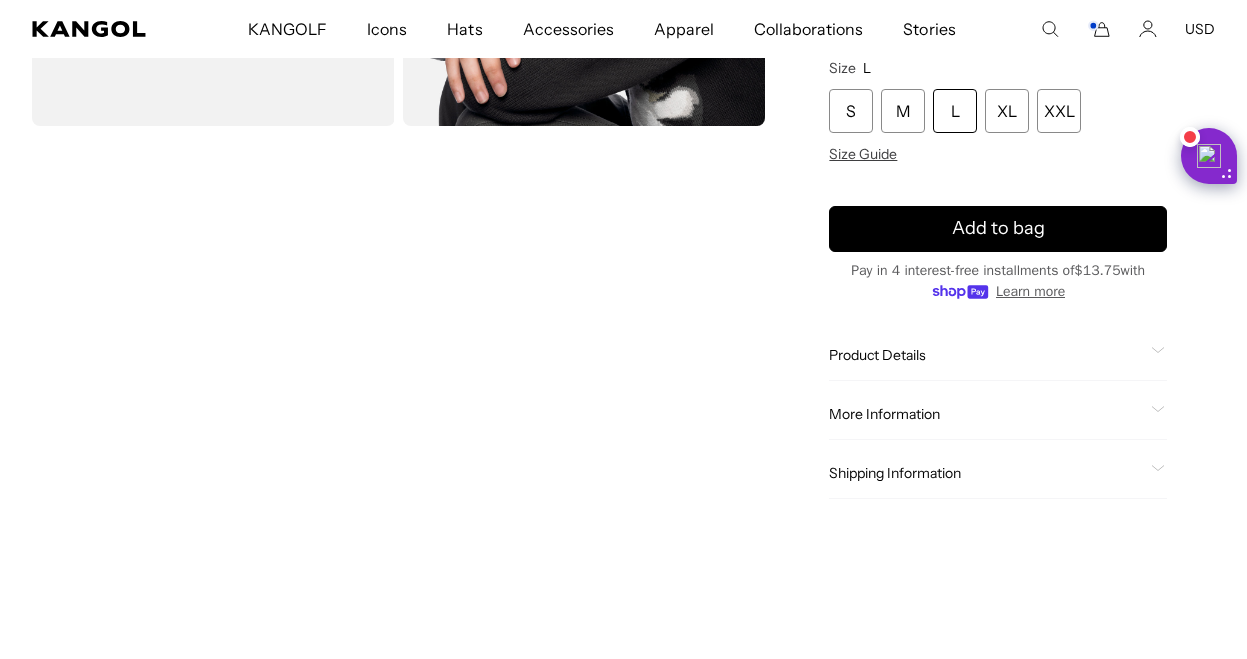 click on "Product Details
The Washed Cotton Bucket is made using lightweight washed cotton. It comes with an embroidered kangaroo logo at center front.  Unlined." 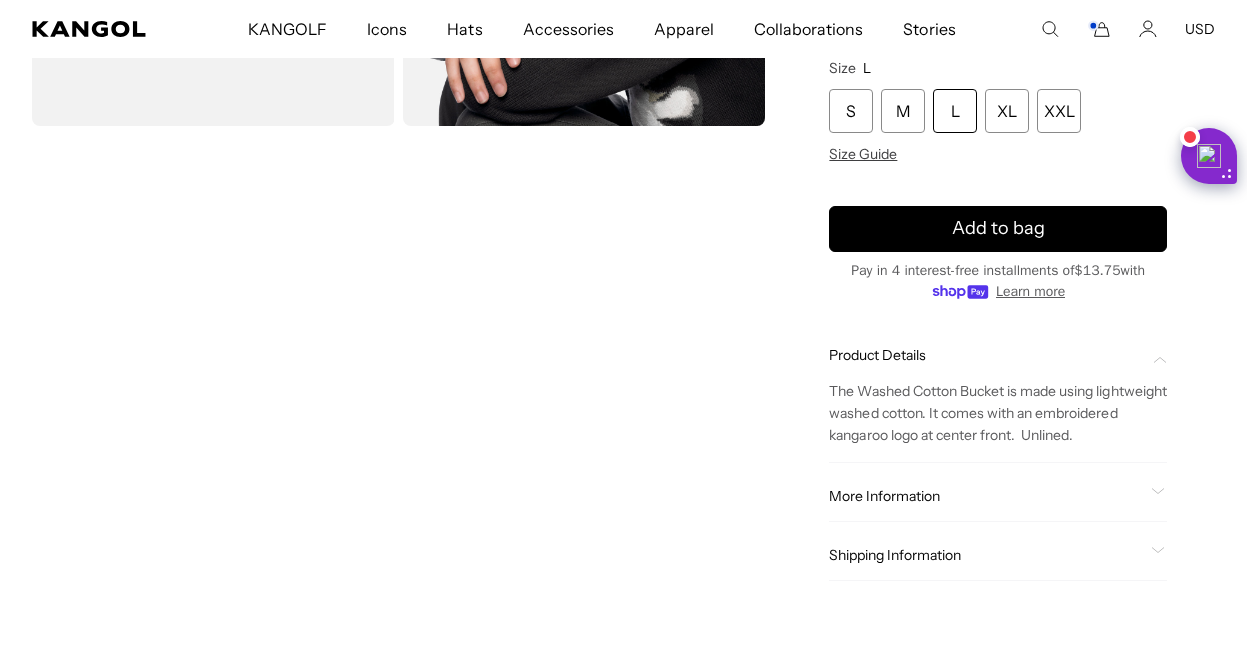 scroll, scrollTop: 0, scrollLeft: 412, axis: horizontal 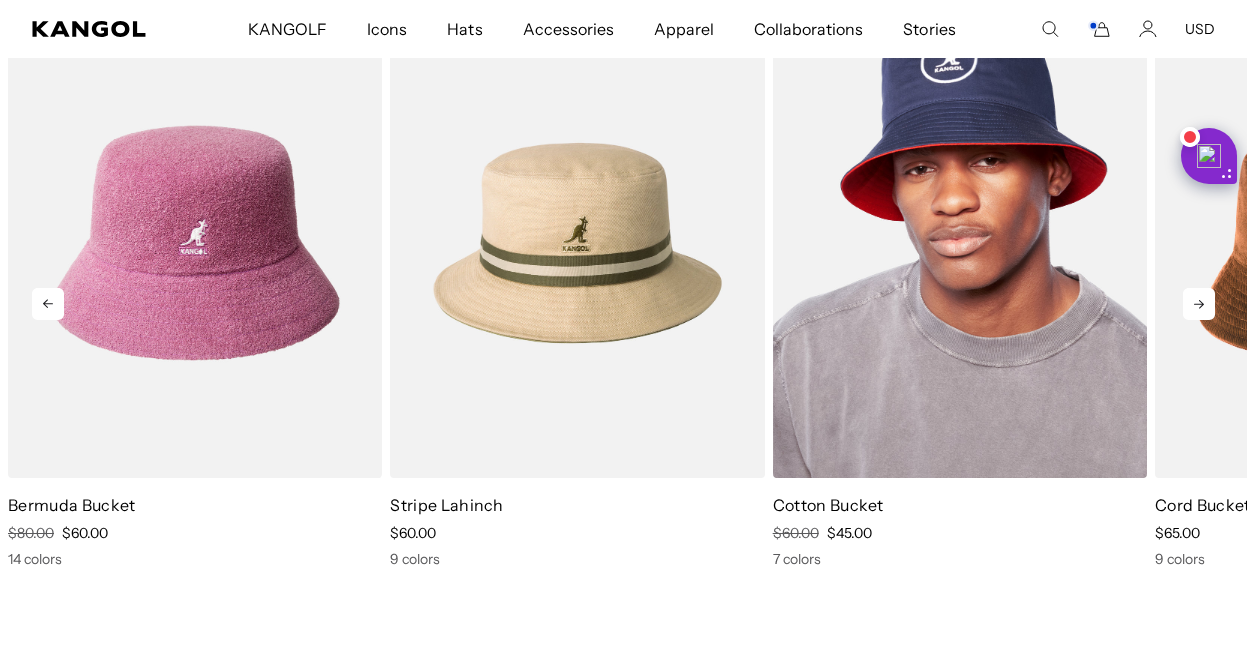 click at bounding box center [960, 243] 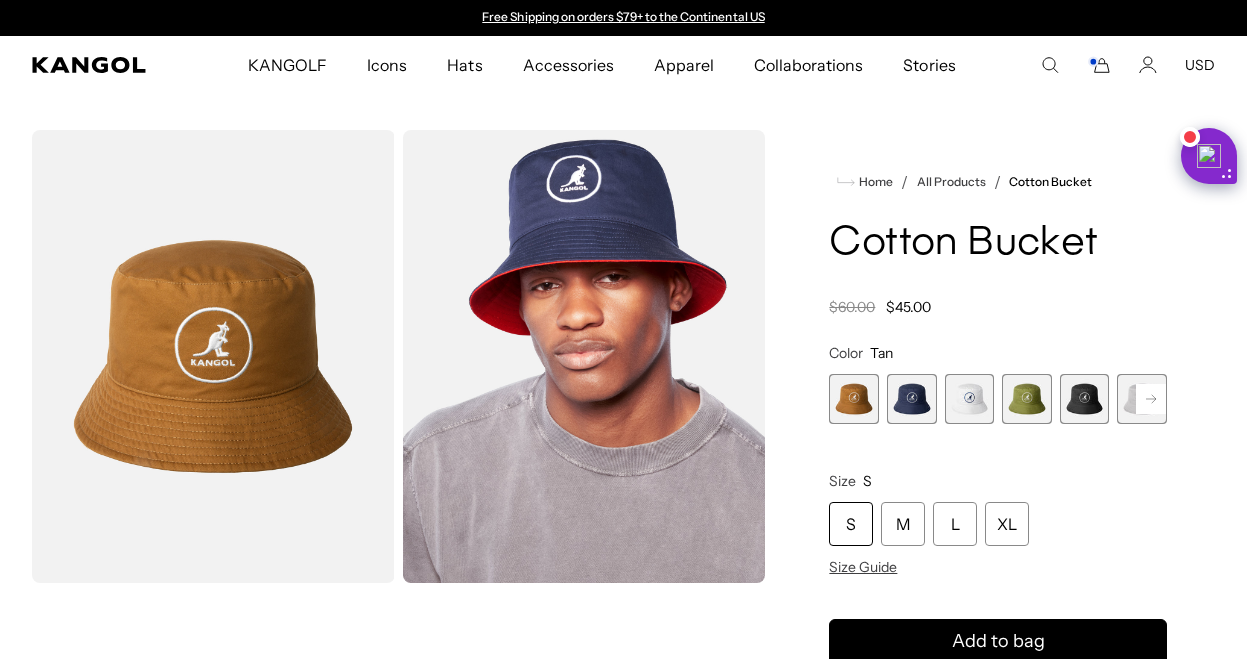 scroll, scrollTop: 0, scrollLeft: 0, axis: both 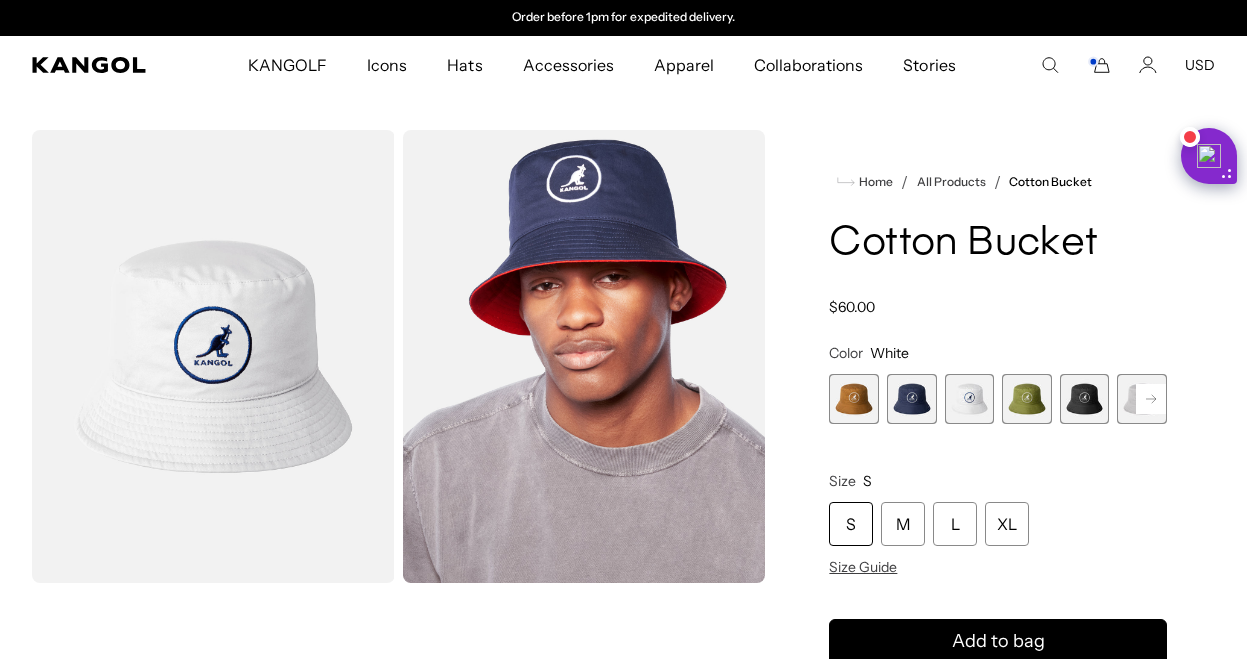 click 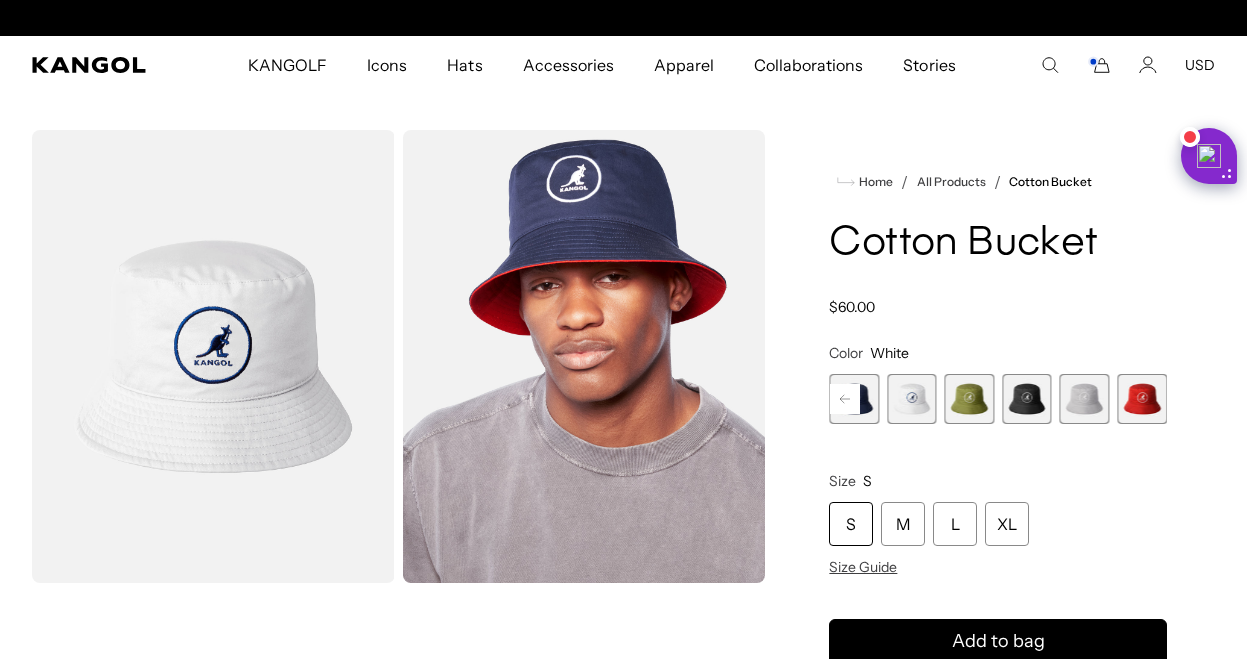 scroll, scrollTop: 0, scrollLeft: 0, axis: both 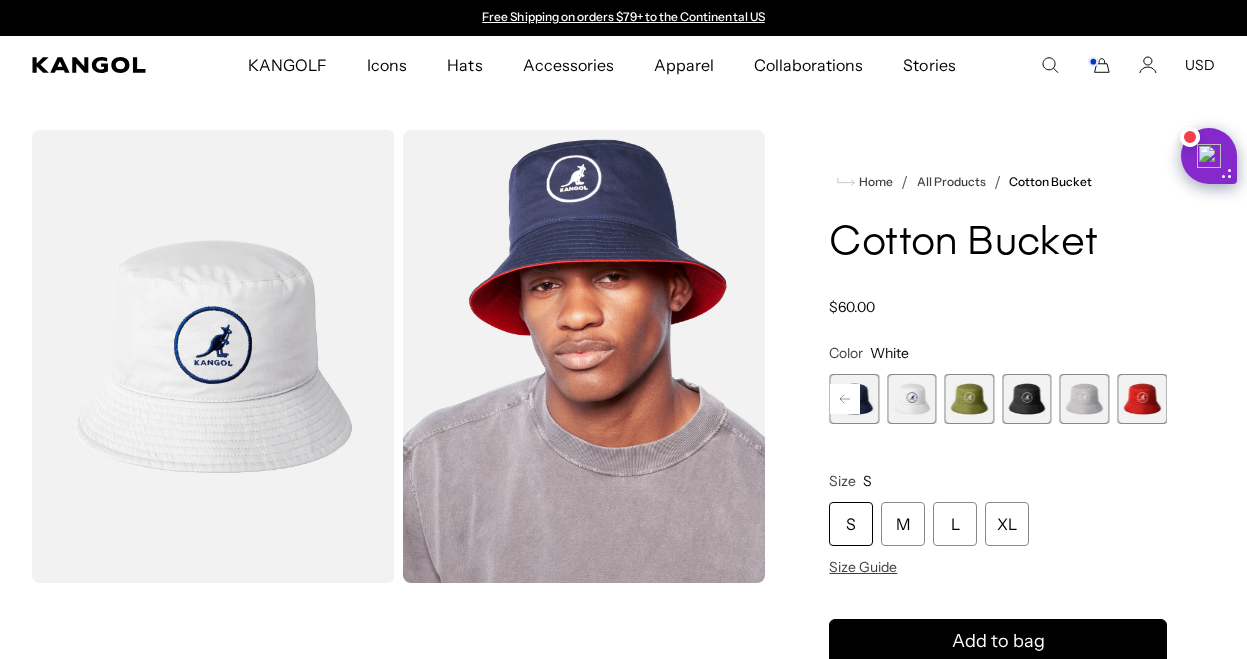 click at bounding box center [1142, 399] 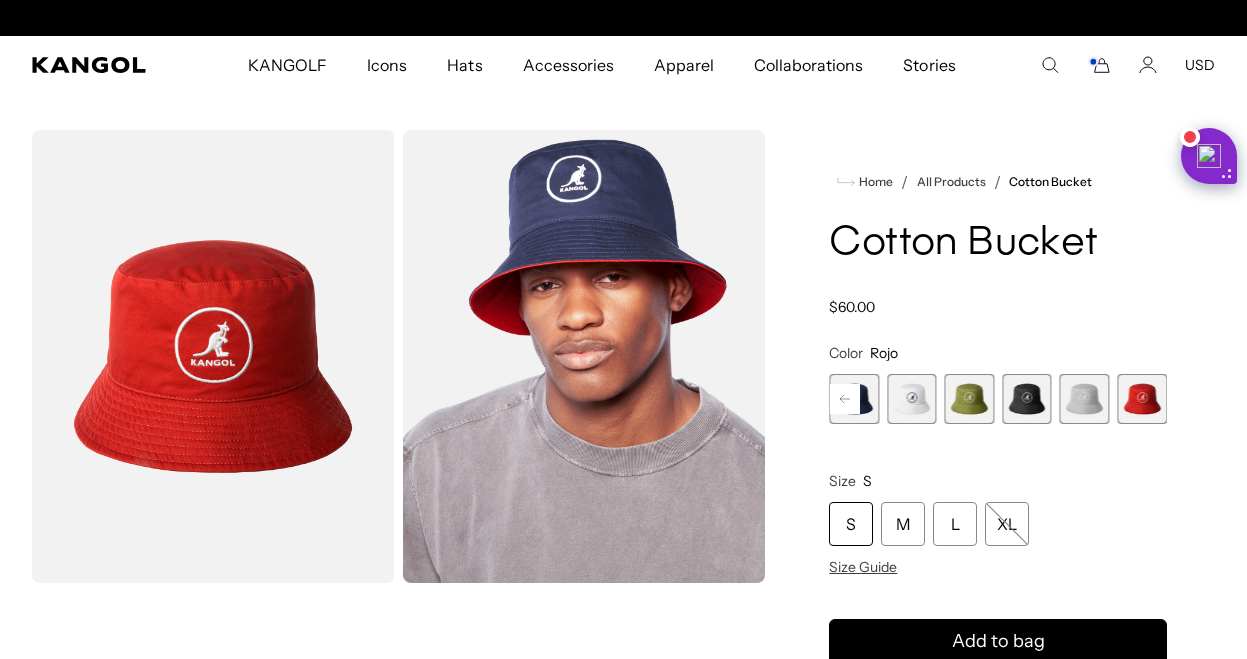 scroll, scrollTop: 0, scrollLeft: 0, axis: both 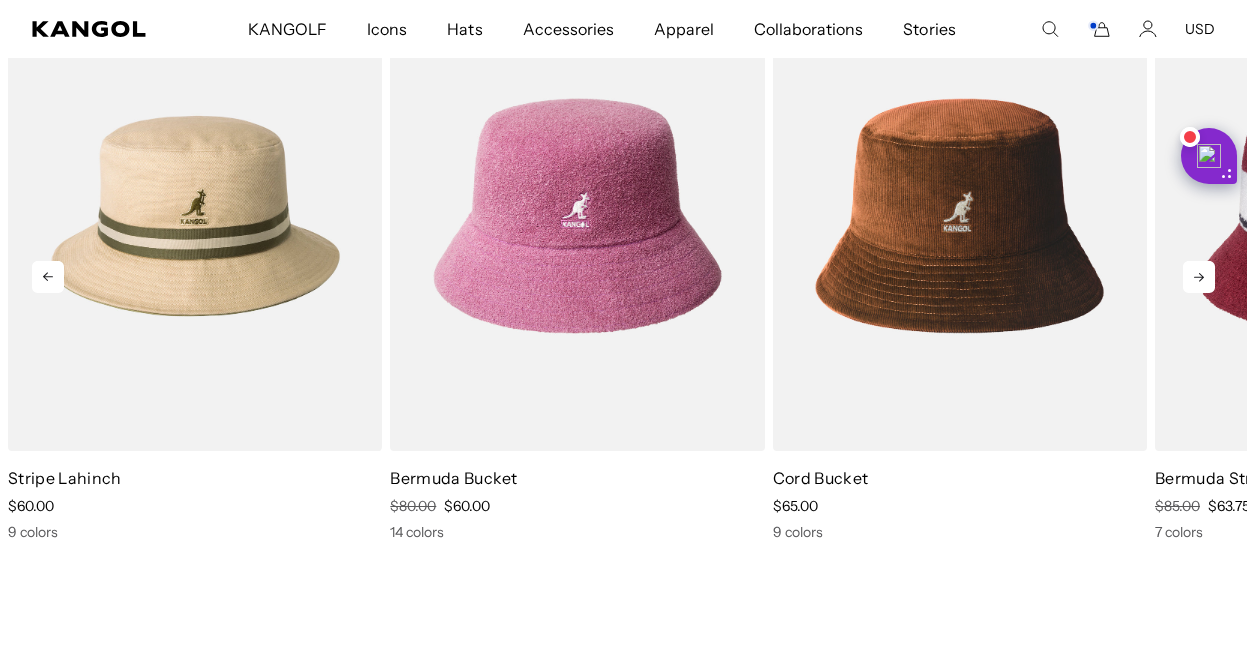 click 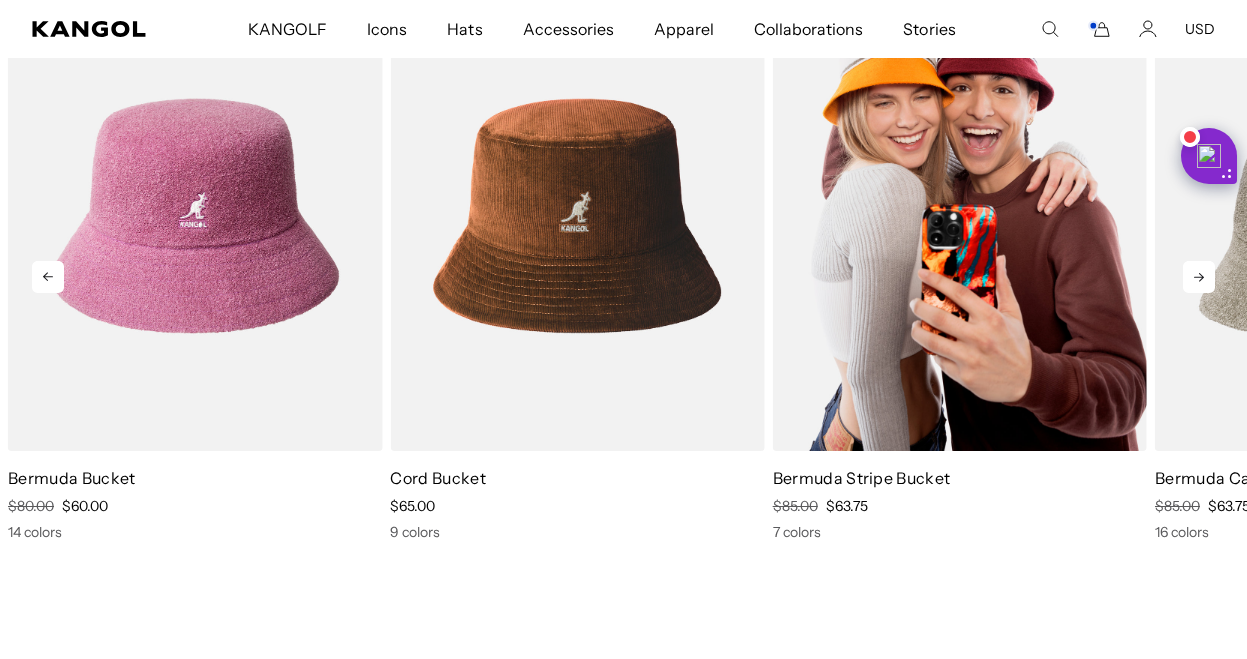 scroll, scrollTop: 0, scrollLeft: 0, axis: both 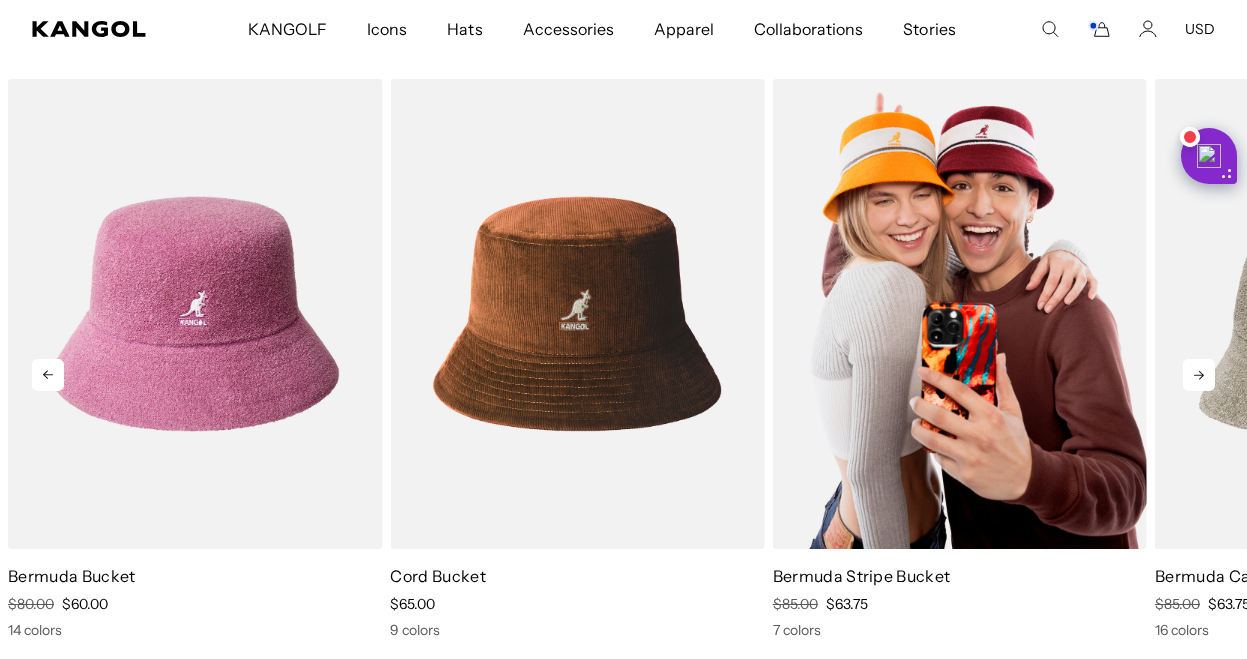 click at bounding box center [960, 314] 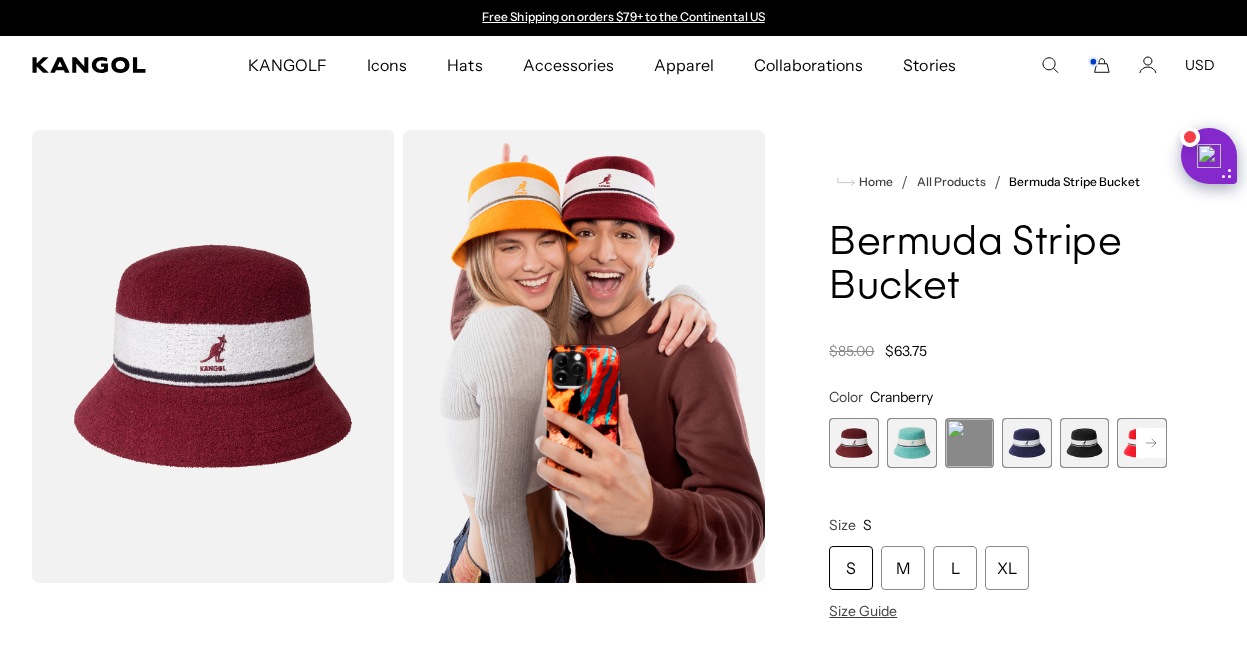 scroll, scrollTop: 0, scrollLeft: 0, axis: both 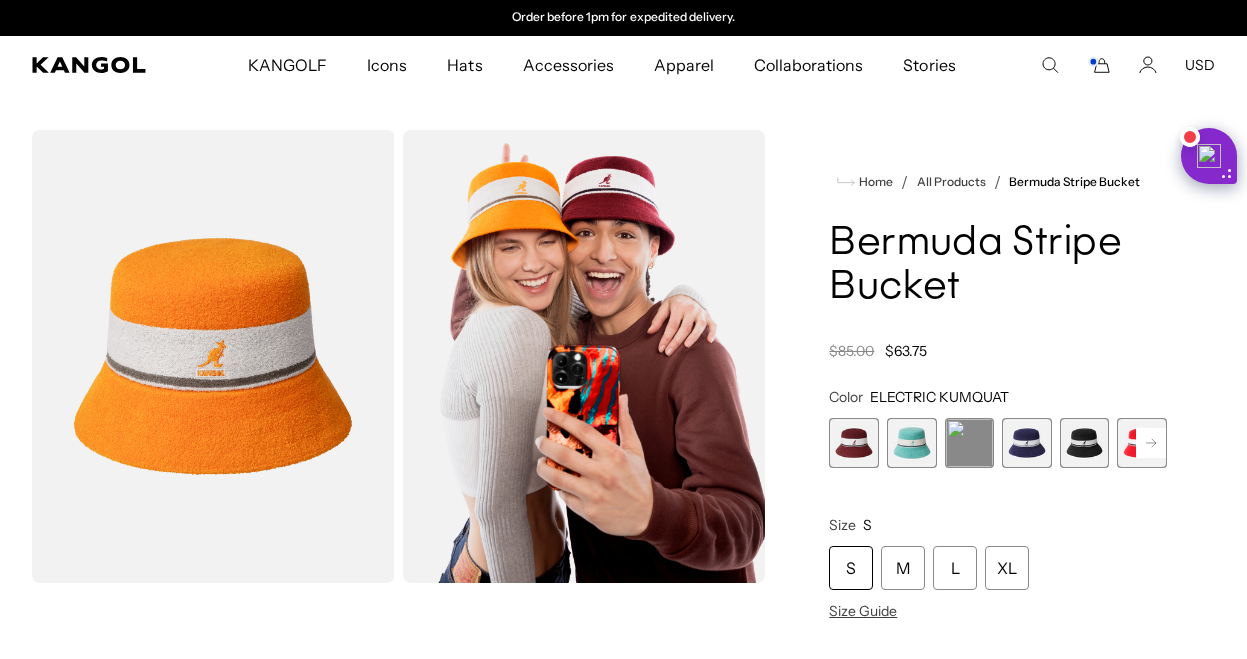 click 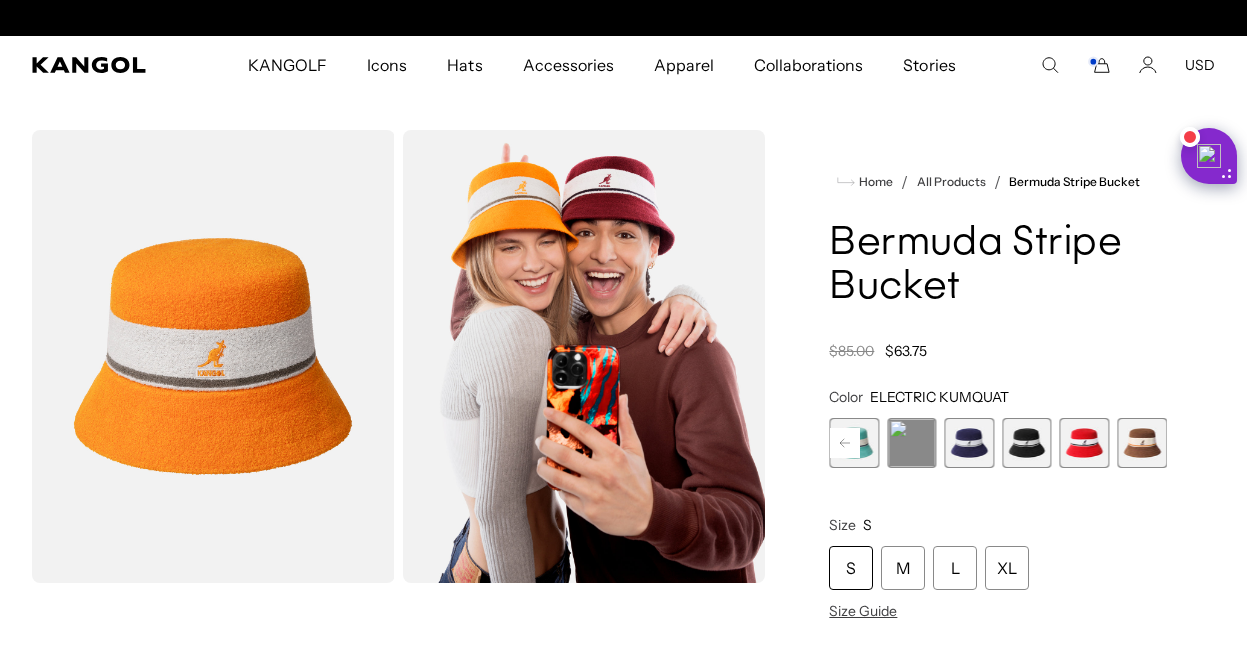 scroll, scrollTop: 0, scrollLeft: 0, axis: both 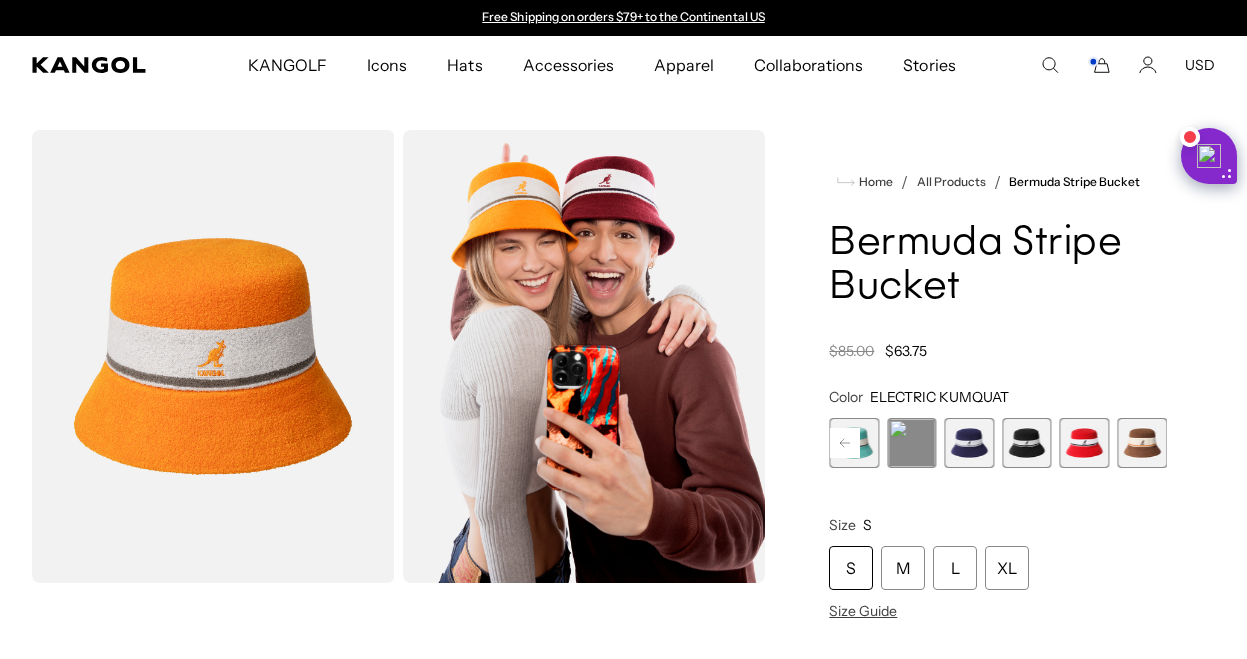 click at bounding box center (1085, 443) 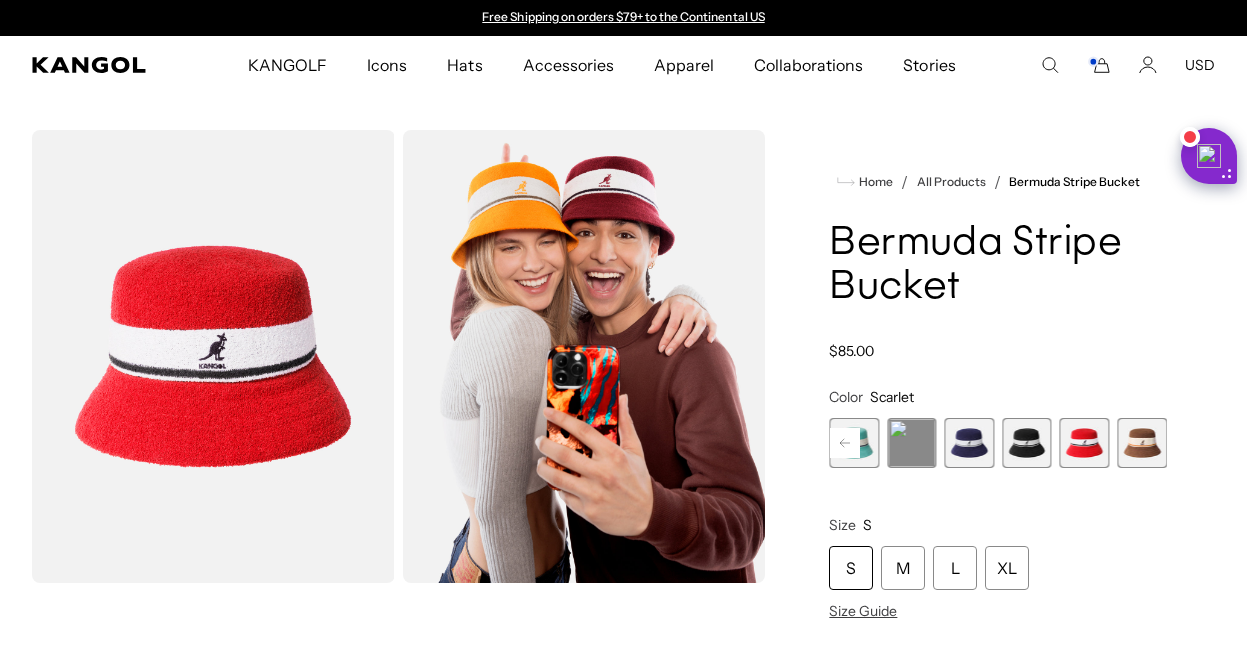 click at bounding box center (1142, 443) 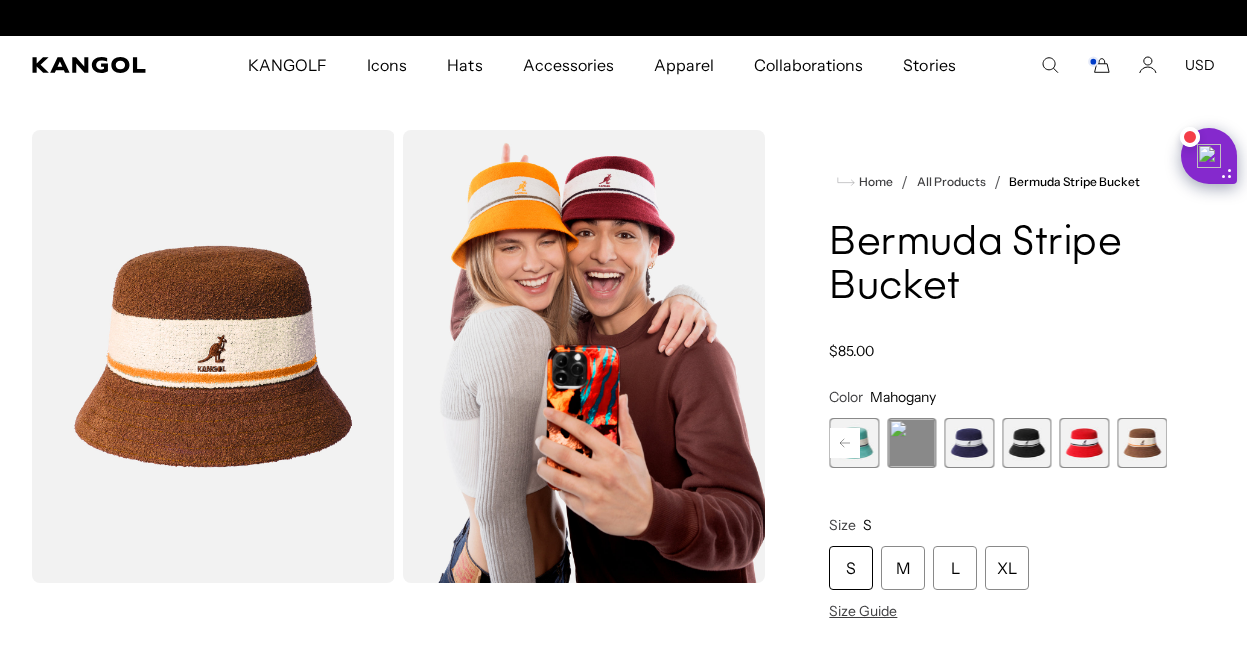 scroll, scrollTop: 0, scrollLeft: 0, axis: both 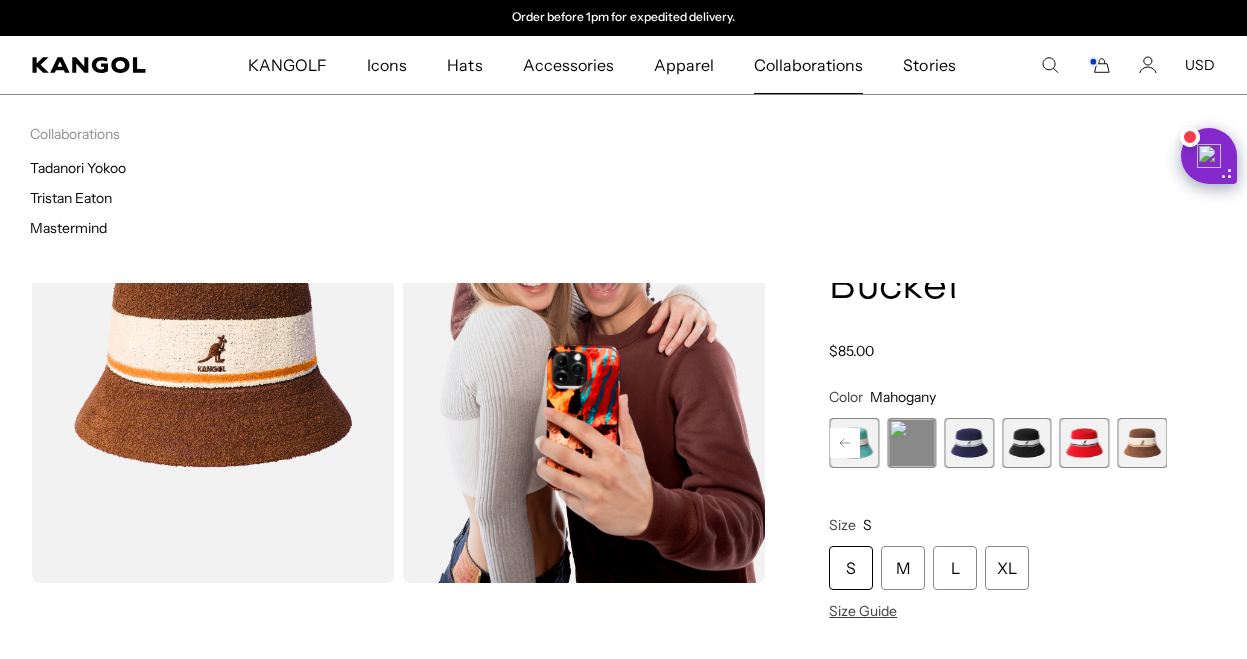 click on "Collaborations" at bounding box center (808, 65) 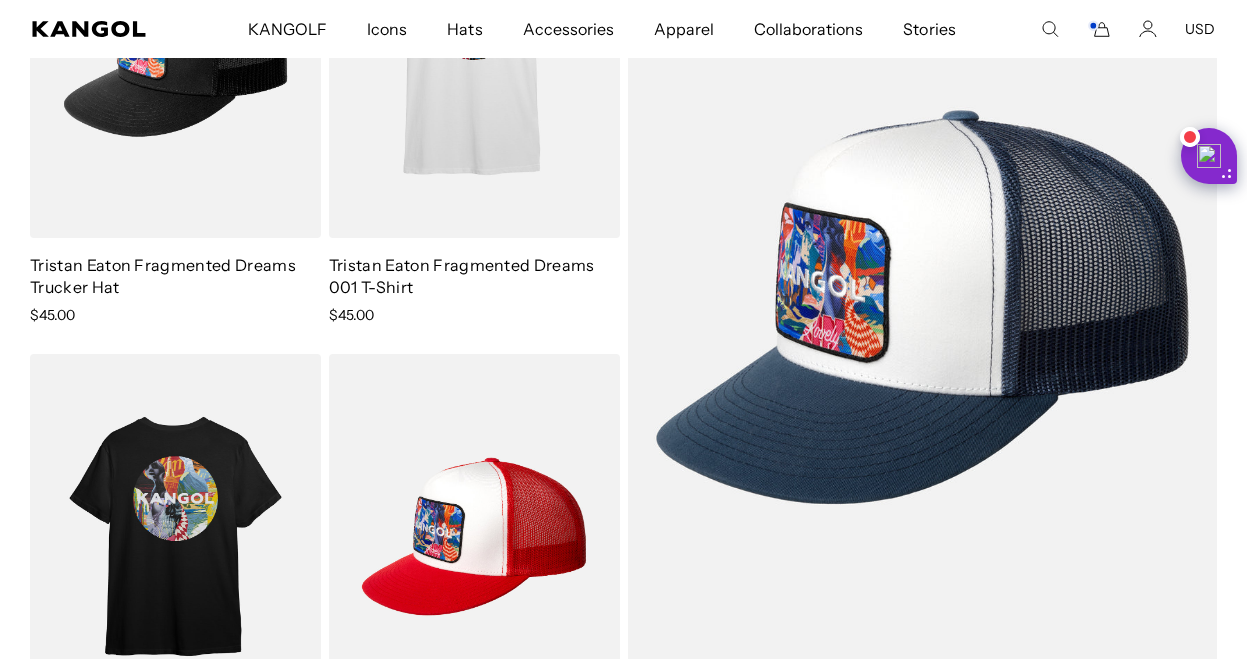 scroll, scrollTop: 1390, scrollLeft: 0, axis: vertical 